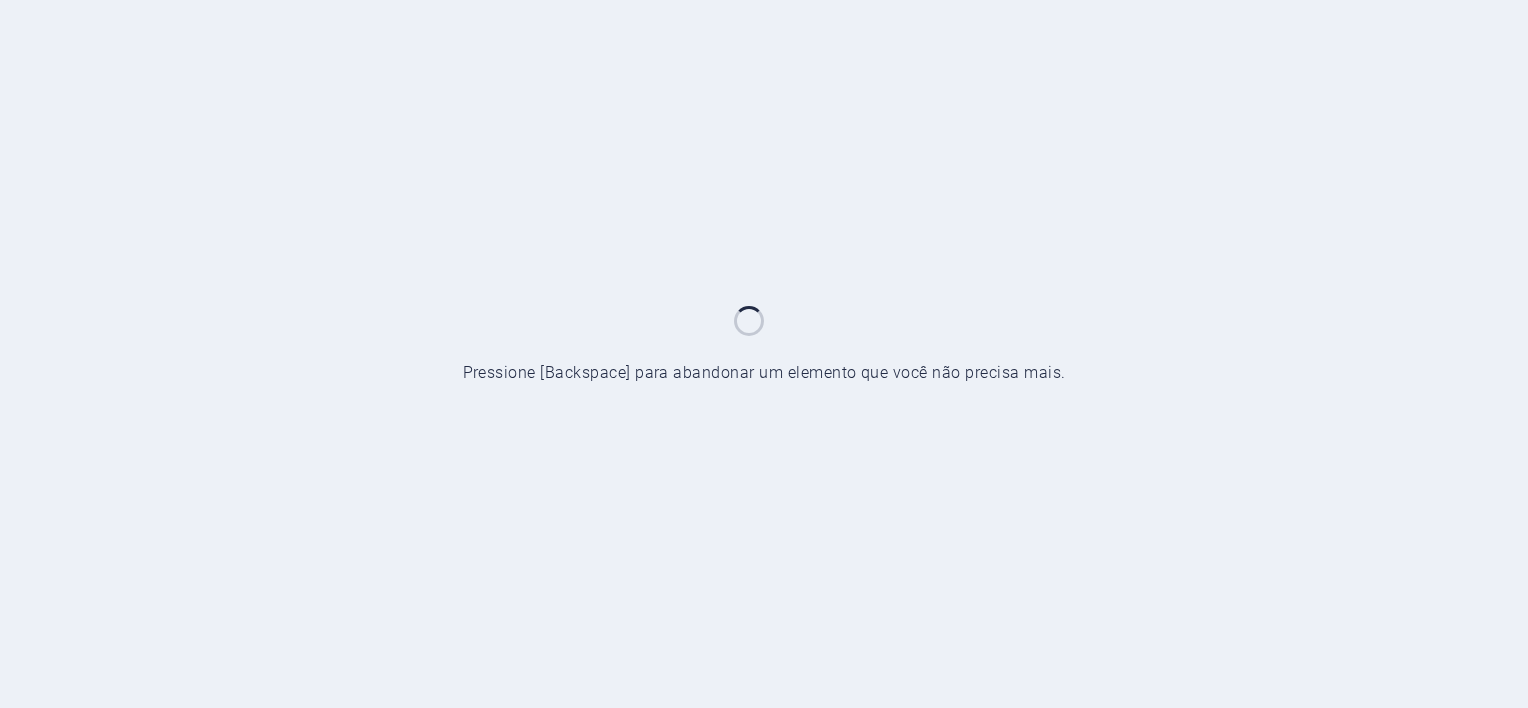 scroll, scrollTop: 0, scrollLeft: 0, axis: both 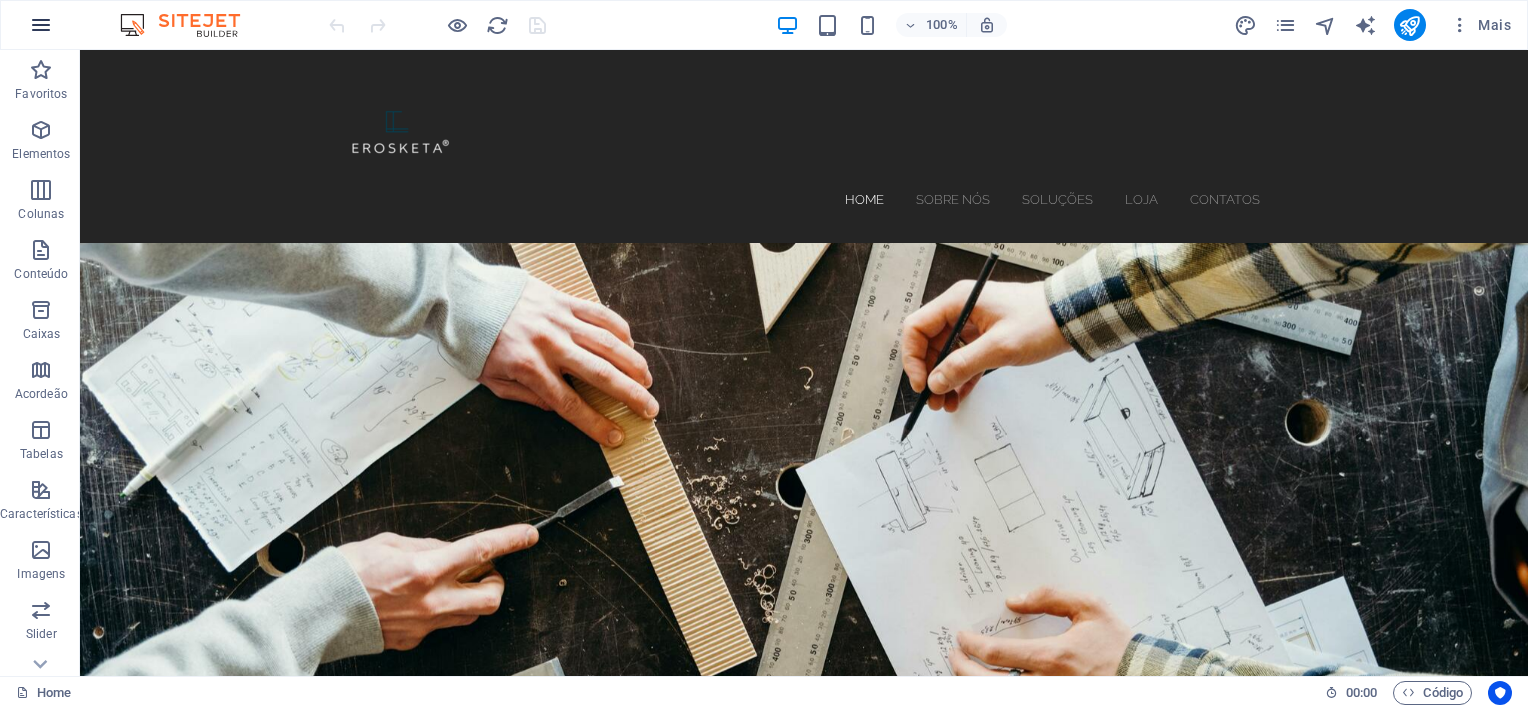 click at bounding box center (41, 25) 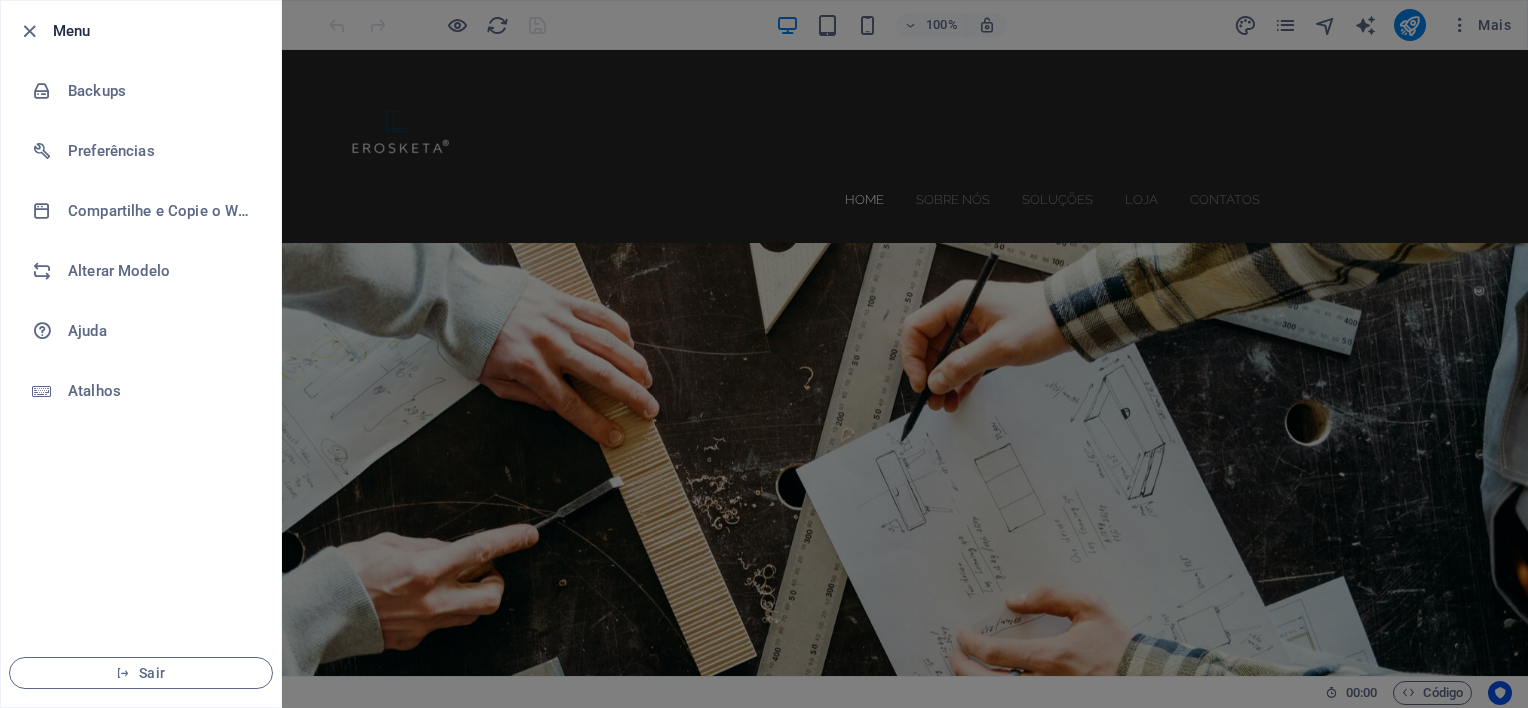click at bounding box center (764, 354) 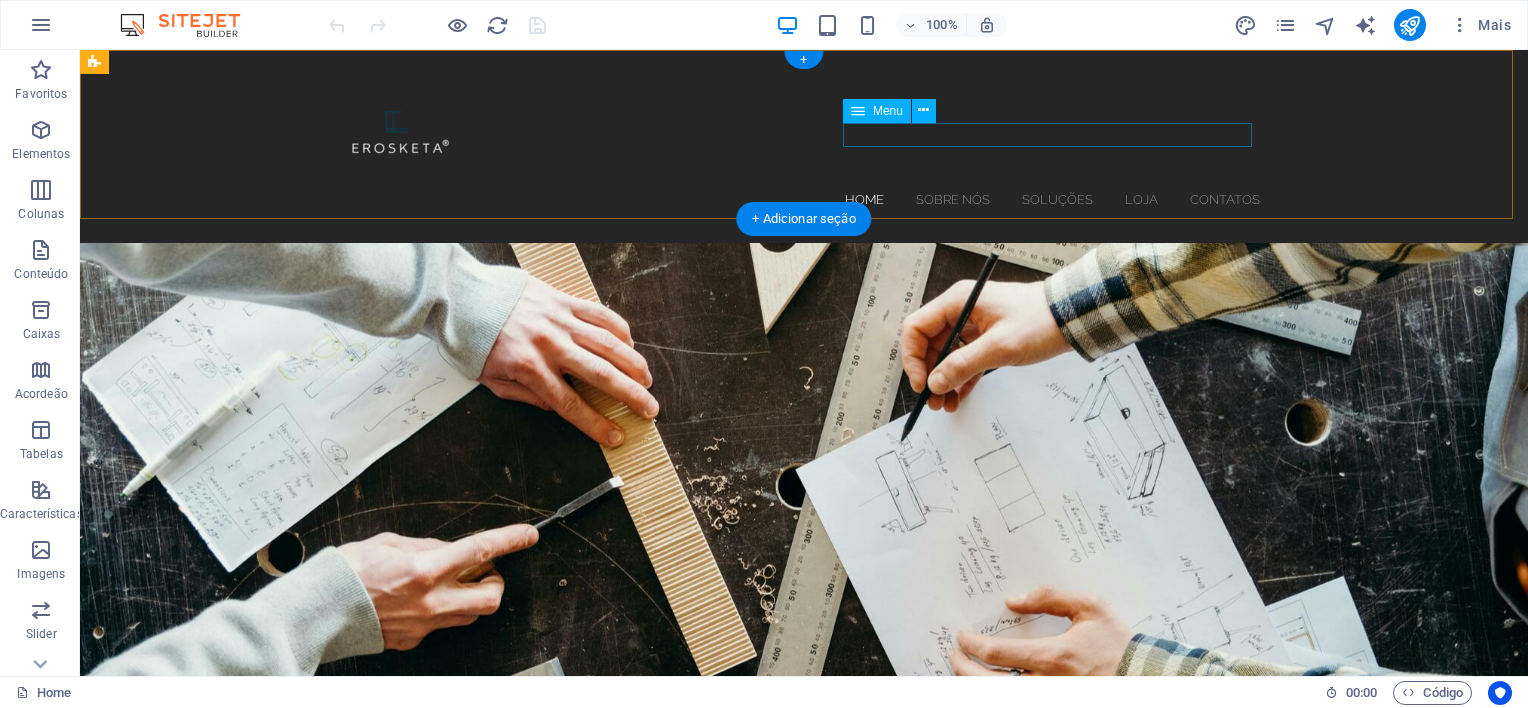 click on "HOME SOBRE NÓS Soluções Loja Contatos" at bounding box center [804, 199] 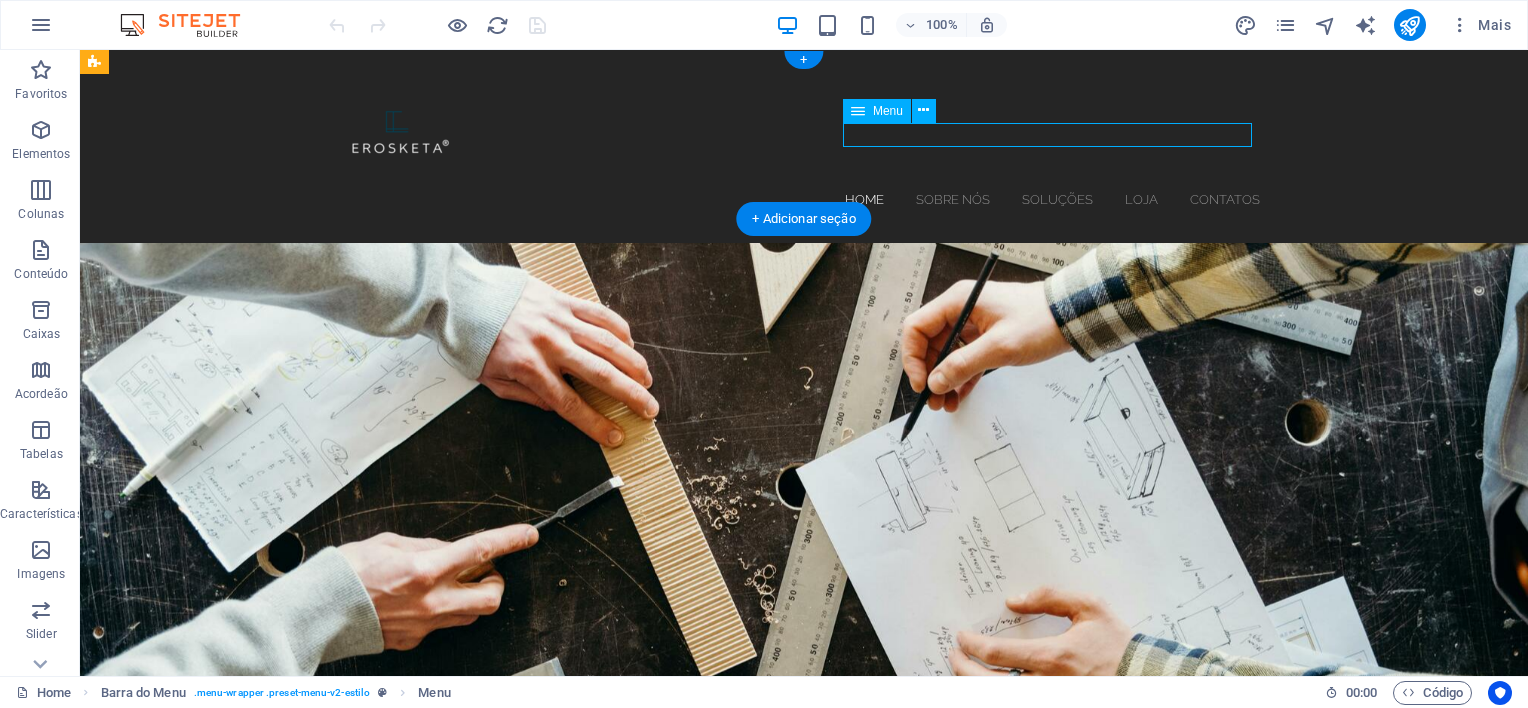 click on "HOME SOBRE NÓS Soluções Loja Contatos" at bounding box center (804, 199) 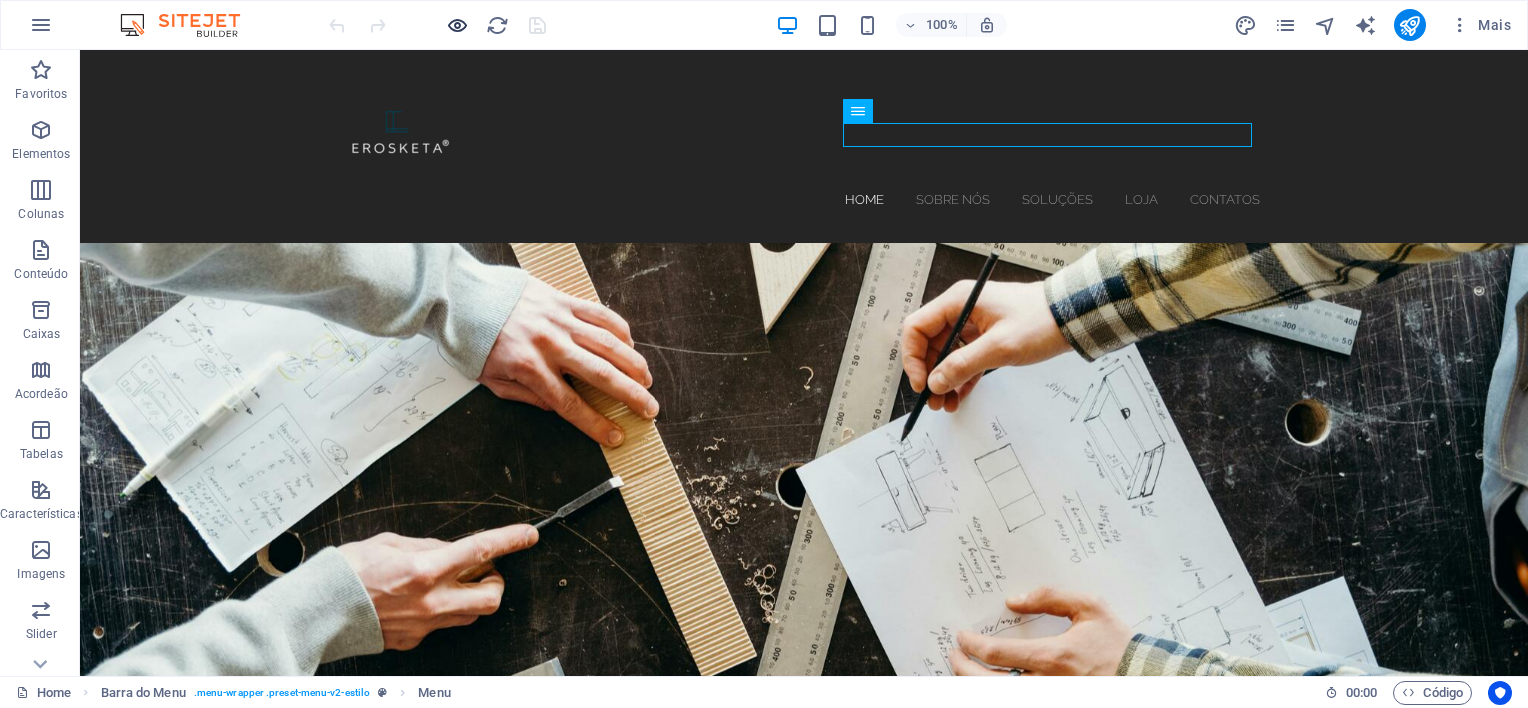 click at bounding box center [457, 25] 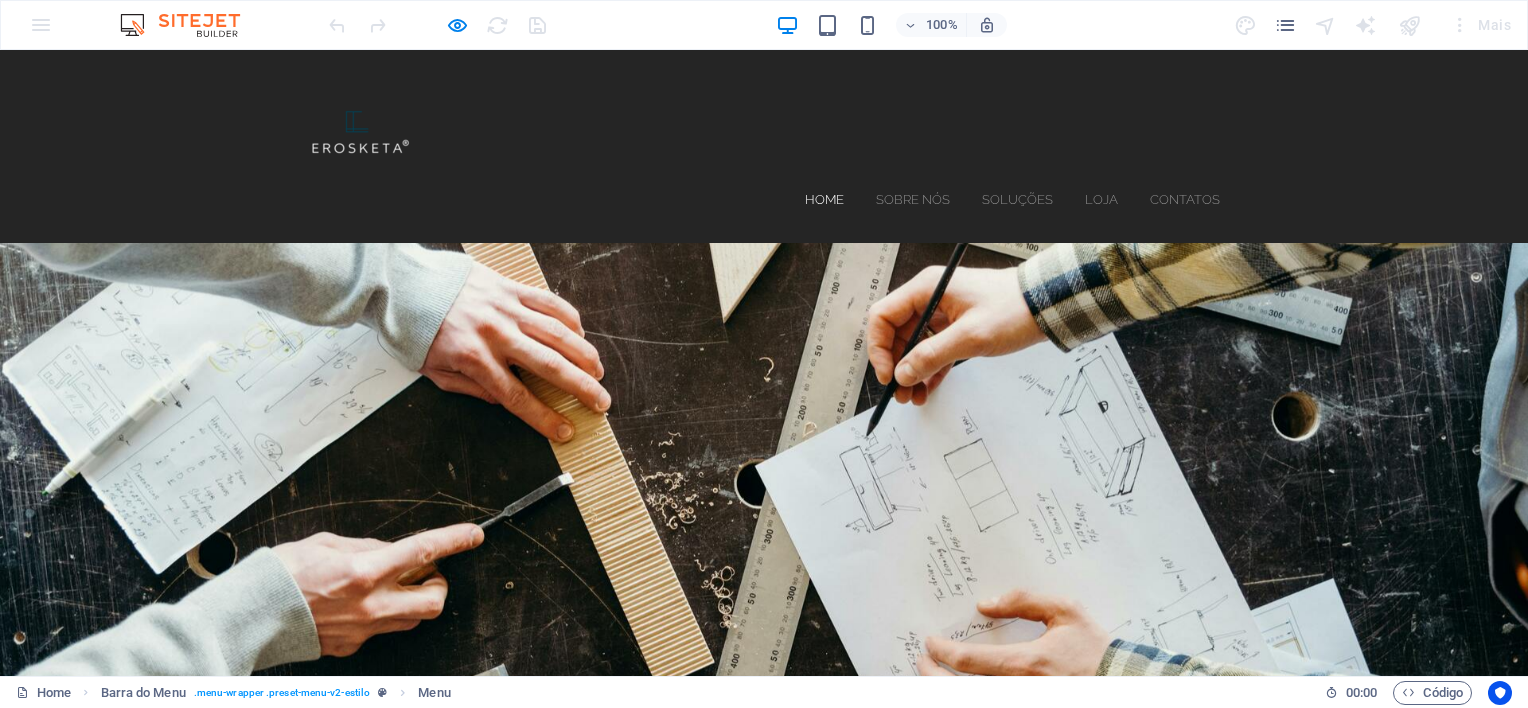 click on "Serviços e loja online" at bounding box center [1053, 1007] 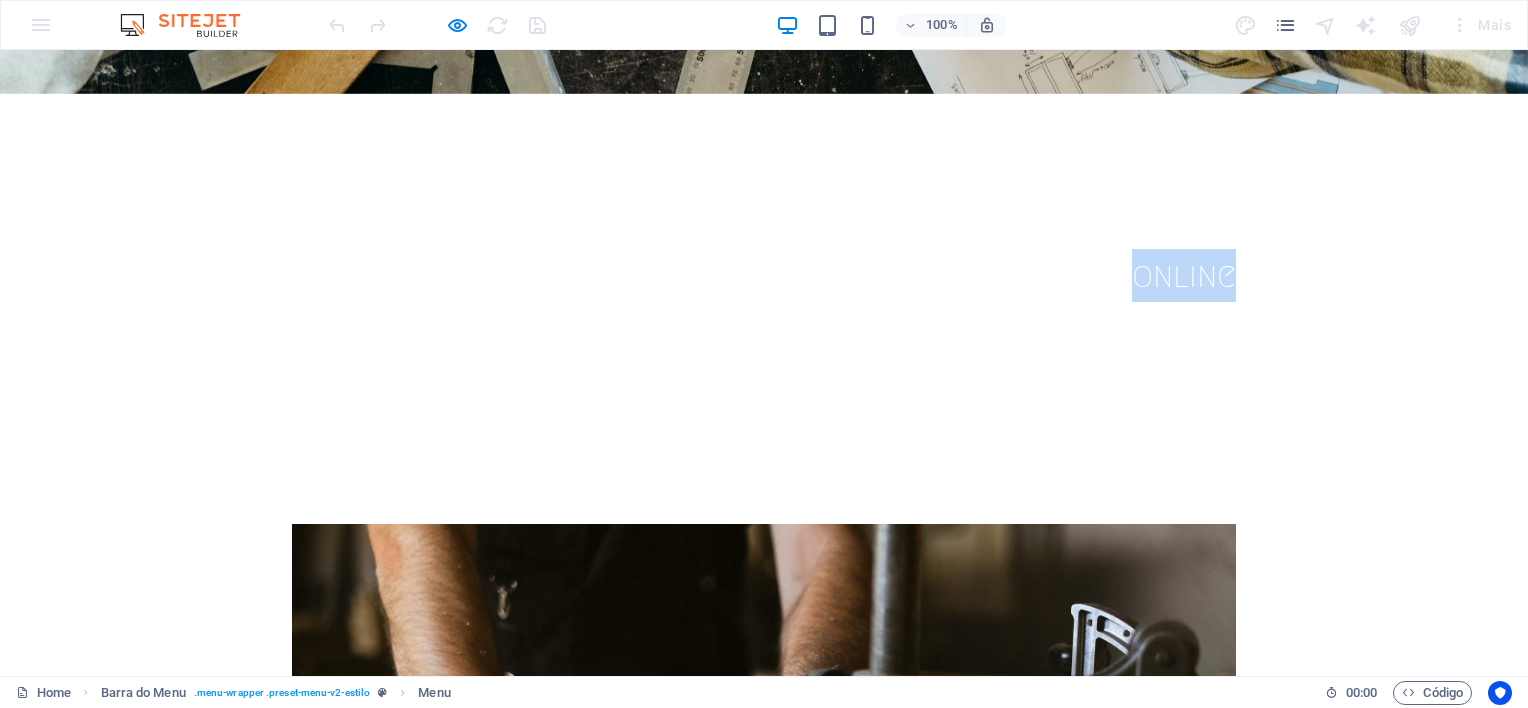 scroll, scrollTop: 751, scrollLeft: 0, axis: vertical 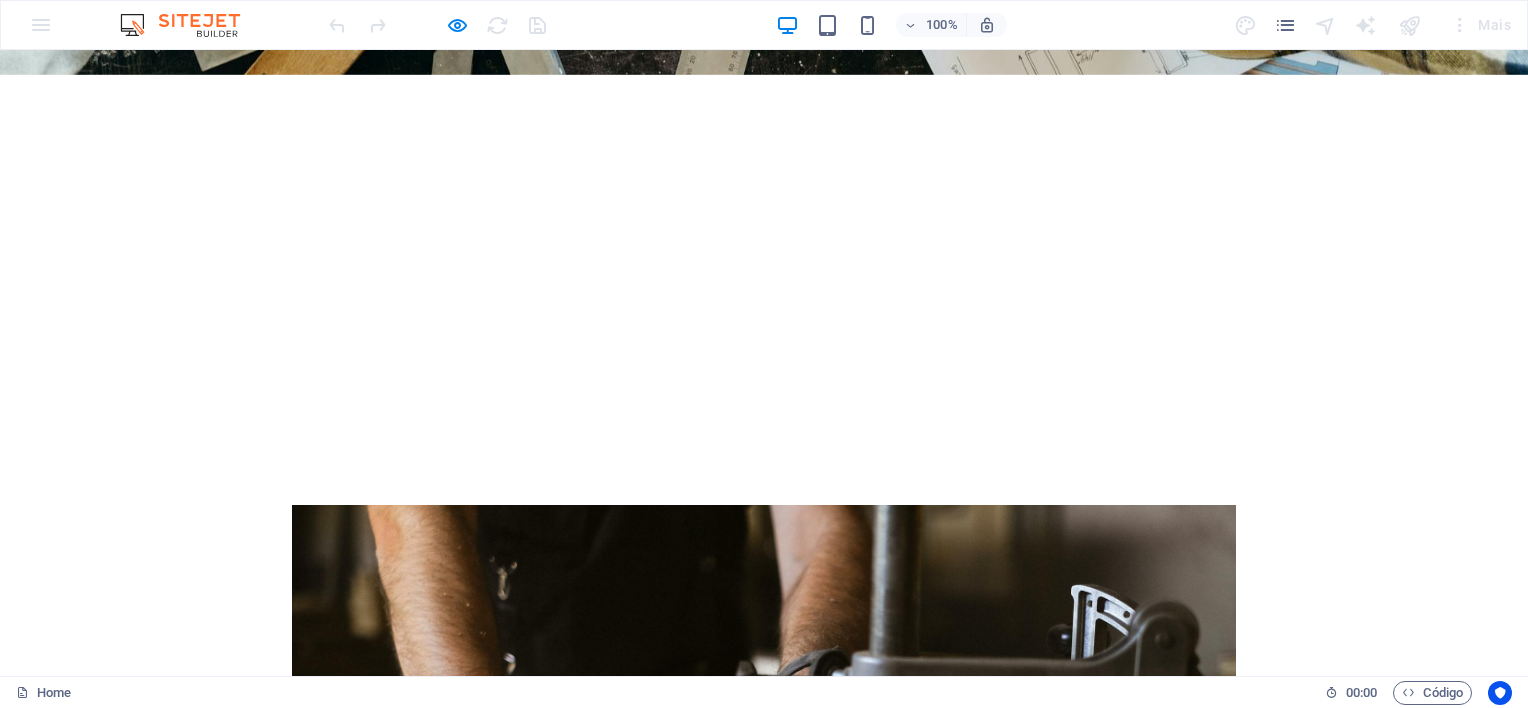 click on "loja online" at bounding box center (764, 2715) 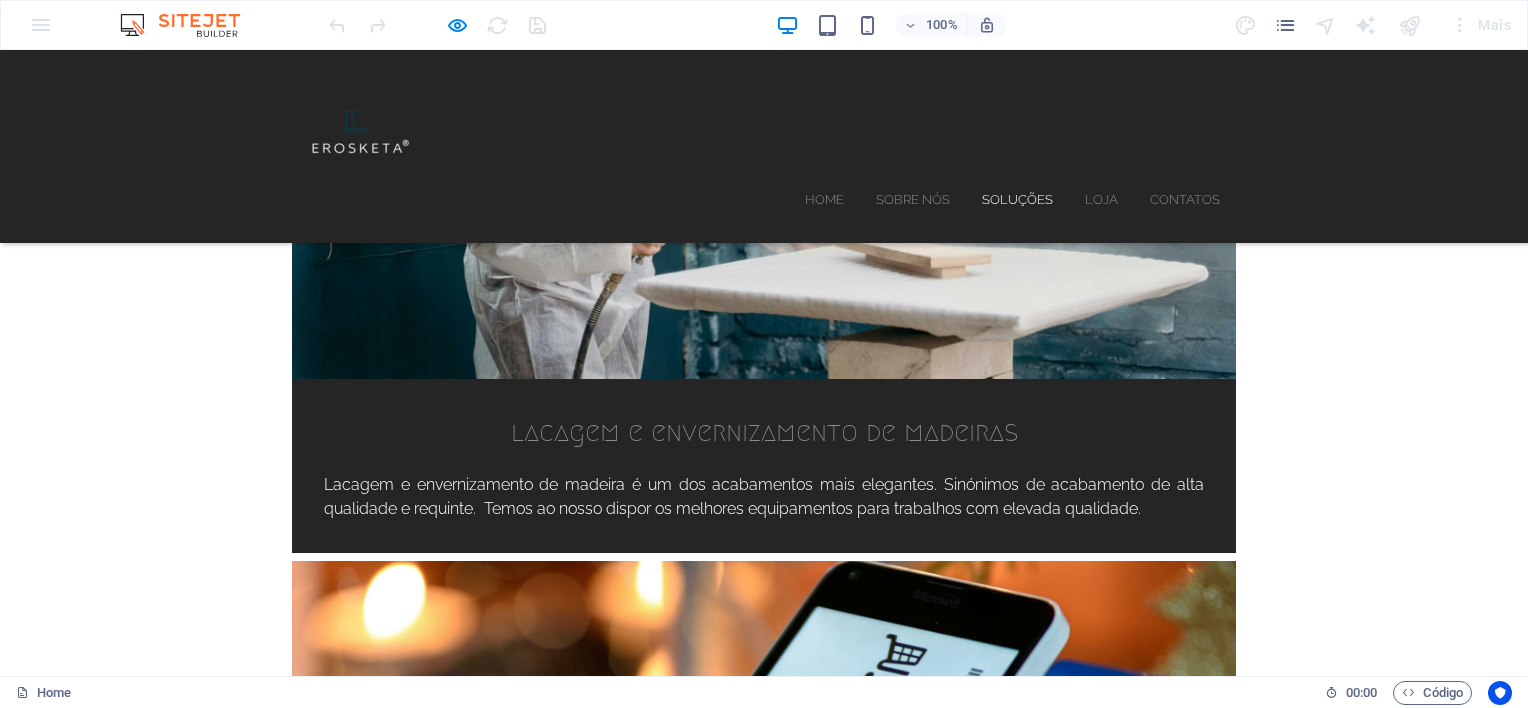 scroll, scrollTop: 2016, scrollLeft: 0, axis: vertical 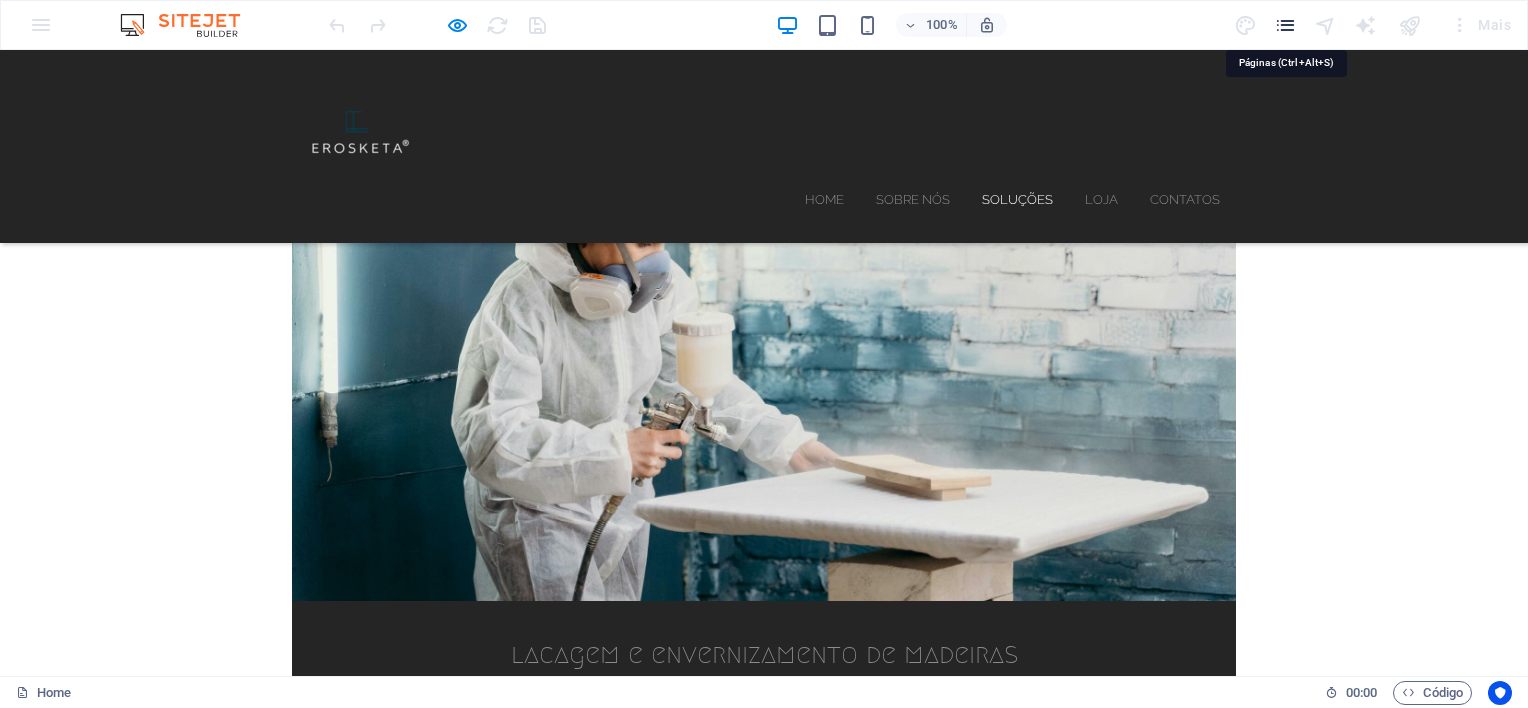 click at bounding box center [1285, 25] 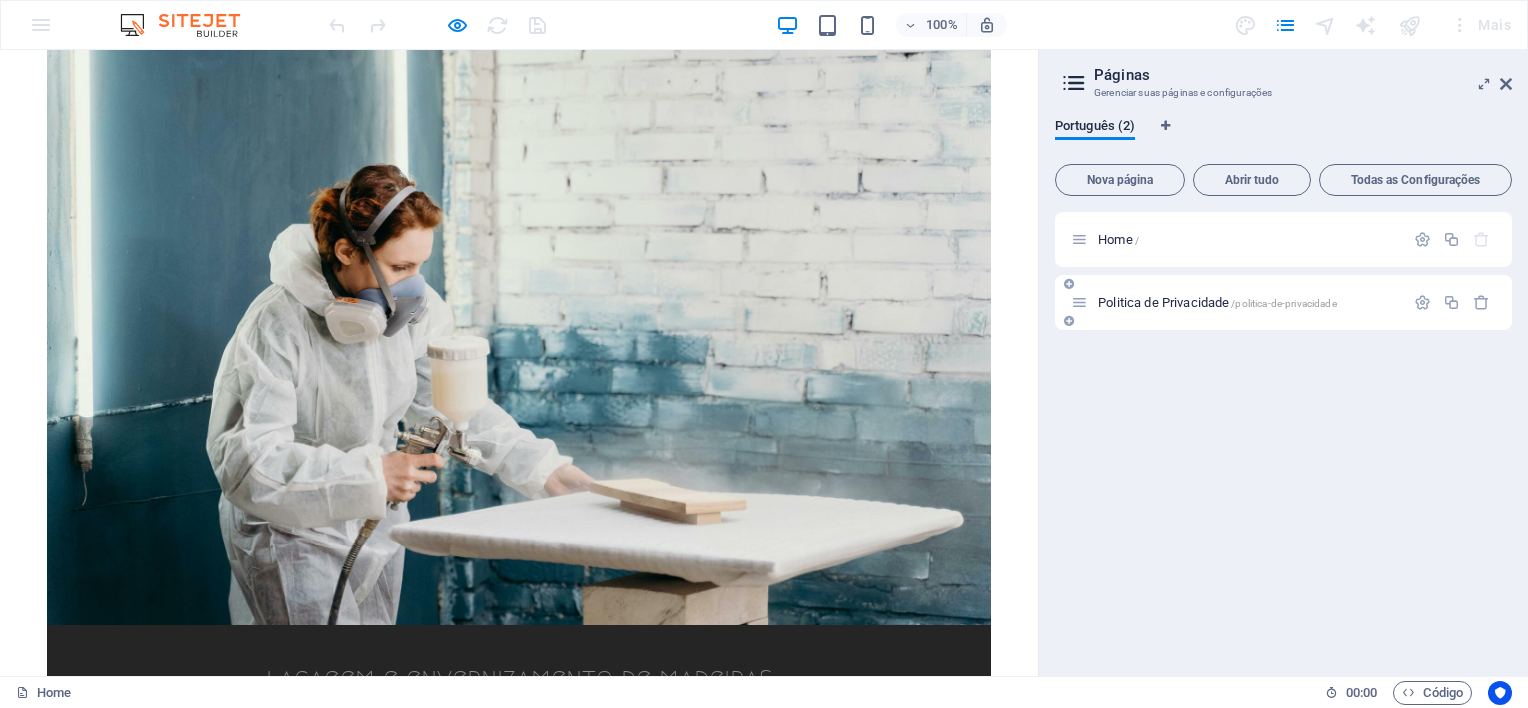 click at bounding box center [1079, 302] 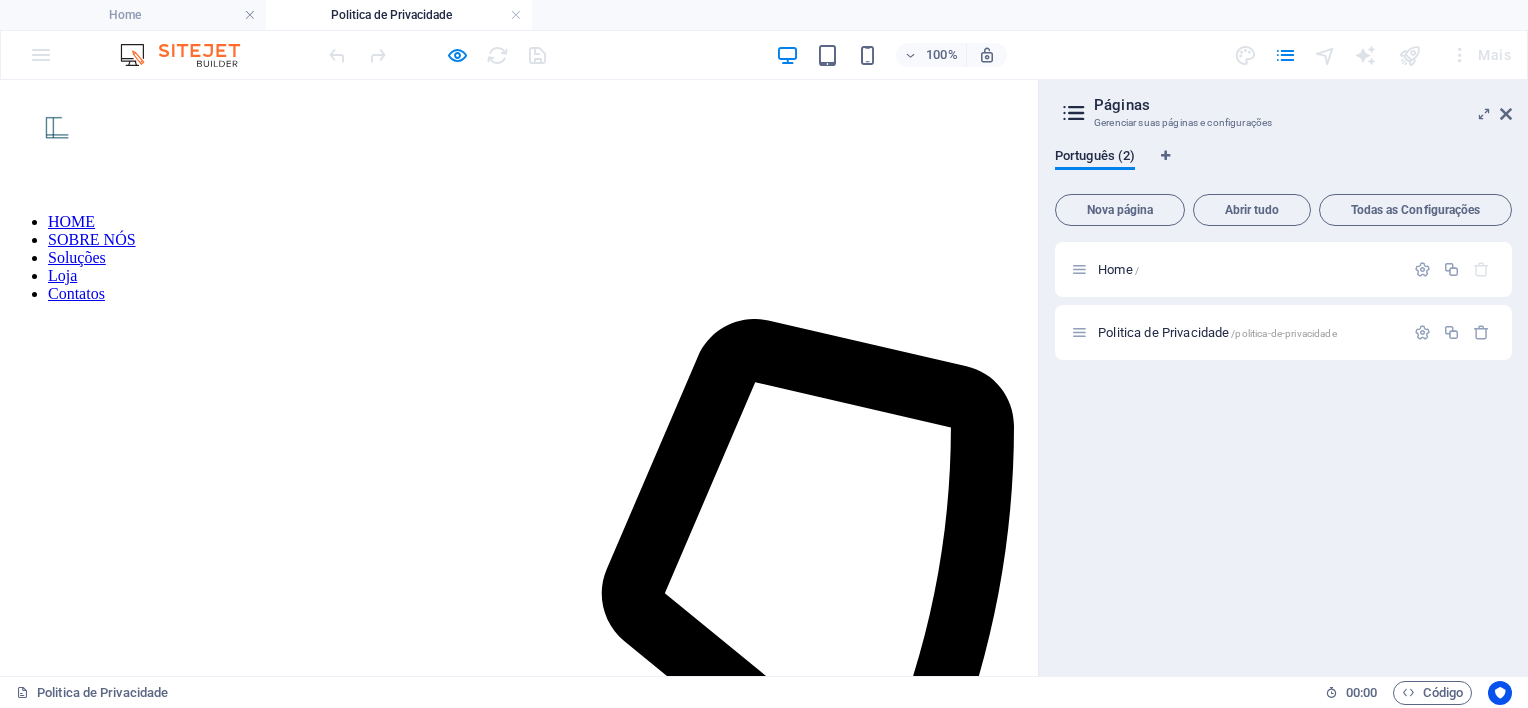 scroll, scrollTop: 0, scrollLeft: 0, axis: both 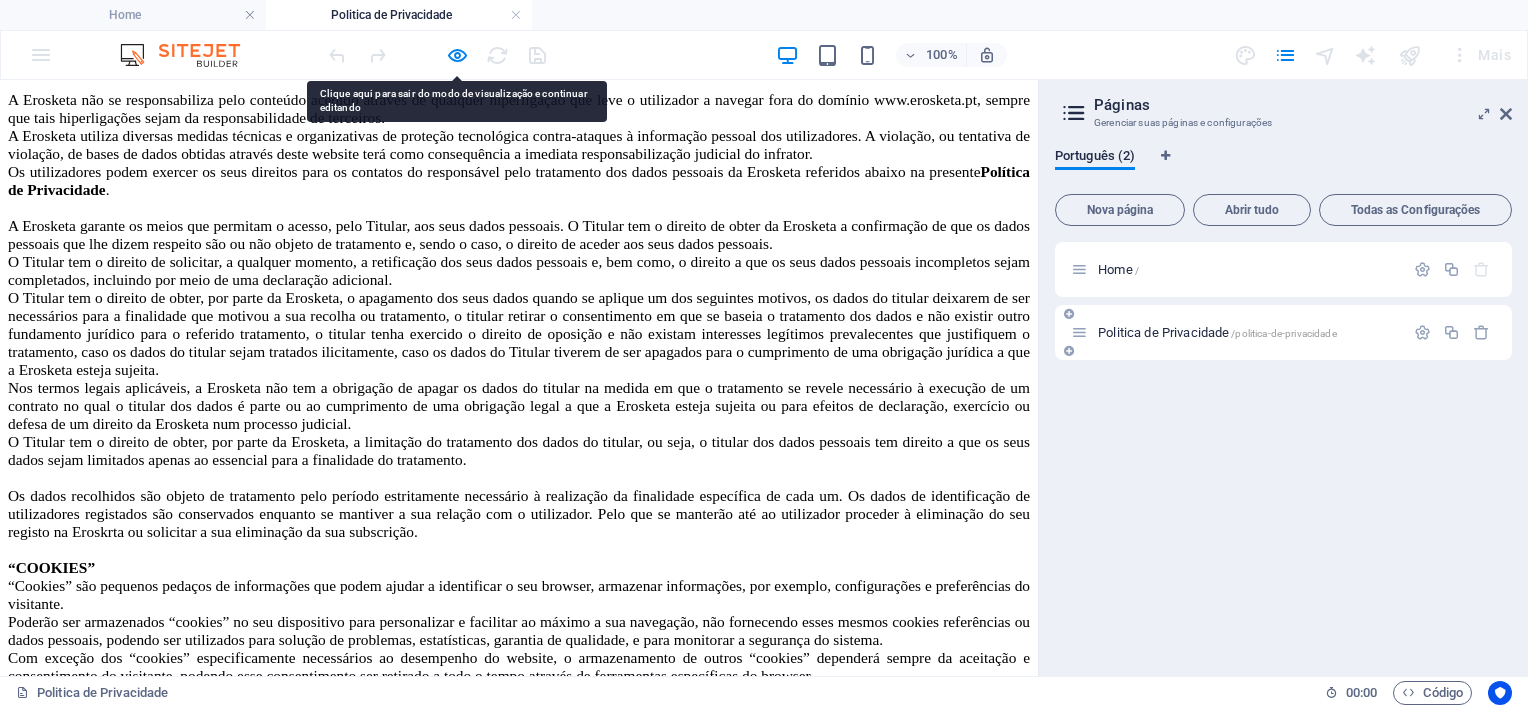click on "Politica de Privacidade /politica-de-privacidade" at bounding box center [1217, 332] 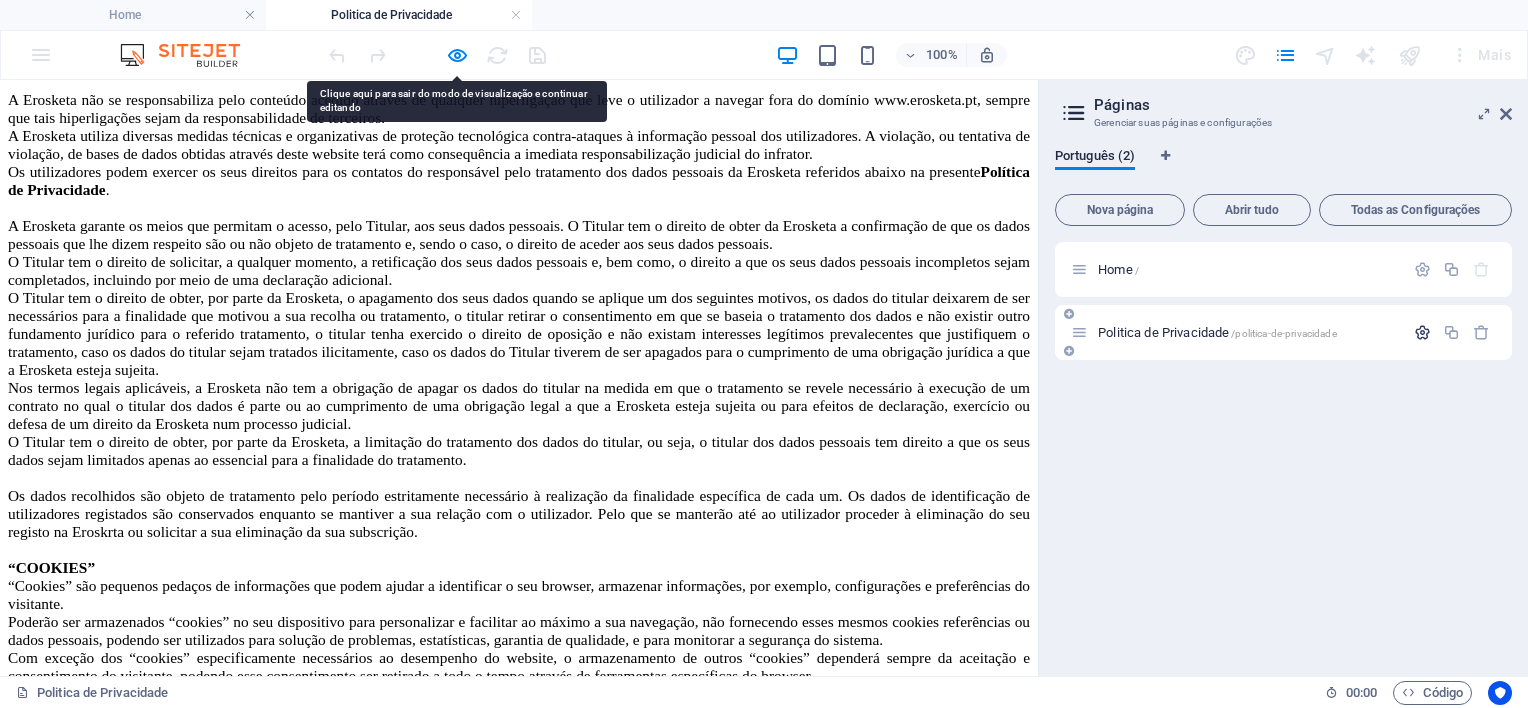 click at bounding box center (1422, 332) 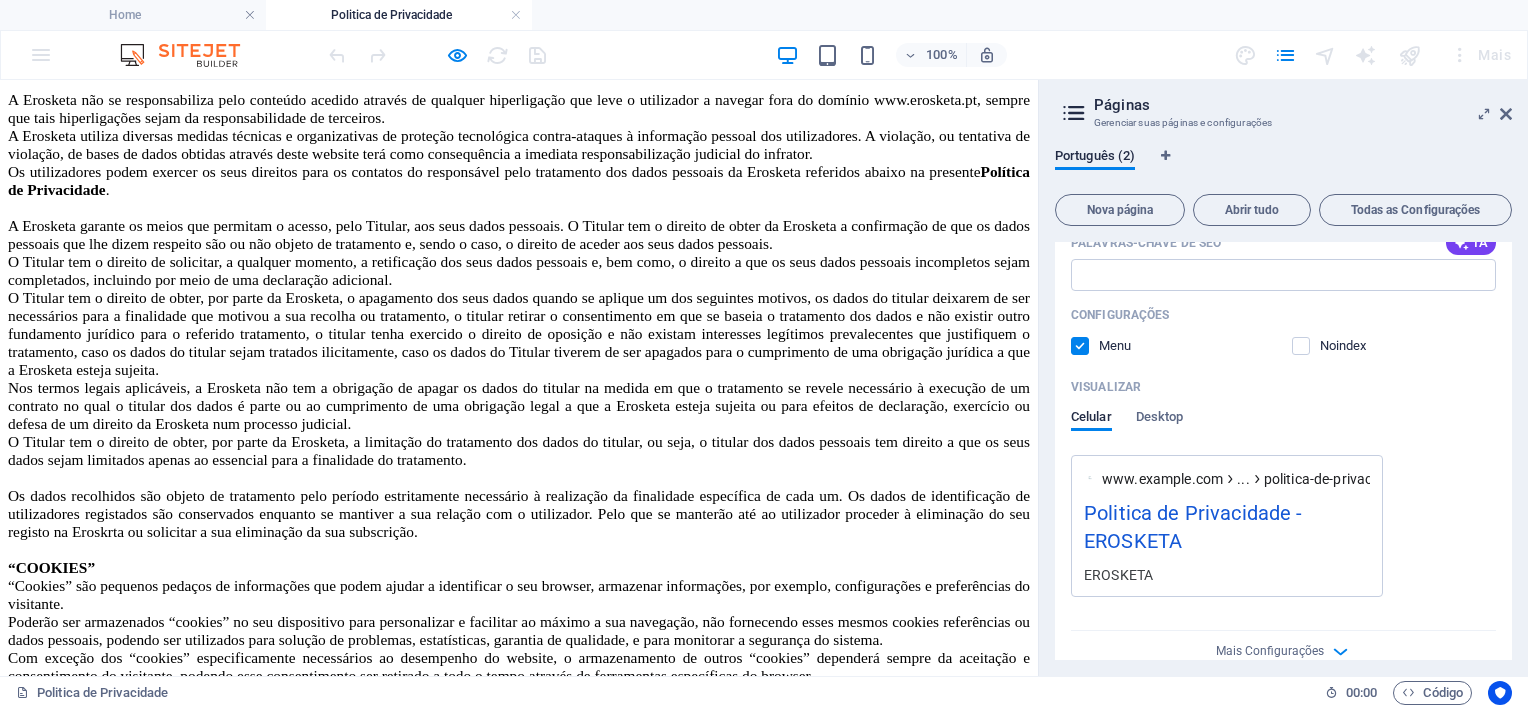scroll, scrollTop: 480, scrollLeft: 0, axis: vertical 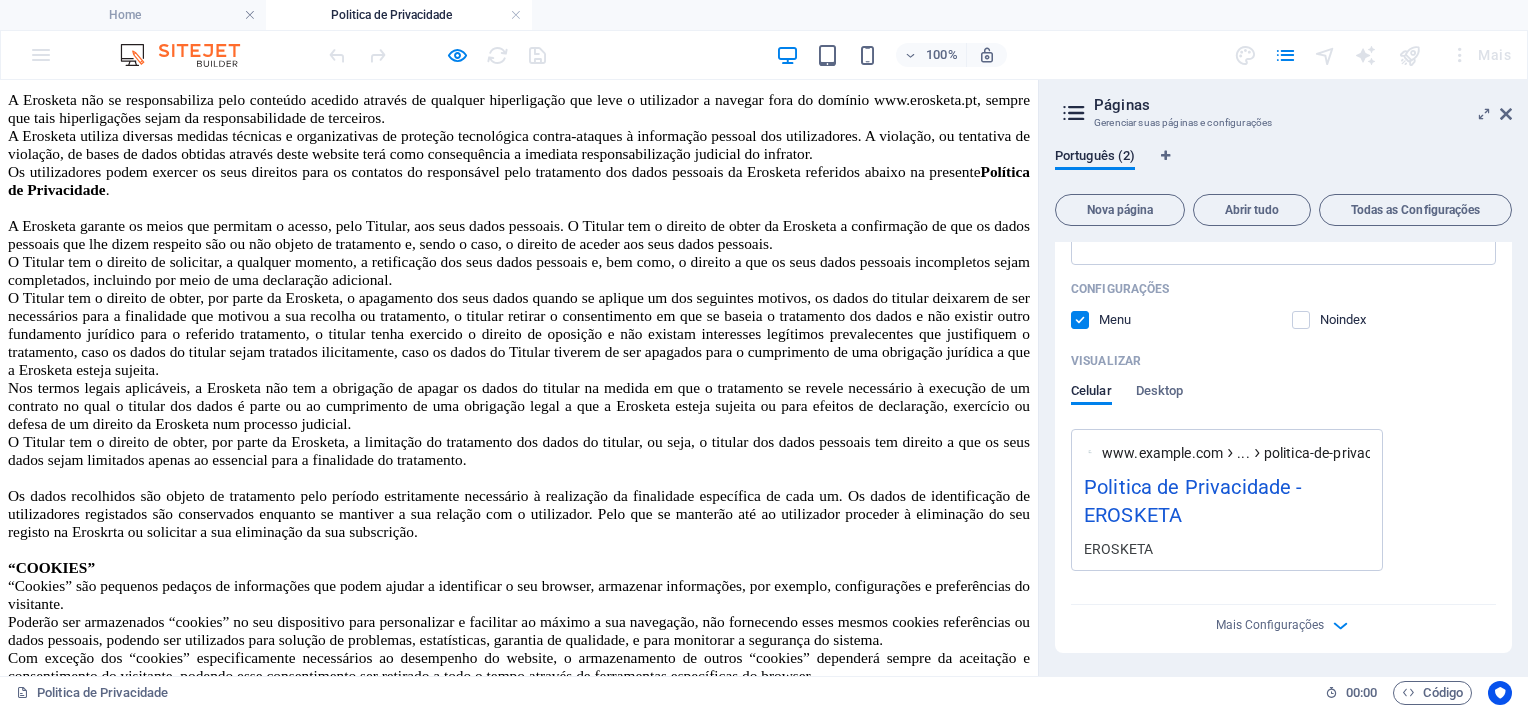 click on "Páginas Gerenciar suas páginas e configurações Português (2) Nova página Abrir tudo Todas as Configurações Home / Politica de Privacidade /politica-de-privacidade Nome Politica de Privacidade ​ URL SLUG /politica-de-privacidade ​ Título SEO IA Politica de Privacidade ​ 332 / 580 Px Descrição de SEO IA ​ 76 / 990 Px Palavras-chave de SEO IA ​ Configurações Menu Noindex Visualizar Celular Desktop www.example.com ... politica-de-privacidade Politica de Privacidade - EROSKETA EROSKETA Meta tags ​ Imagem de visualização (Gráfico Aberto) Arraste os arquivos aqui, clique para escolher os arquivos ou selecione arquivos em Arquivos ou em nossa galeria de fotos e vídeos gratuitos Mais Configurações" at bounding box center (1283, 378) 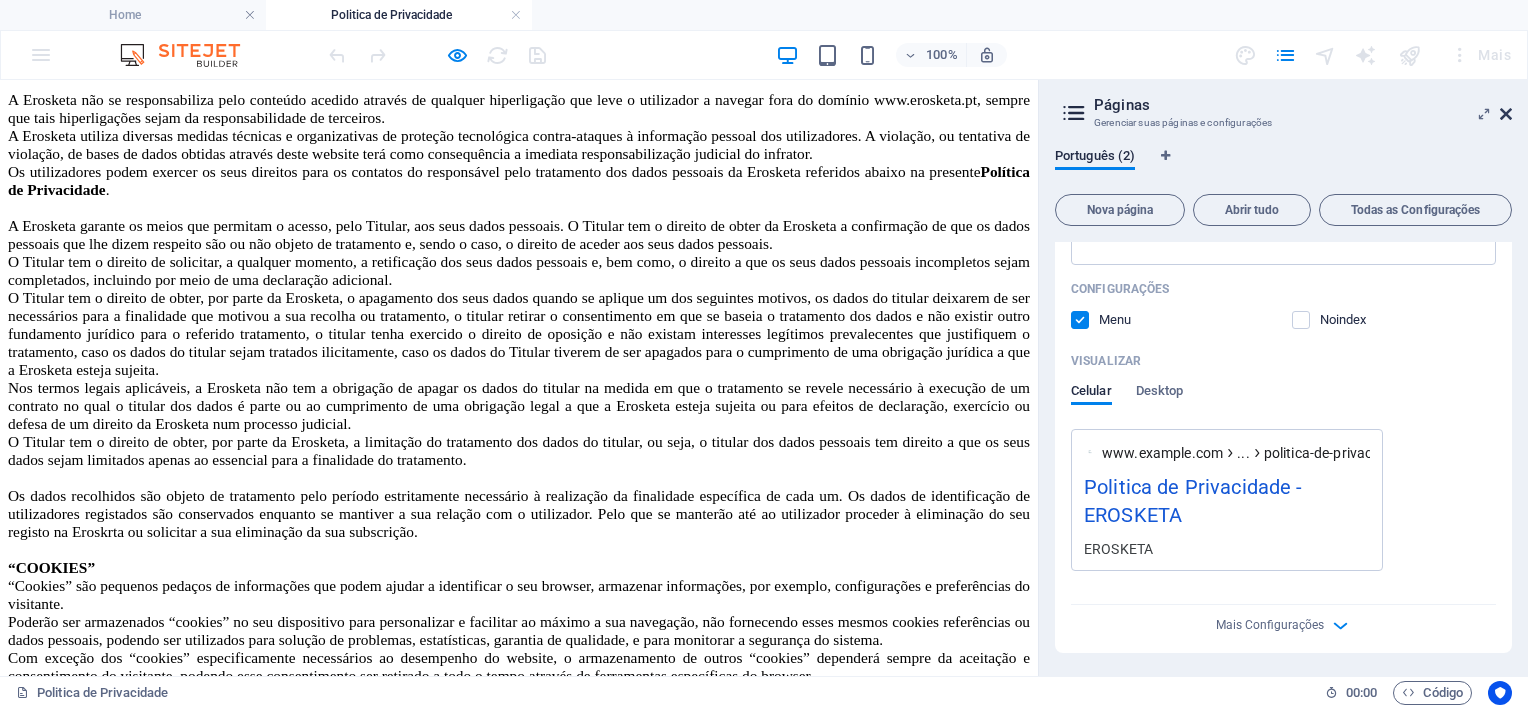 click at bounding box center (1506, 114) 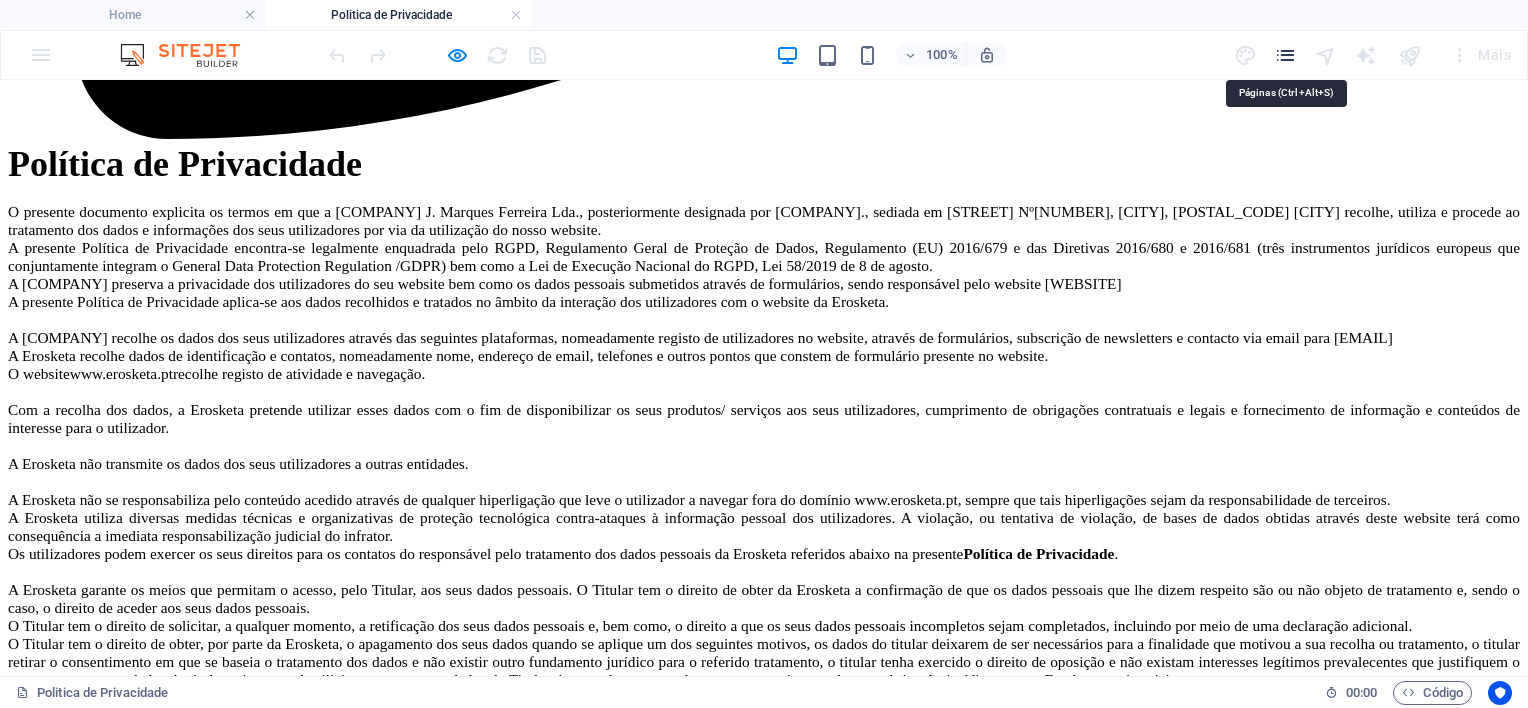 click at bounding box center [1285, 55] 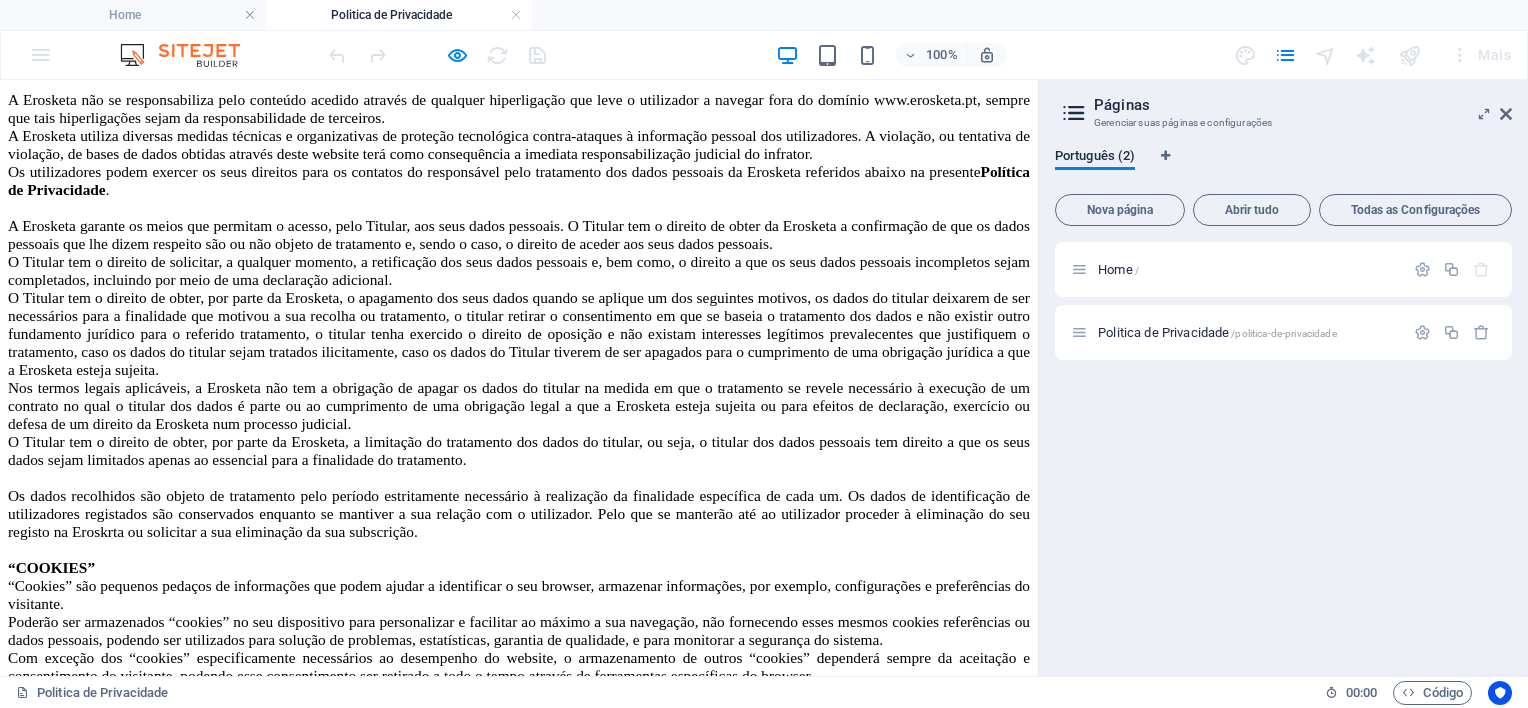 click on "100% Mais" at bounding box center (764, 55) 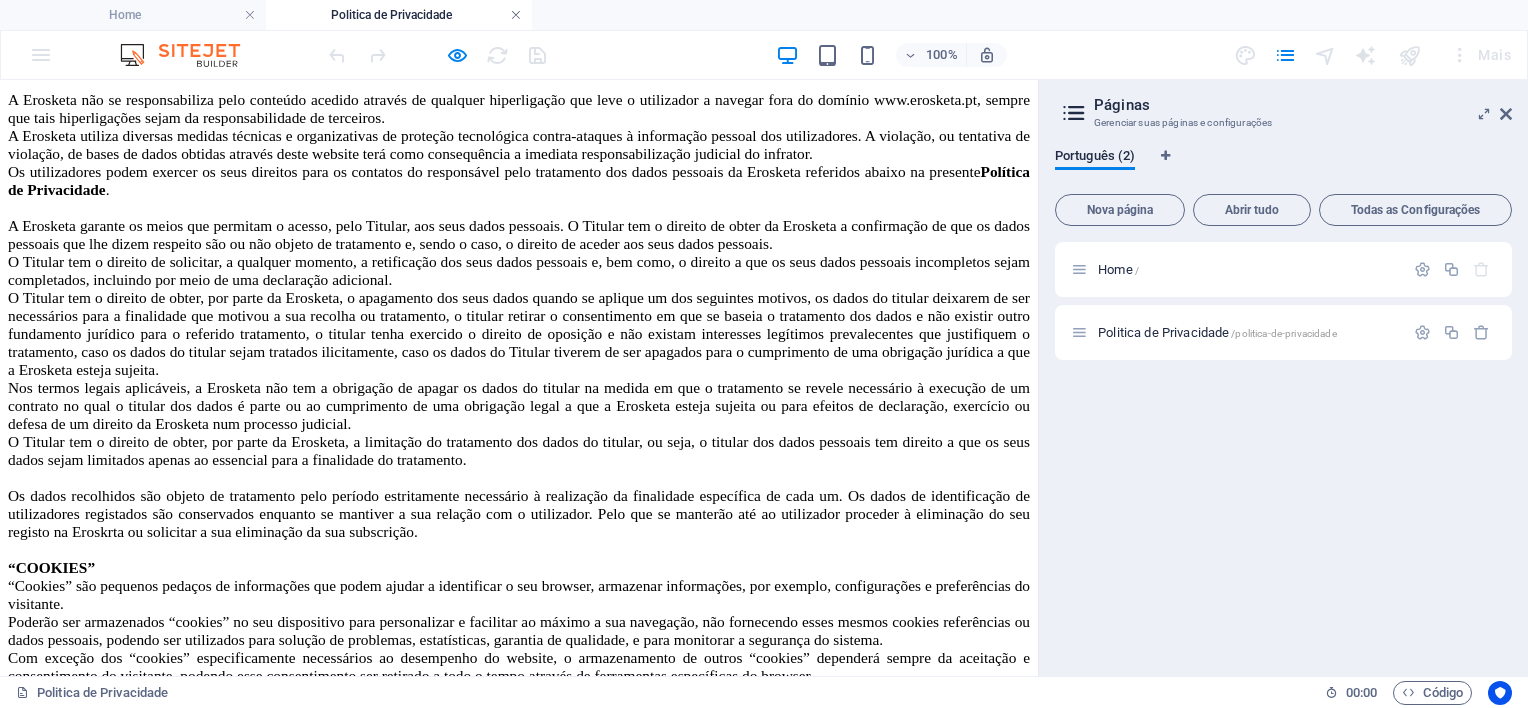 click at bounding box center (516, 15) 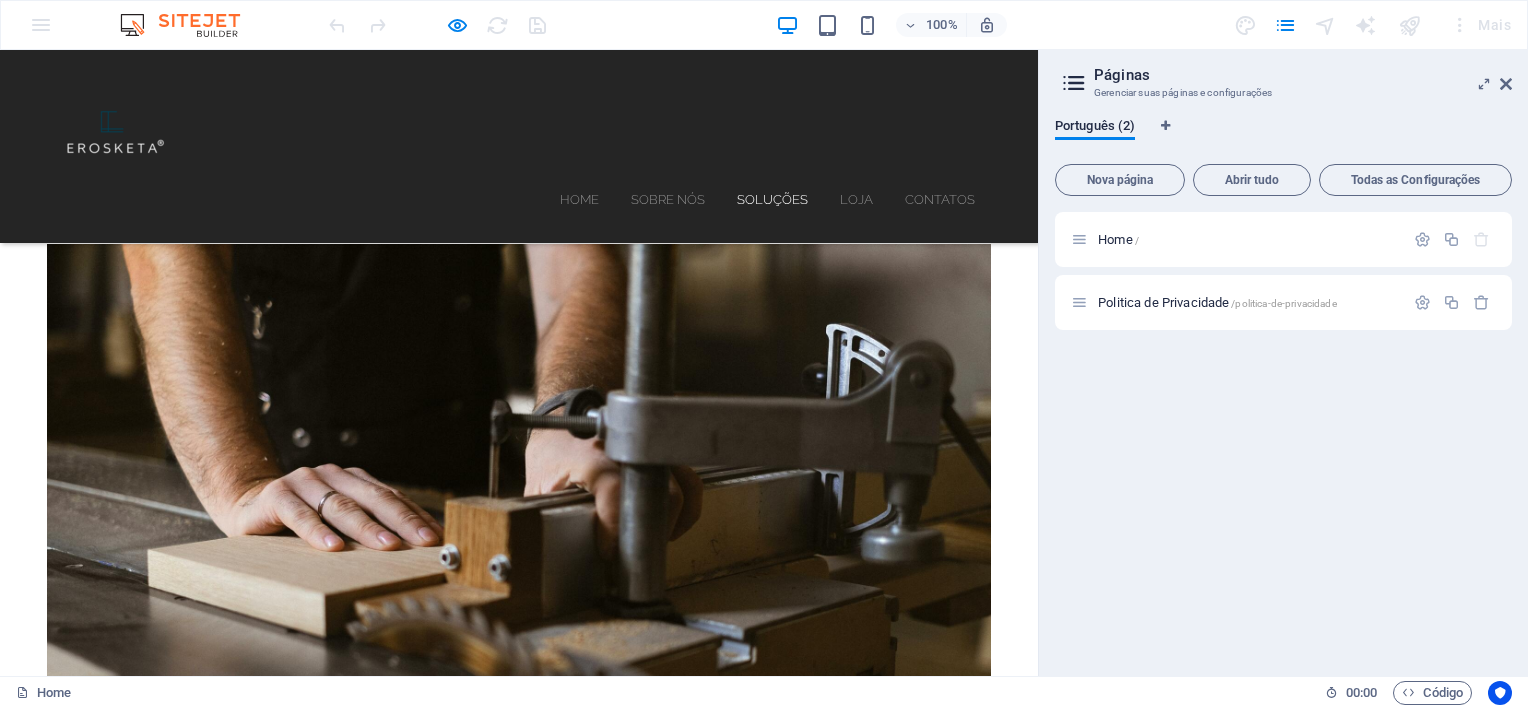 scroll, scrollTop: 763, scrollLeft: 0, axis: vertical 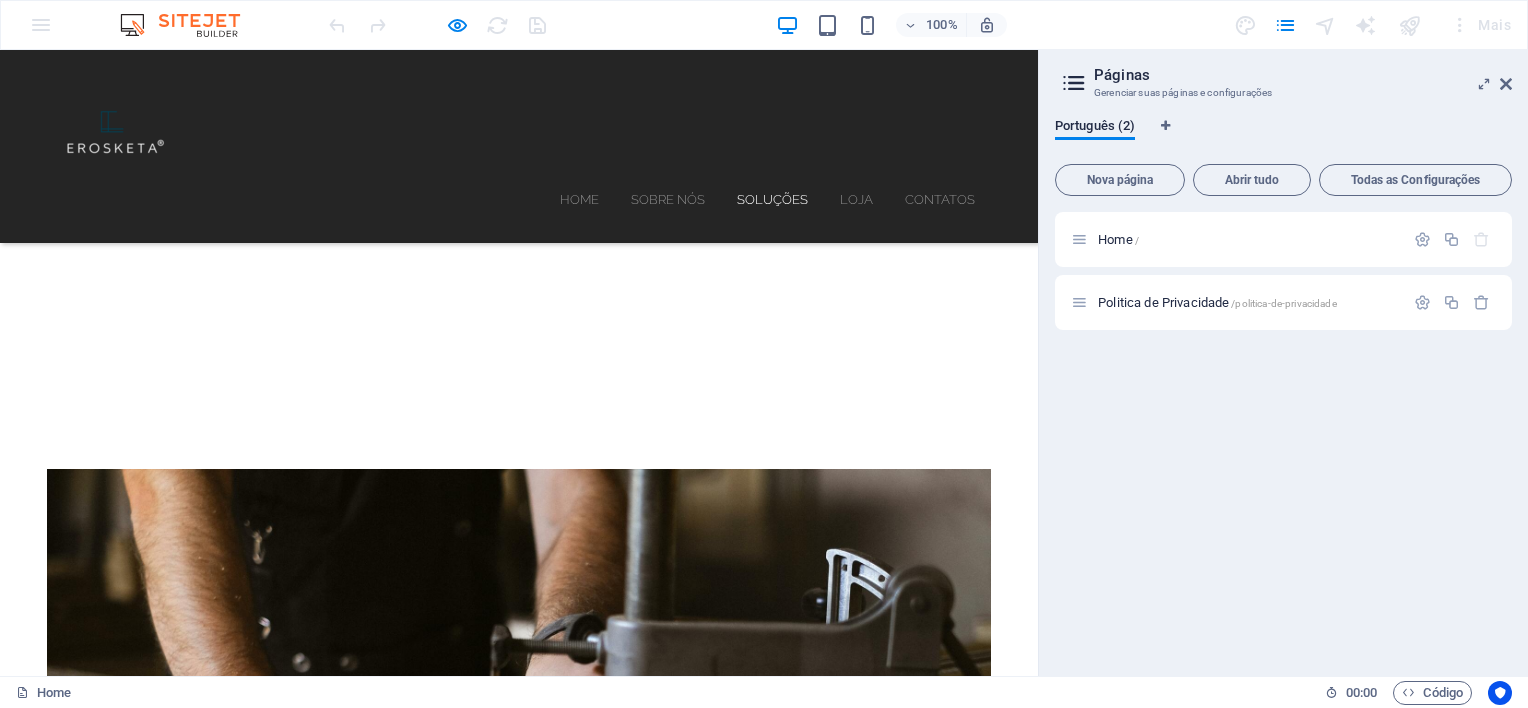 click on "100% Mais" at bounding box center [764, 25] 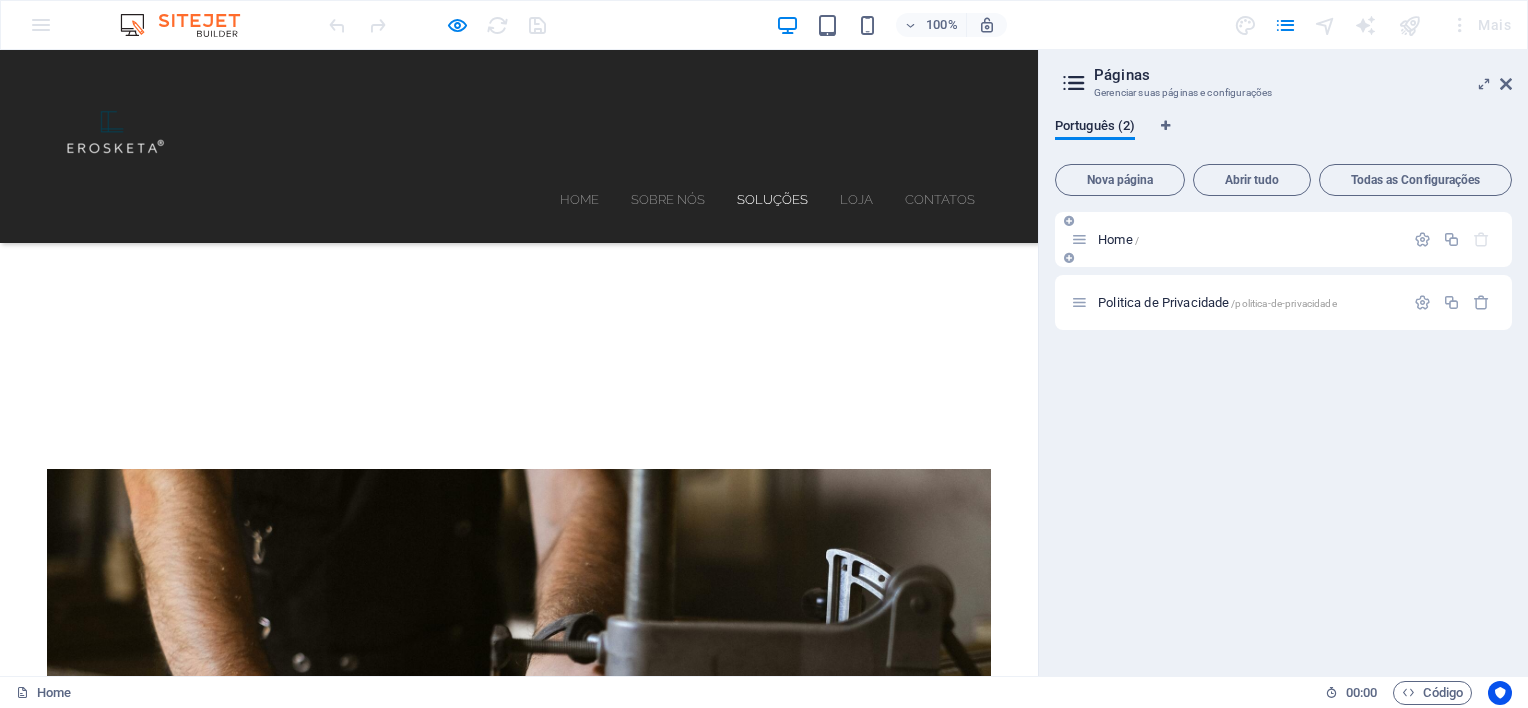 click on "Home /" at bounding box center [1118, 239] 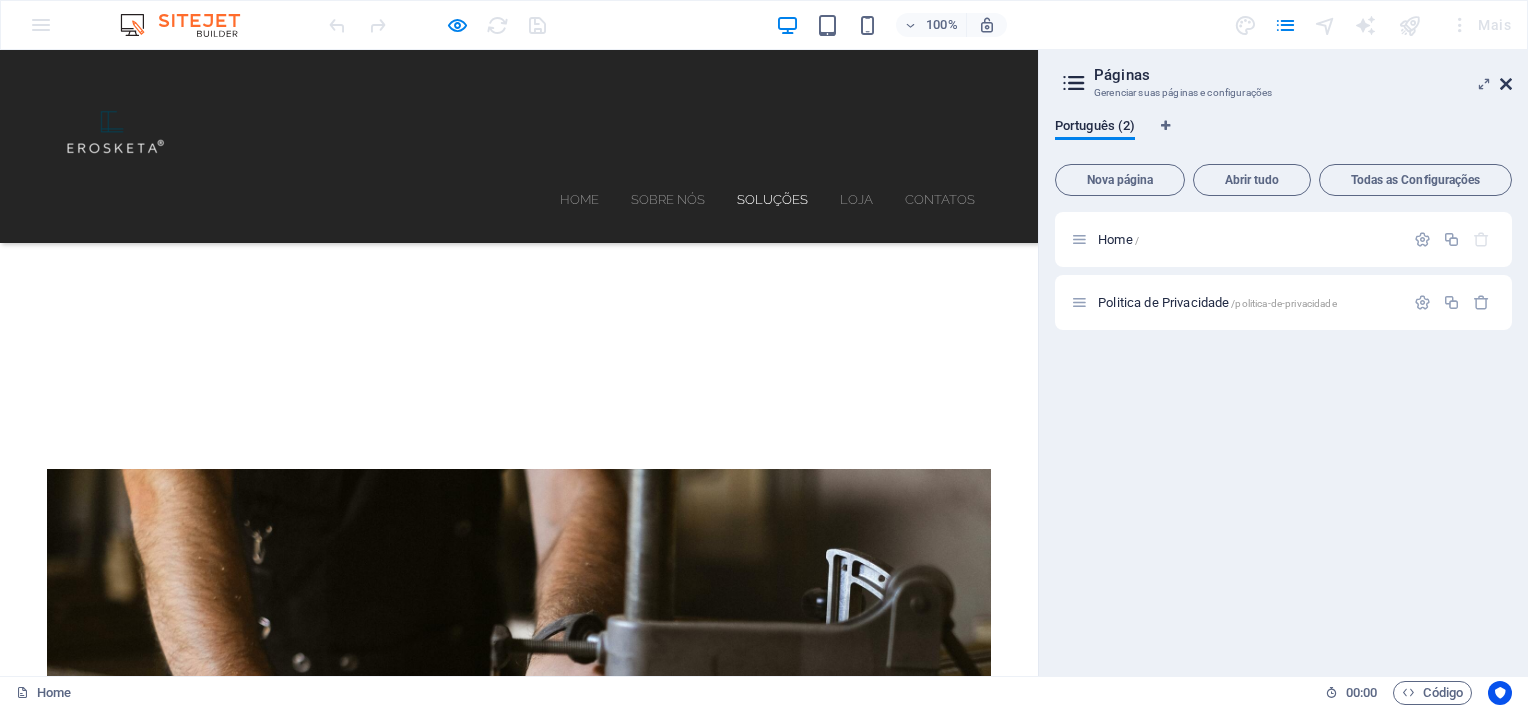 click at bounding box center (1506, 84) 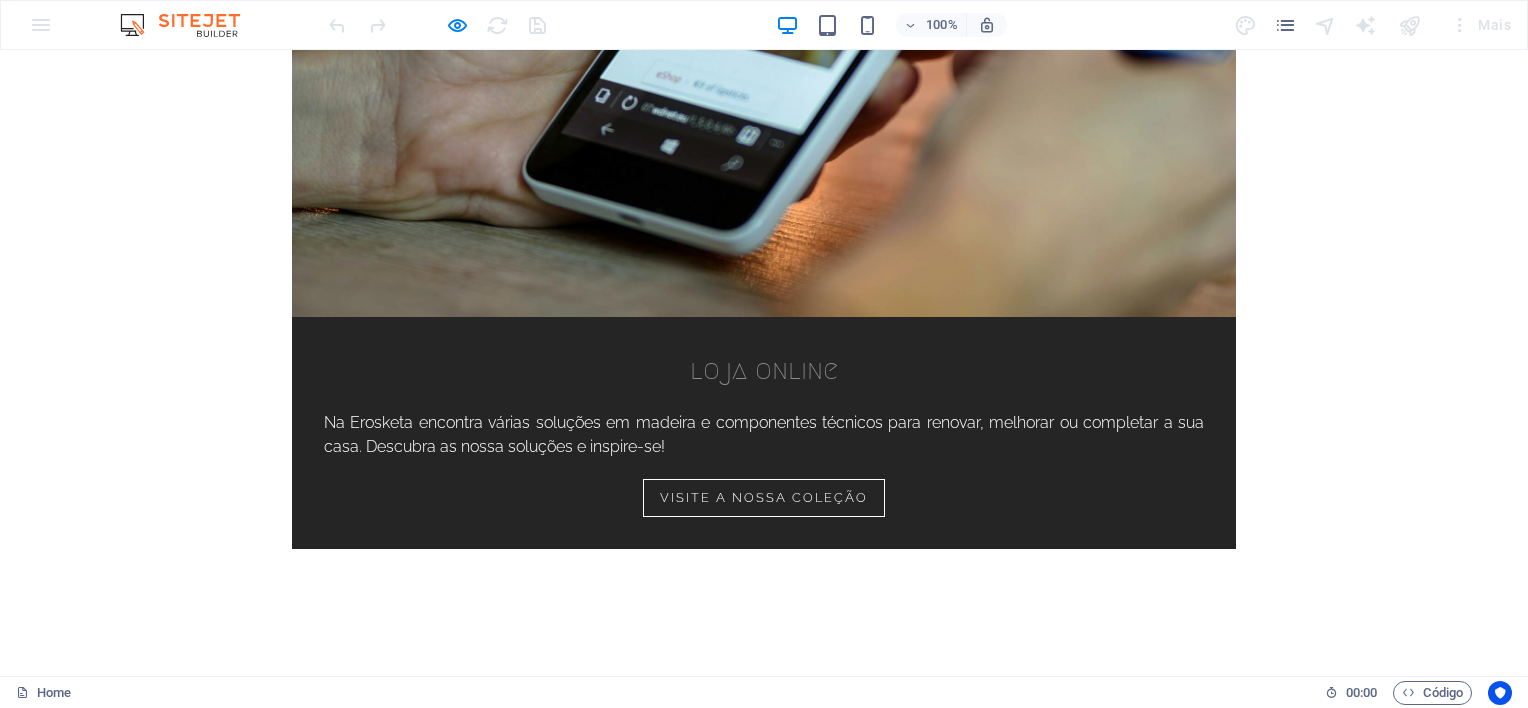 scroll, scrollTop: 3116, scrollLeft: 0, axis: vertical 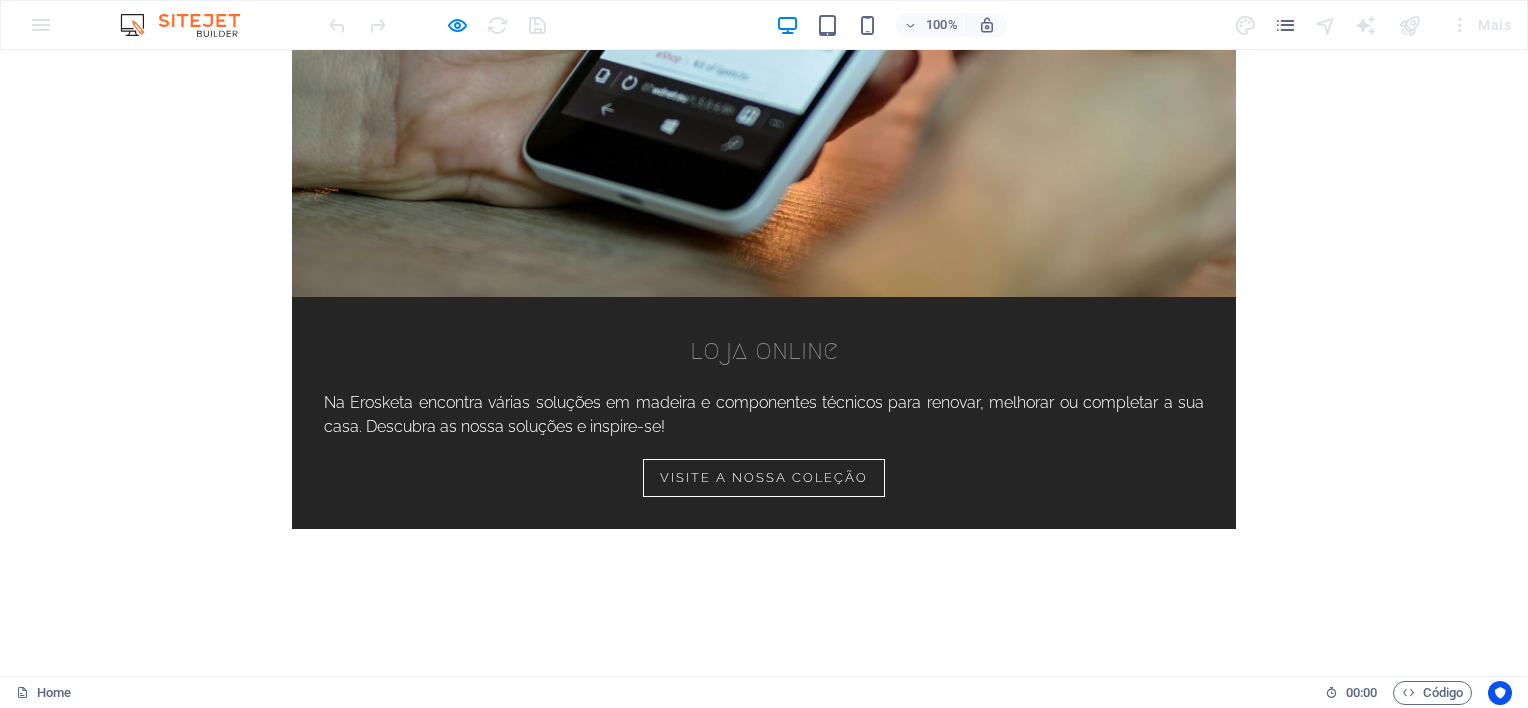 click on "Instagram" at bounding box center [329, 3556] 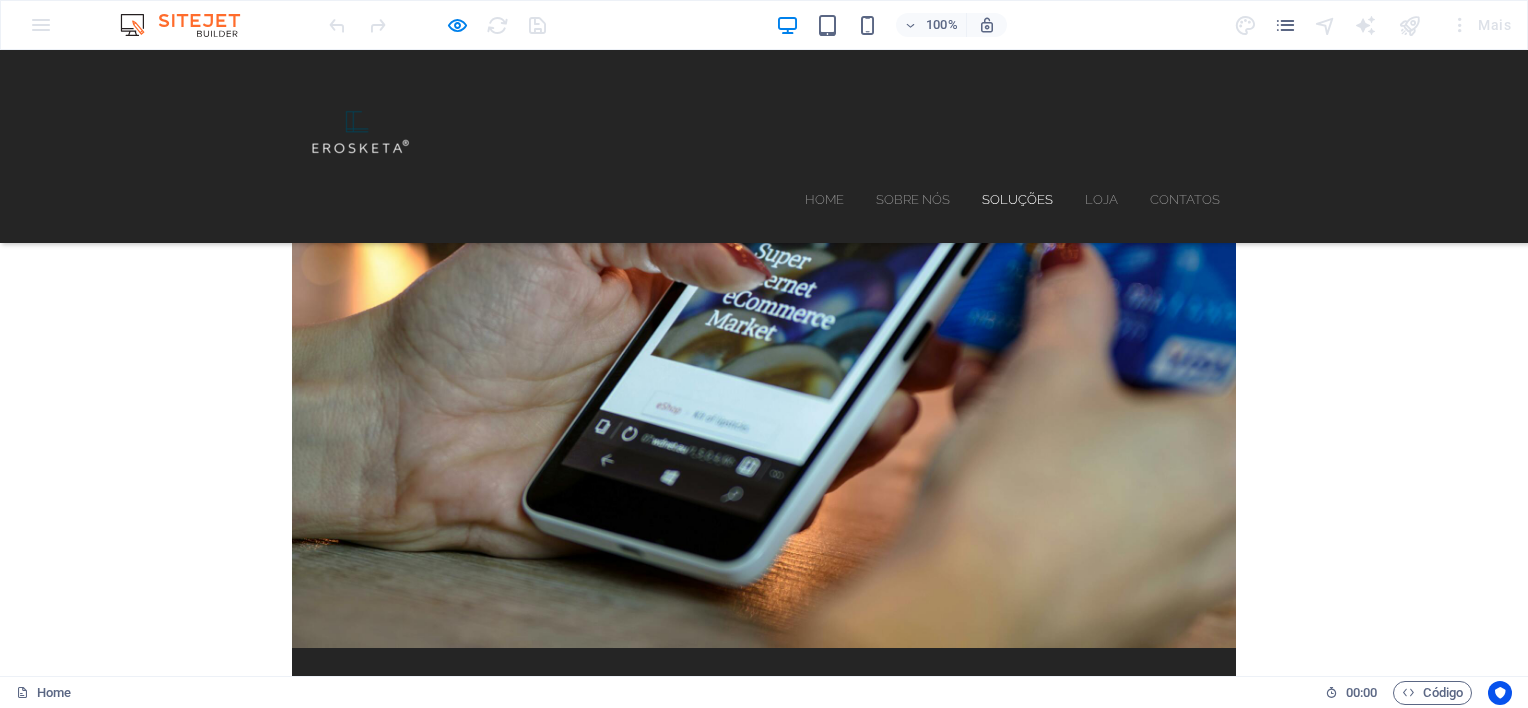 scroll, scrollTop: 2516, scrollLeft: 0, axis: vertical 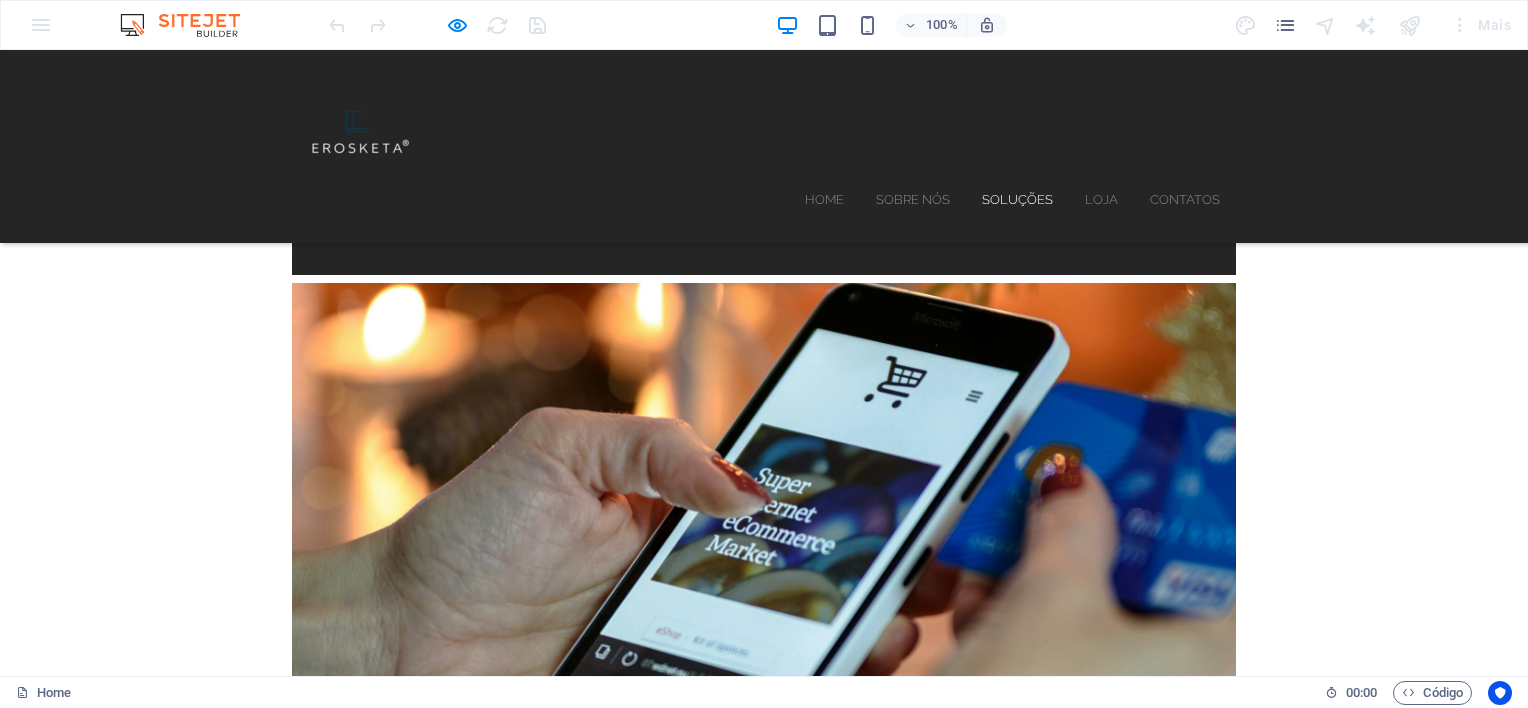 click on "100% Mais" at bounding box center (764, 25) 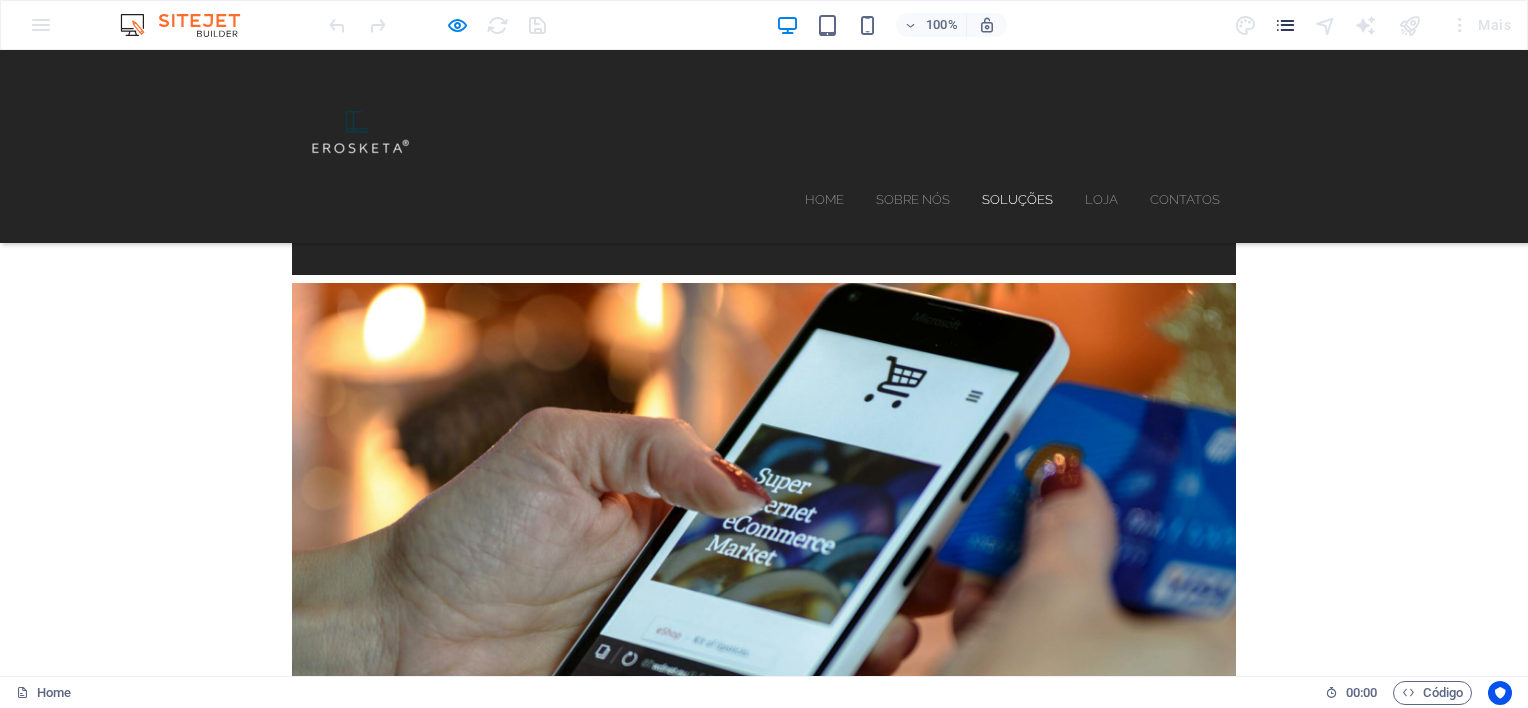 click at bounding box center [1285, 25] 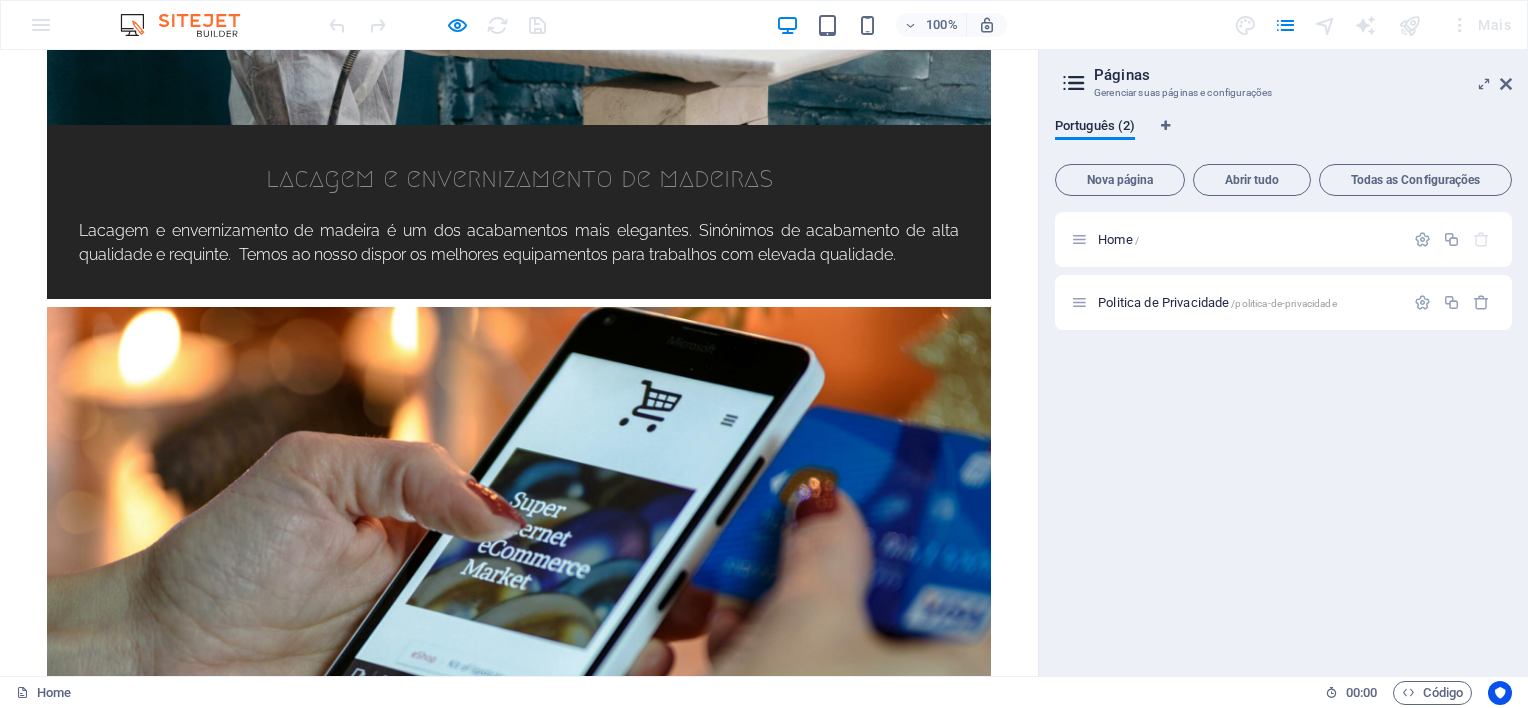 click on "Abrir tudo" at bounding box center [1252, 180] 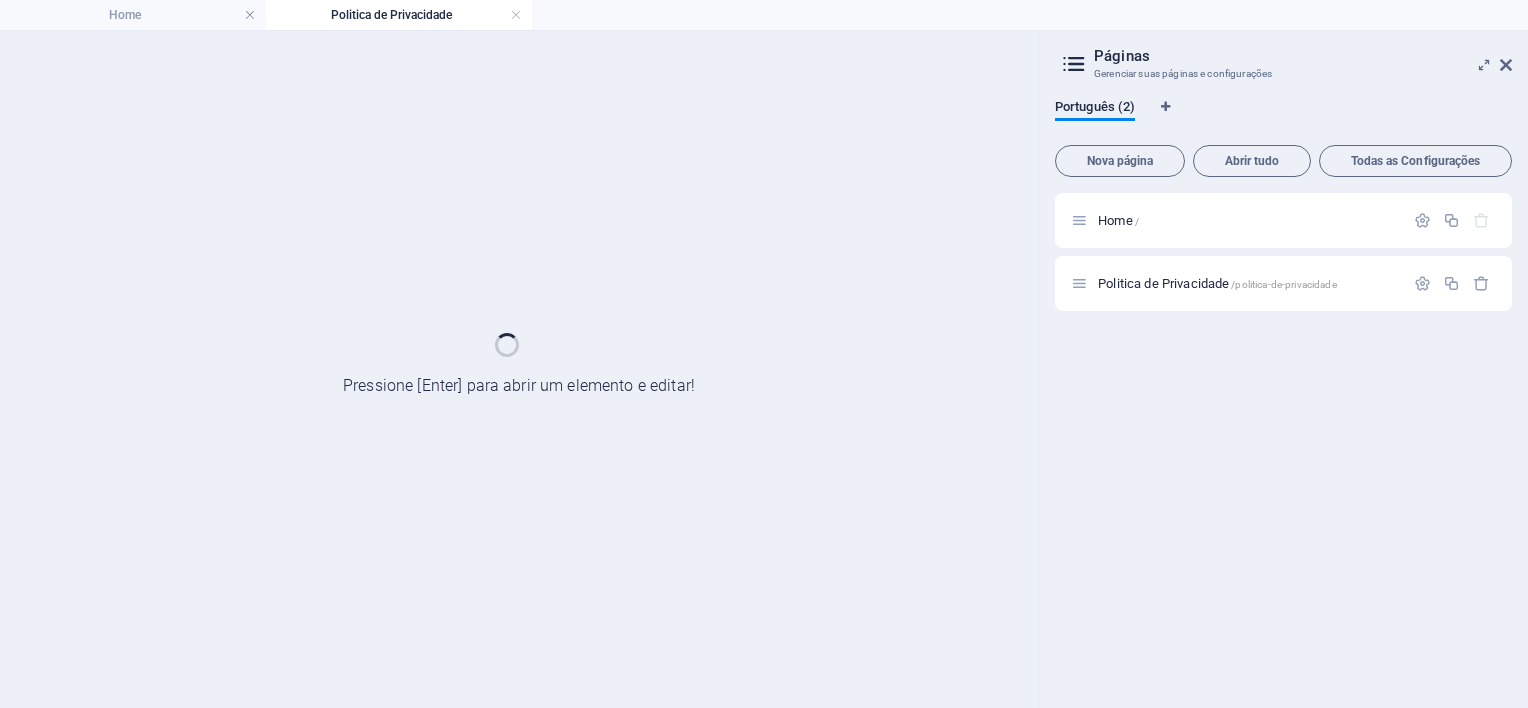 scroll, scrollTop: 0, scrollLeft: 0, axis: both 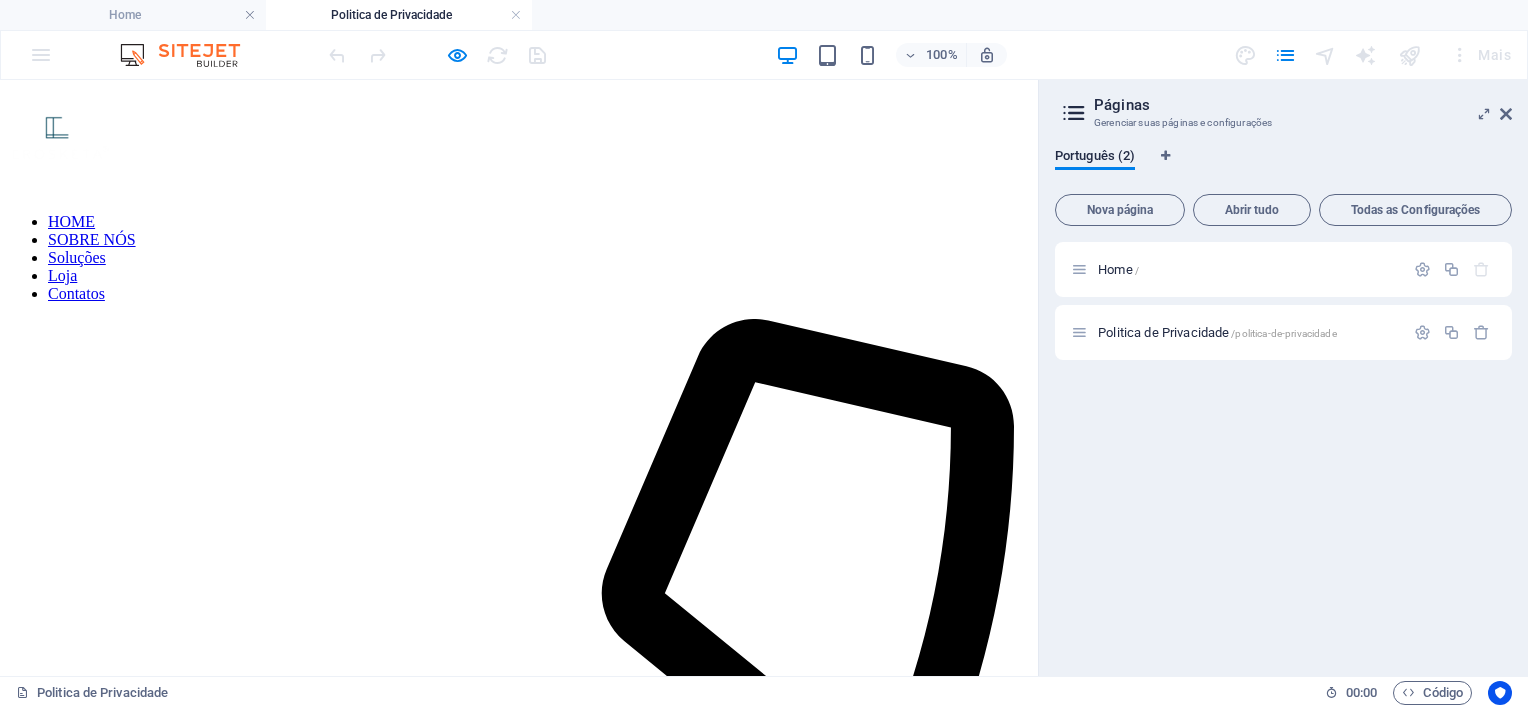 click on "Política de Privacidade O presente documento explicita os termos em que a [COMPANY] J. Marques Ferreira Lda., posteriormente designada por [COMPANY]., sediada em [STREET] Nº[NUMBER], [CITY], [POSTAL_CODE] [CITY] recolhe, utiliza e procede ao tratamento dos dados e informações dos seus utilizadores por via da utilização do nosso website. A presente Política de Privacidade encontra-se legalmente enquadrada pelo RGPD, Regulamento Geral de Proteção de Dados, Regulamento (EU) 2016/679 e das Diretivas 2016/680 e 2016/681 (três instrumentos jurídicos europeus que conjuntamente integram o General Data Protection Regulation /GDPR) bem como a Lei de Execução Nacional do RGPD, Lei 58/2019 de 8 de agosto. A [COMPANY] preserva a privacidade dos utilizadores do seu website bem como os dados pessoais submetidos através de formulários, sendo responsável pelo website [WEBSITE] O website  [WEBSITE]  recolhe registo de atividade e navegação. Política de Privacidade  . “COOKIES” pt" at bounding box center [519, 2079] 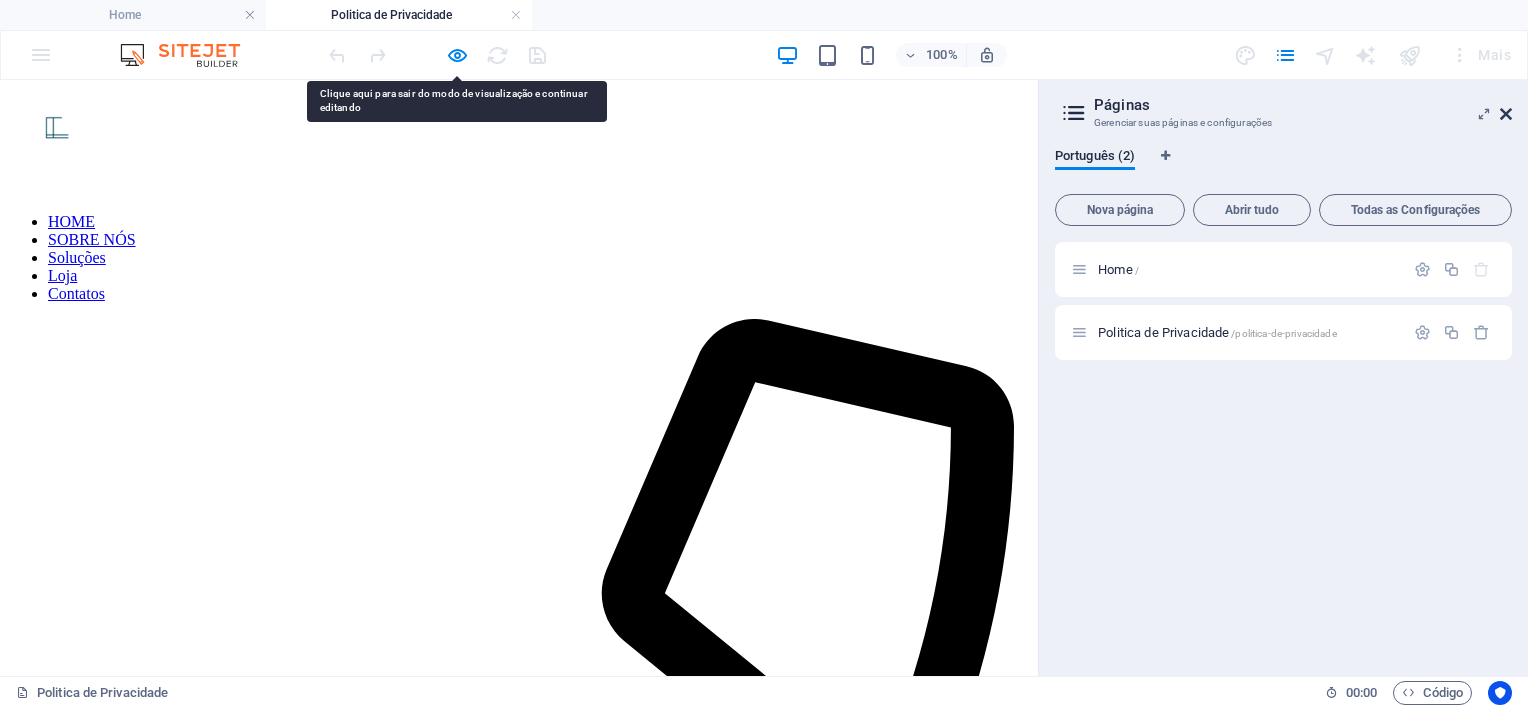 click at bounding box center [1506, 114] 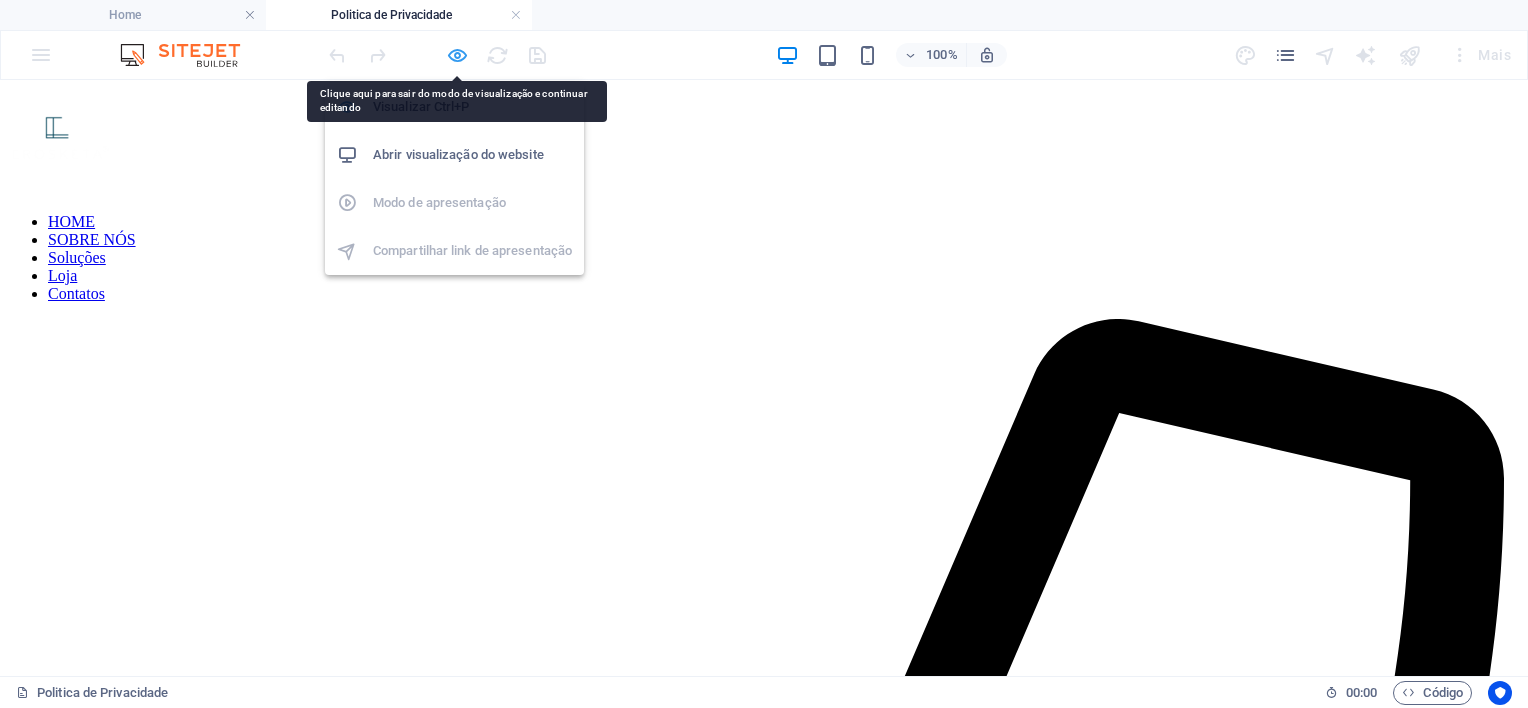 click at bounding box center (457, 55) 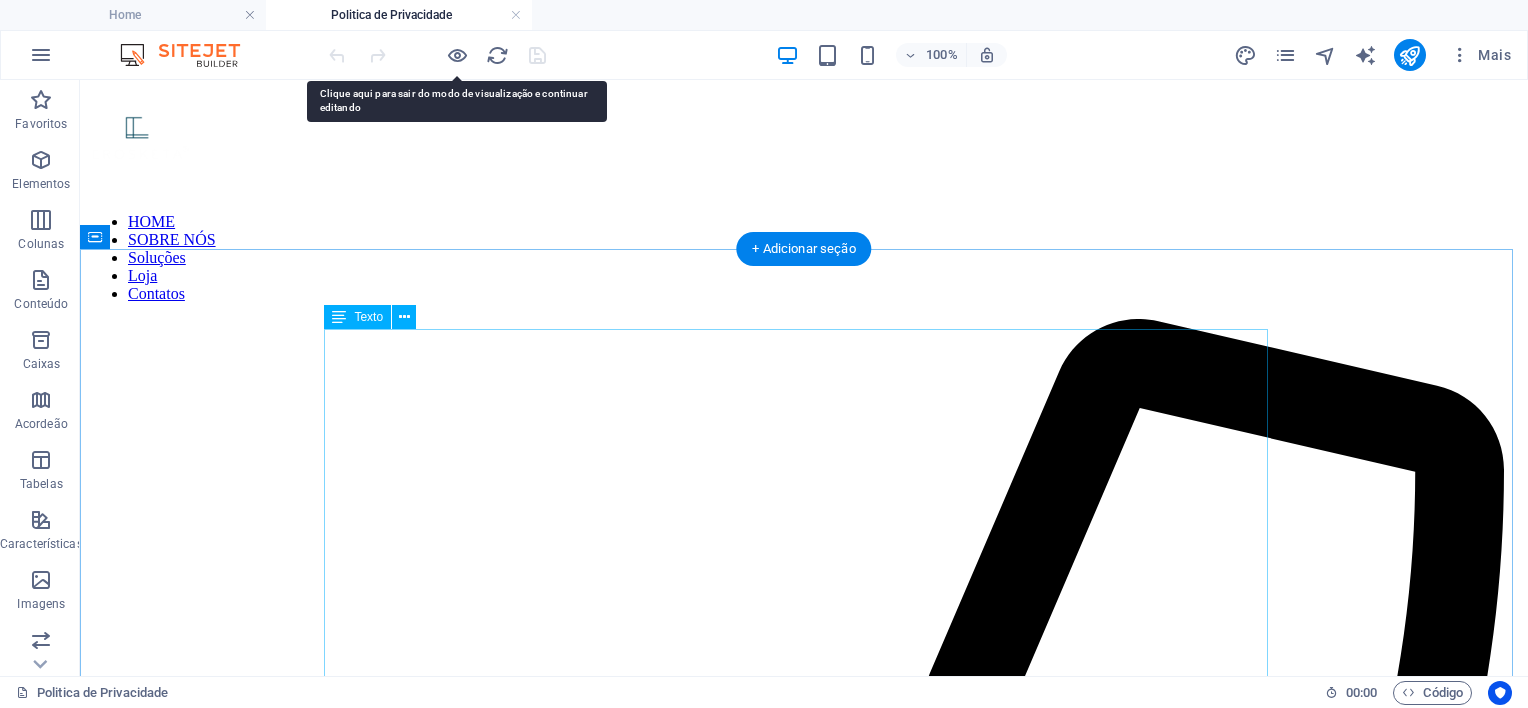 click on "Política de Privacidade O presente documento explicita os termos em que a [COMPANY] J. Marques Ferreira Lda., posteriormente designada por [COMPANY]., sediada em [STREET] Nº[NUMBER], [CITY], [POSTAL_CODE] [CITY] recolhe, utiliza e procede ao tratamento dos dados e informações dos seus utilizadores por via da utilização do nosso website. A presente Política de Privacidade encontra-se legalmente enquadrada pelo RGPD, Regulamento Geral de Proteção de Dados, Regulamento (EU) 2016/679 e das Diretivas 2016/680 e 2016/681 (três instrumentos jurídicos europeus que conjuntamente integram o General Data Protection Regulation /GDPR) bem como a Lei de Execução Nacional do RGPD, Lei 58/2019 de 8 de agosto. A [COMPANY] preserva a privacidade dos utilizadores do seu website bem como os dados pessoais submetidos através de formulários, sendo responsável pelo website [WEBSITE] O website  [WEBSITE]  recolhe registo de atividade e navegação. Política de Privacidade  . “COOKIES” pt" at bounding box center (804, 2336) 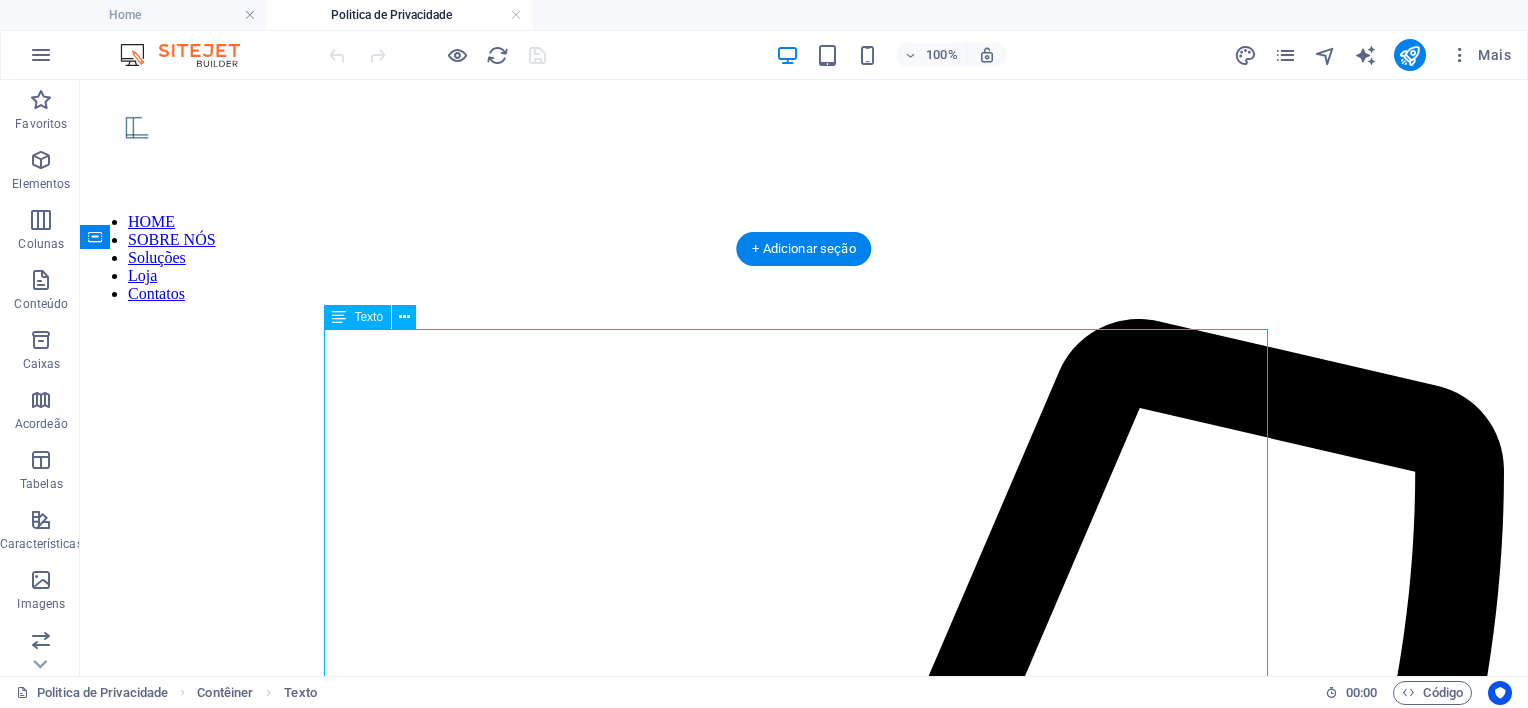 click on "Política de Privacidade O presente documento explicita os termos em que a [COMPANY] J. Marques Ferreira Lda., posteriormente designada por [COMPANY]., sediada em [STREET] Nº[NUMBER], [CITY], [POSTAL_CODE] [CITY] recolhe, utiliza e procede ao tratamento dos dados e informações dos seus utilizadores por via da utilização do nosso website. A presente Política de Privacidade encontra-se legalmente enquadrada pelo RGPD, Regulamento Geral de Proteção de Dados, Regulamento (EU) 2016/679 e das Diretivas 2016/680 e 2016/681 (três instrumentos jurídicos europeus que conjuntamente integram o General Data Protection Regulation /GDPR) bem como a Lei de Execução Nacional do RGPD, Lei 58/2019 de 8 de agosto. A [COMPANY] preserva a privacidade dos utilizadores do seu website bem como os dados pessoais submetidos através de formulários, sendo responsável pelo website [WEBSITE] O website  [WEBSITE]  recolhe registo de atividade e navegação. Política de Privacidade  . “COOKIES” pt" at bounding box center [804, 2336] 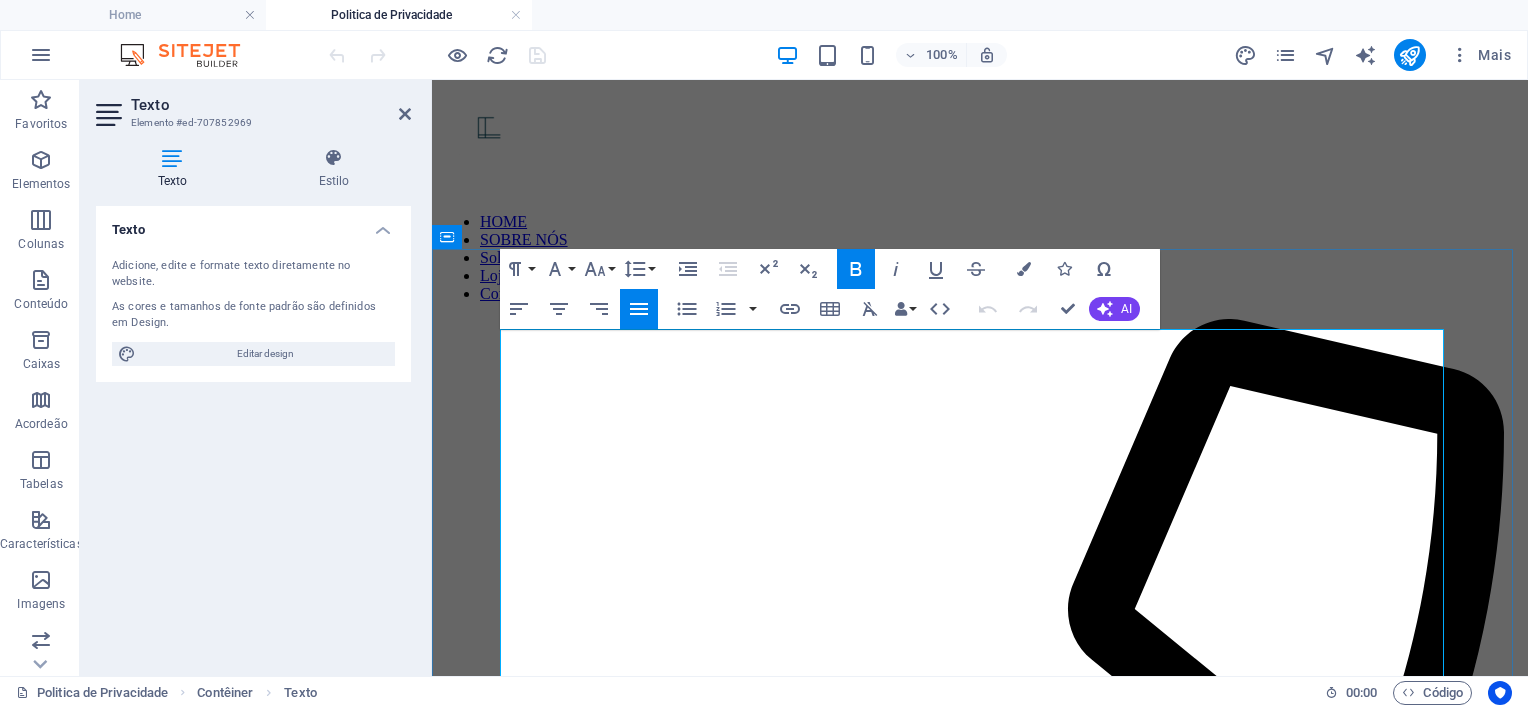 click on "O presente documento explicita os termos em que a [COMPANY] J. Marques Ferreira Lda., posteriormente designada por [COMPANY]., sediada em [STREET] Nº[NUMBER], [CITY], [POSTAL_CODE] [CITY] recolhe, utiliza e procede ao tratamento dos dados e informações dos seus utilizadores por via da utilização do nosso website." at bounding box center (980, 1474) 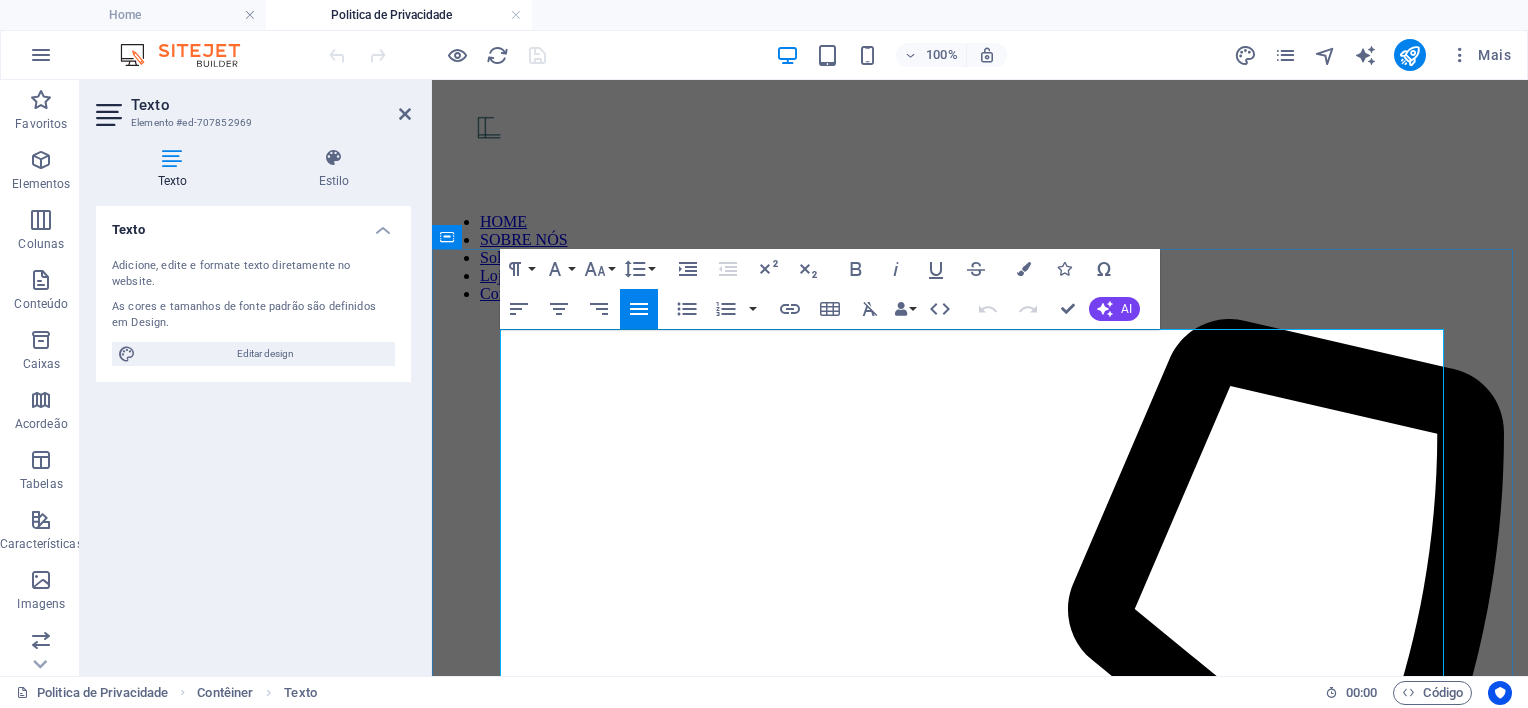 drag, startPoint x: 840, startPoint y: 415, endPoint x: 1062, endPoint y: 412, distance: 222.02026 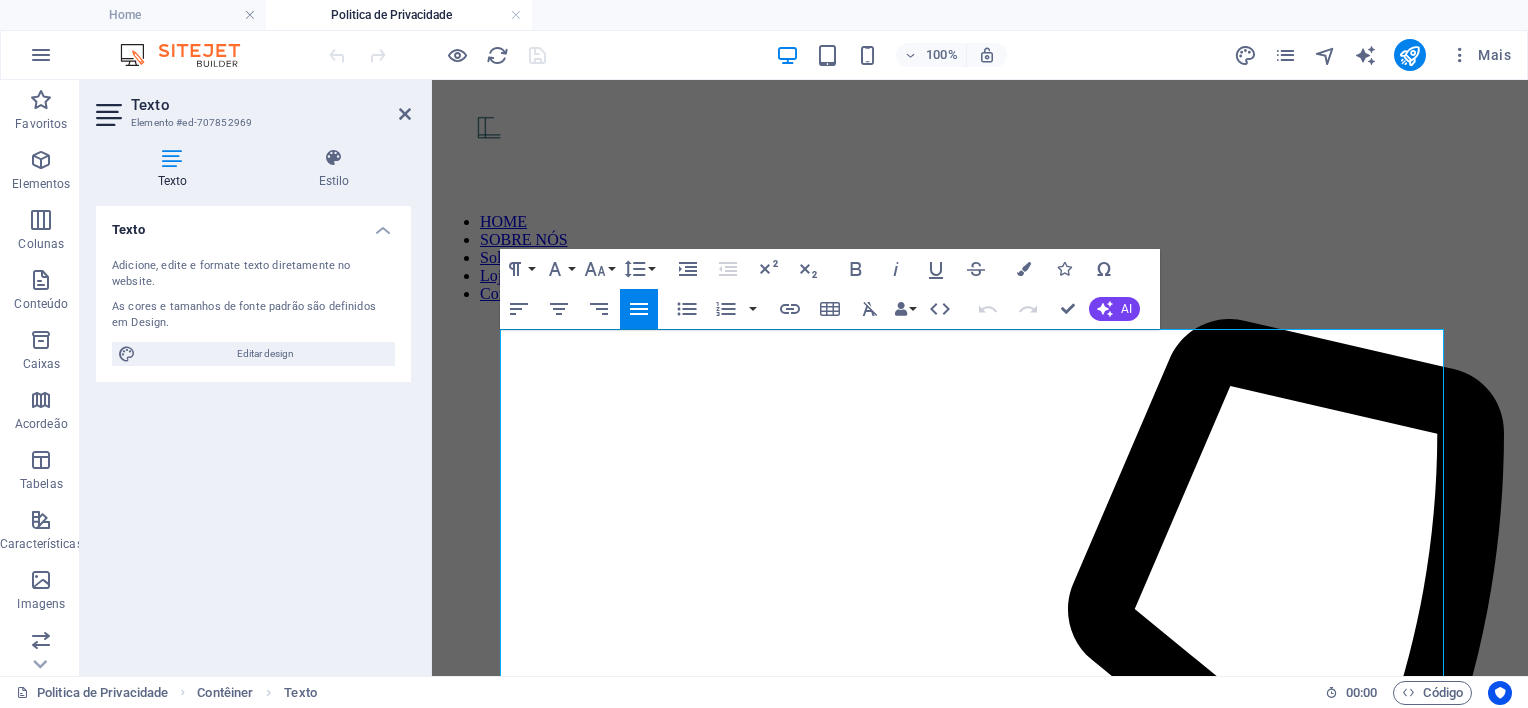 type 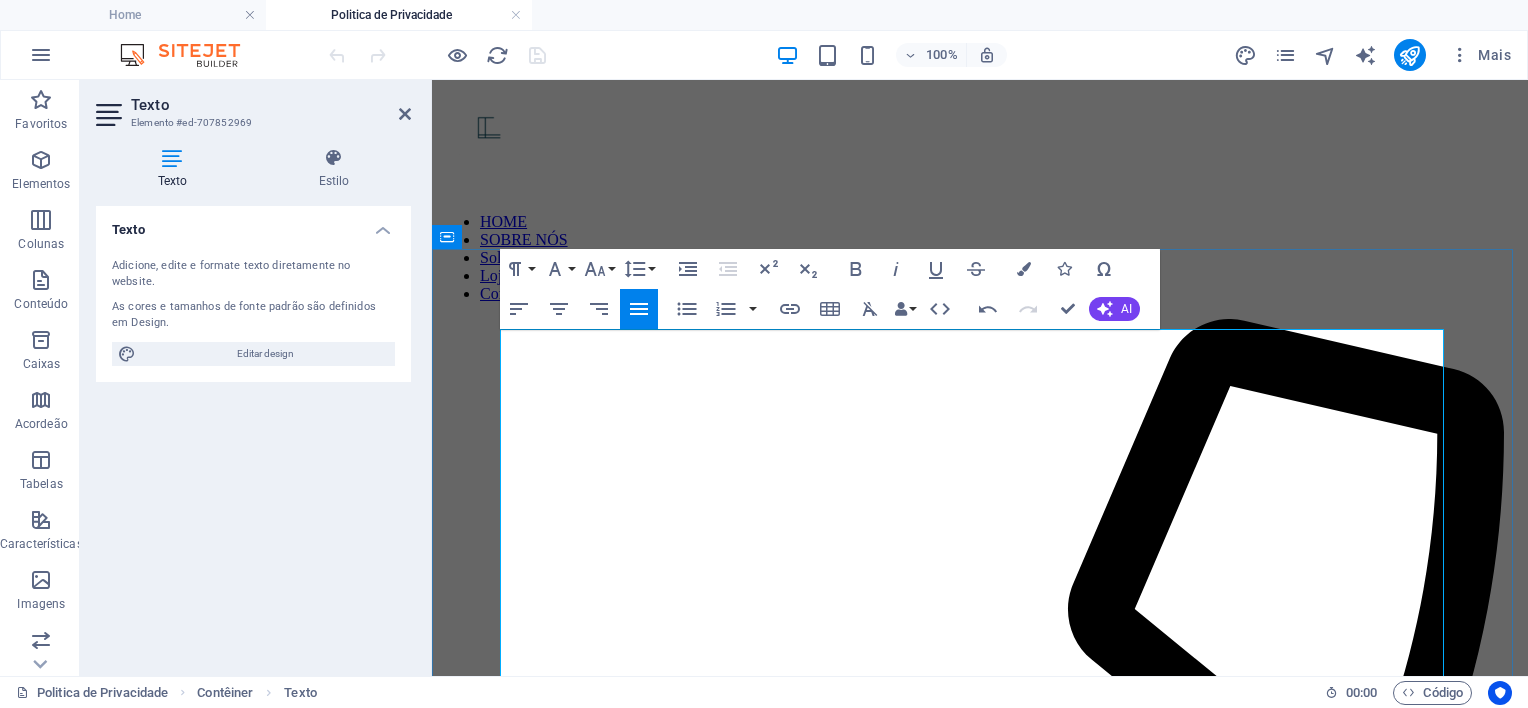 drag, startPoint x: 828, startPoint y: 421, endPoint x: 981, endPoint y: 420, distance: 153.00327 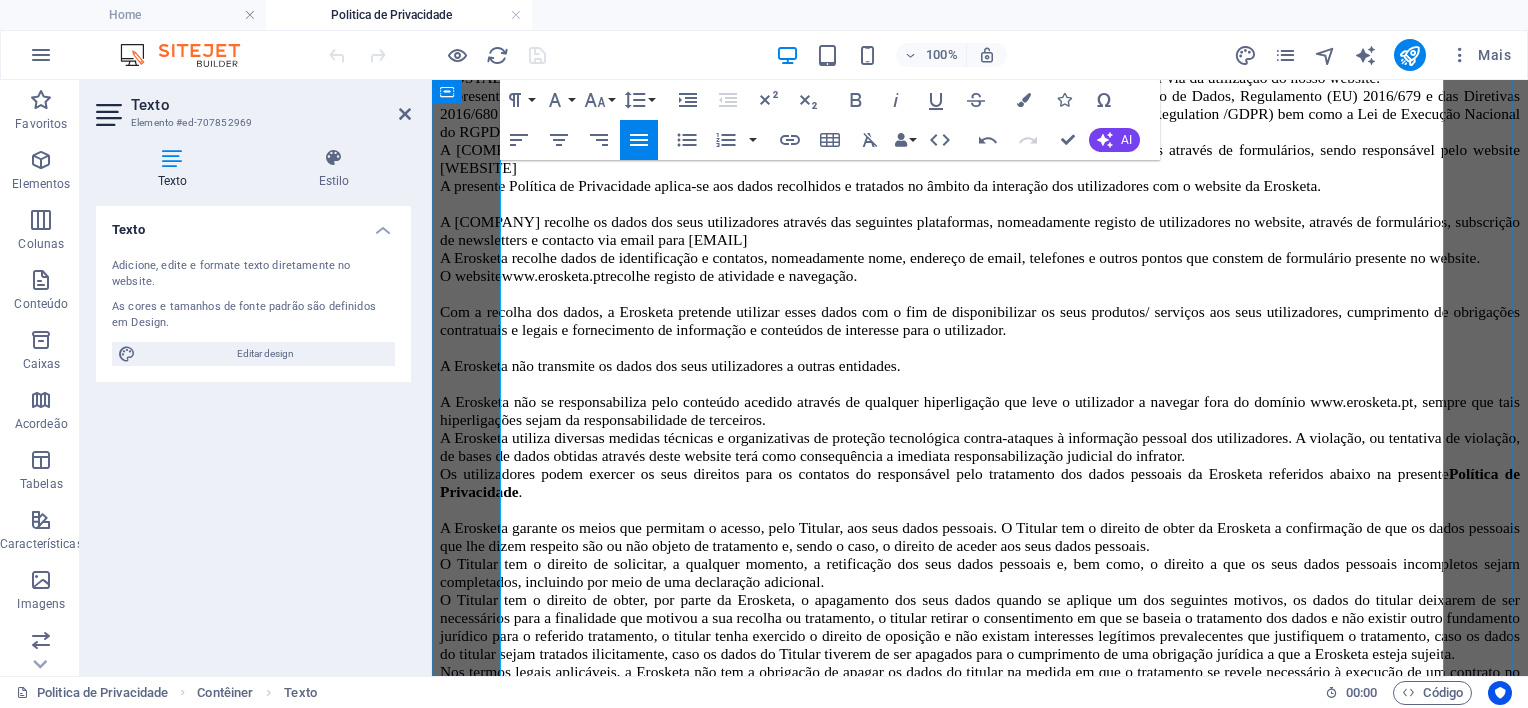 scroll, scrollTop: 1400, scrollLeft: 0, axis: vertical 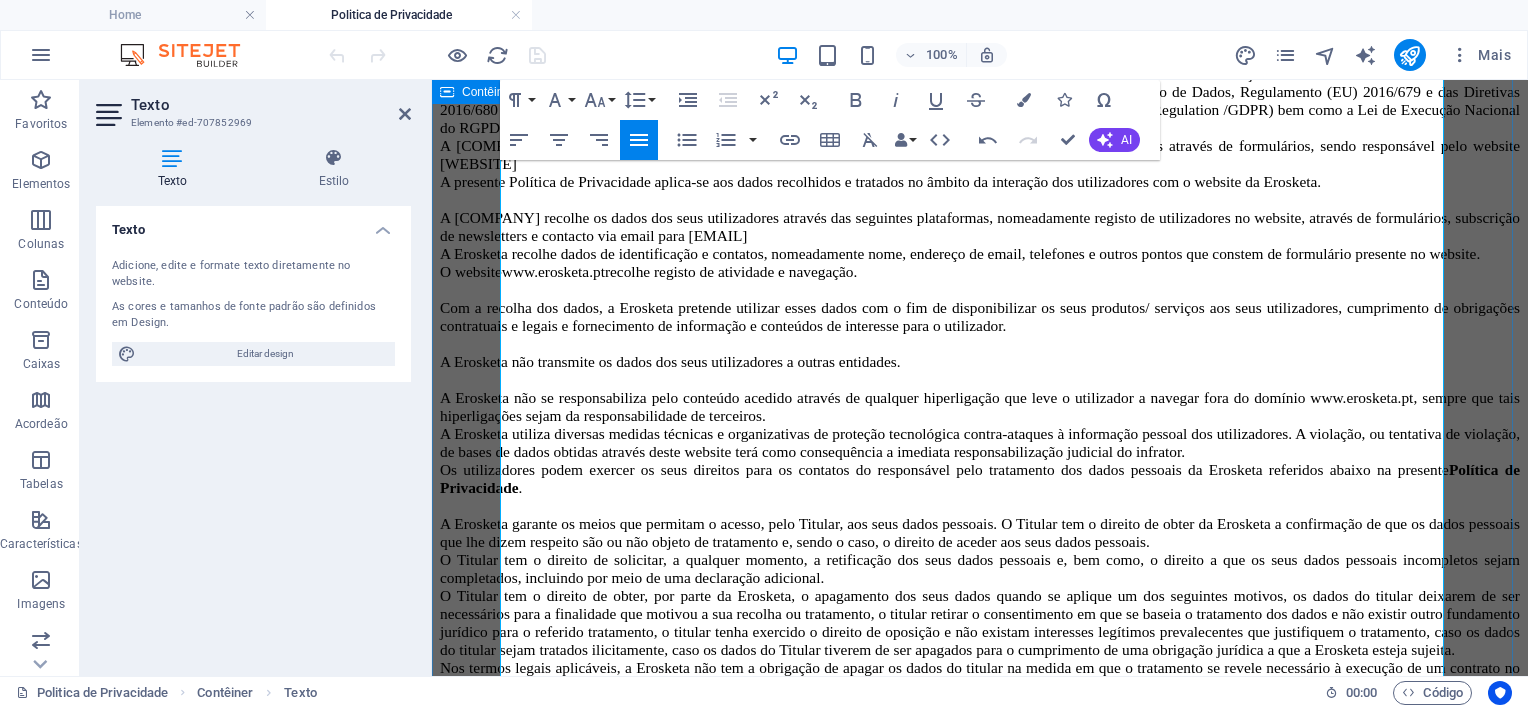 drag, startPoint x: 783, startPoint y: 445, endPoint x: 473, endPoint y: 455, distance: 310.16125 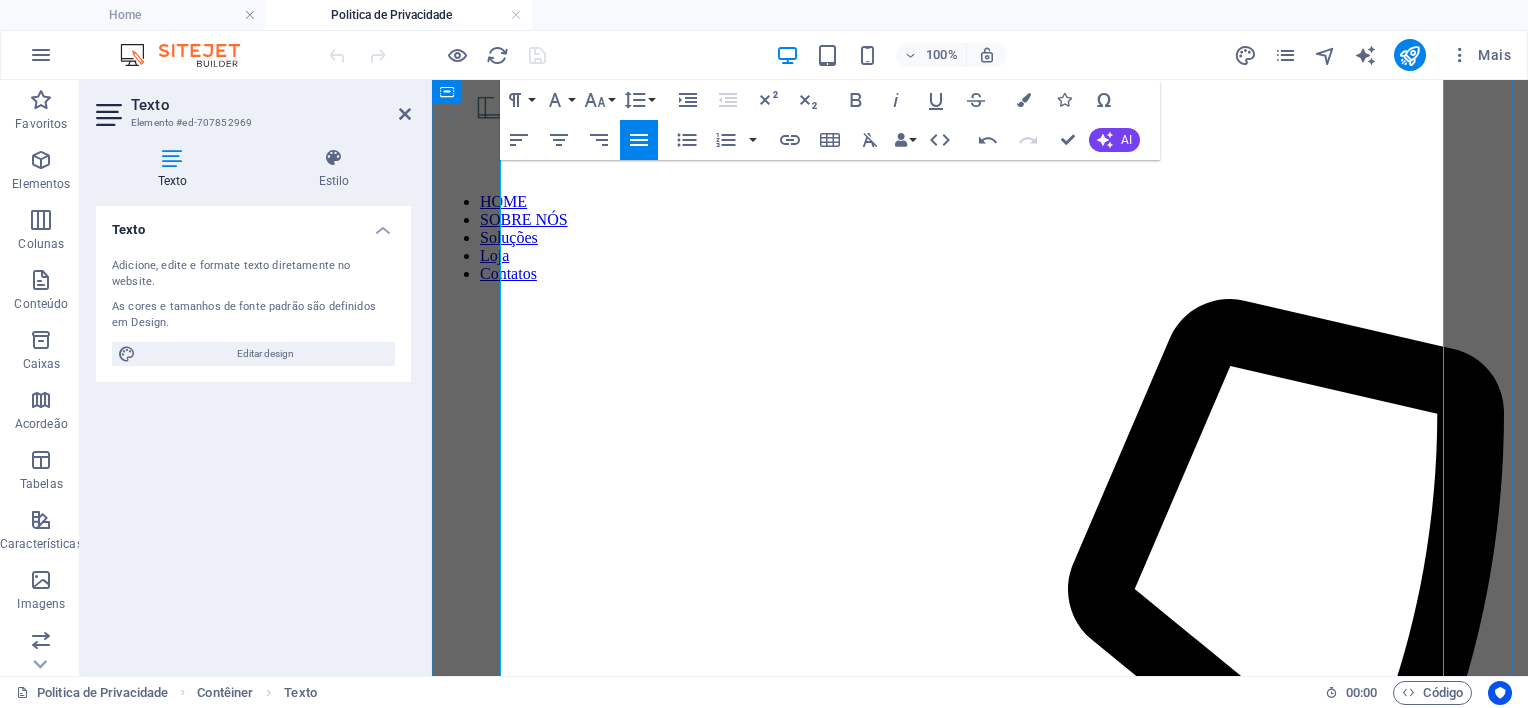 scroll, scrollTop: 0, scrollLeft: 0, axis: both 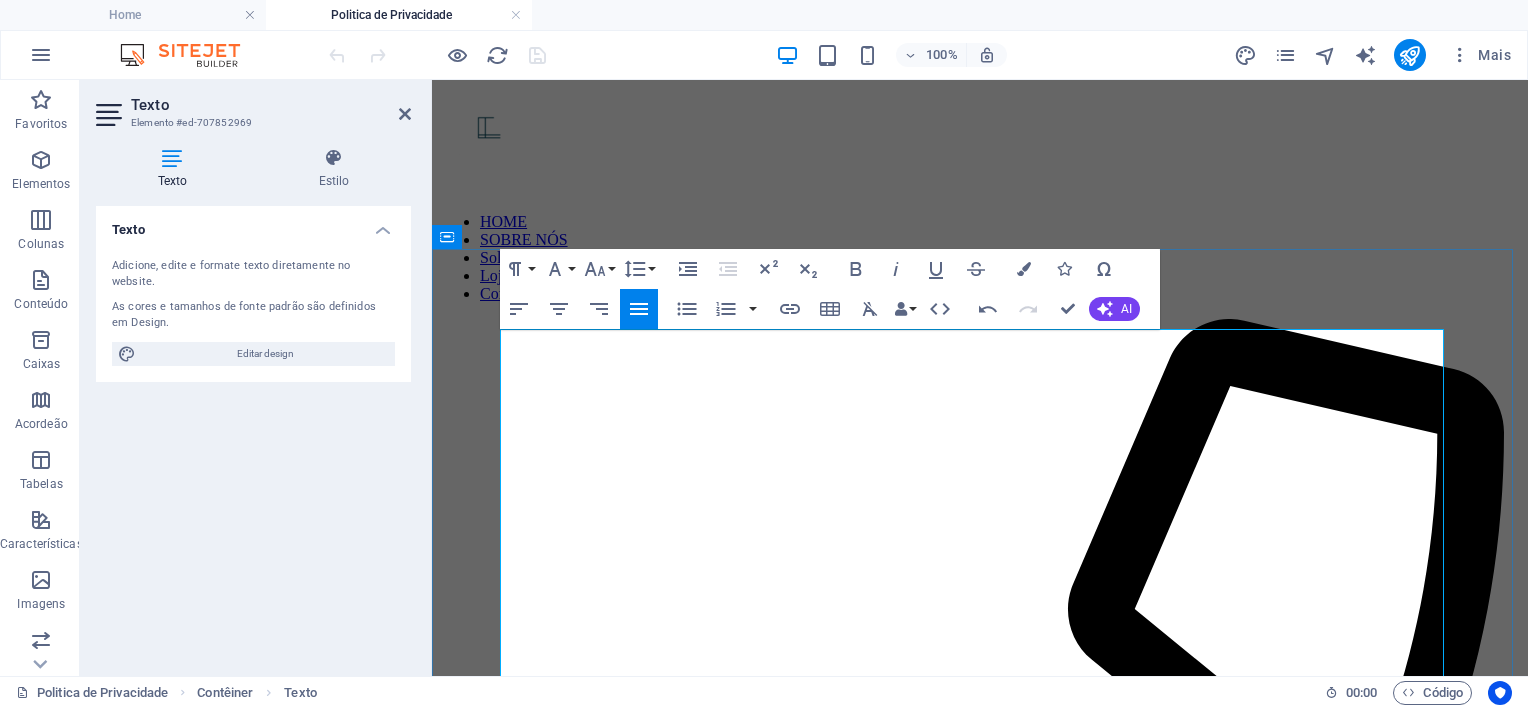 click on "O presente documento explicita os termos em que a [COMPANY] Lda., posteriormente designada por [COMPANY]., sediada em [STREET] Nº[NUMBER], [CITY], [POSTAL_CODE] [CITY] recolhe, utiliza e procede ao tratamento dos dados e informações dos seus utilizadores por via da utilização do nosso website." at bounding box center [980, 1465] 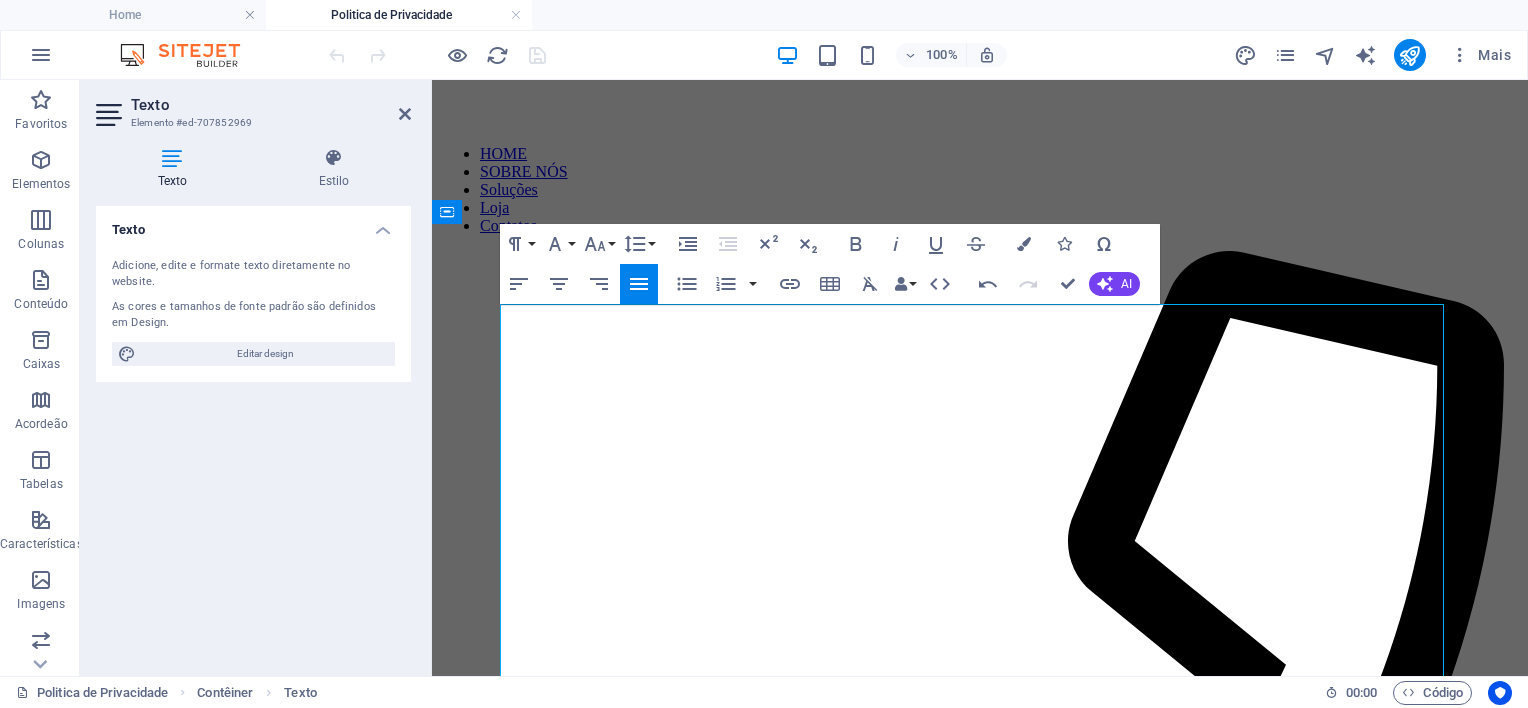 scroll, scrollTop: 100, scrollLeft: 0, axis: vertical 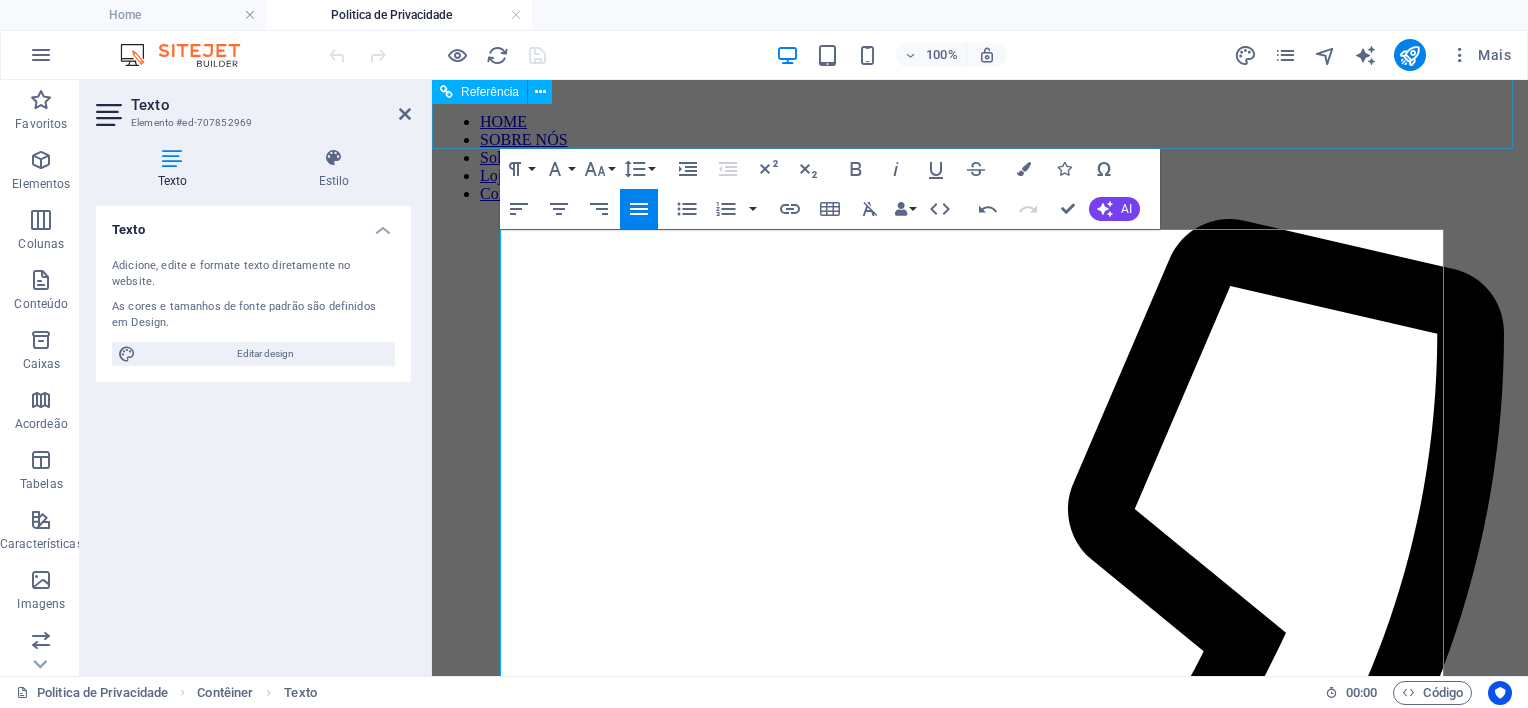 click on "HOME SOBRE NÓS Soluções Loja Contatos" at bounding box center (980, 637) 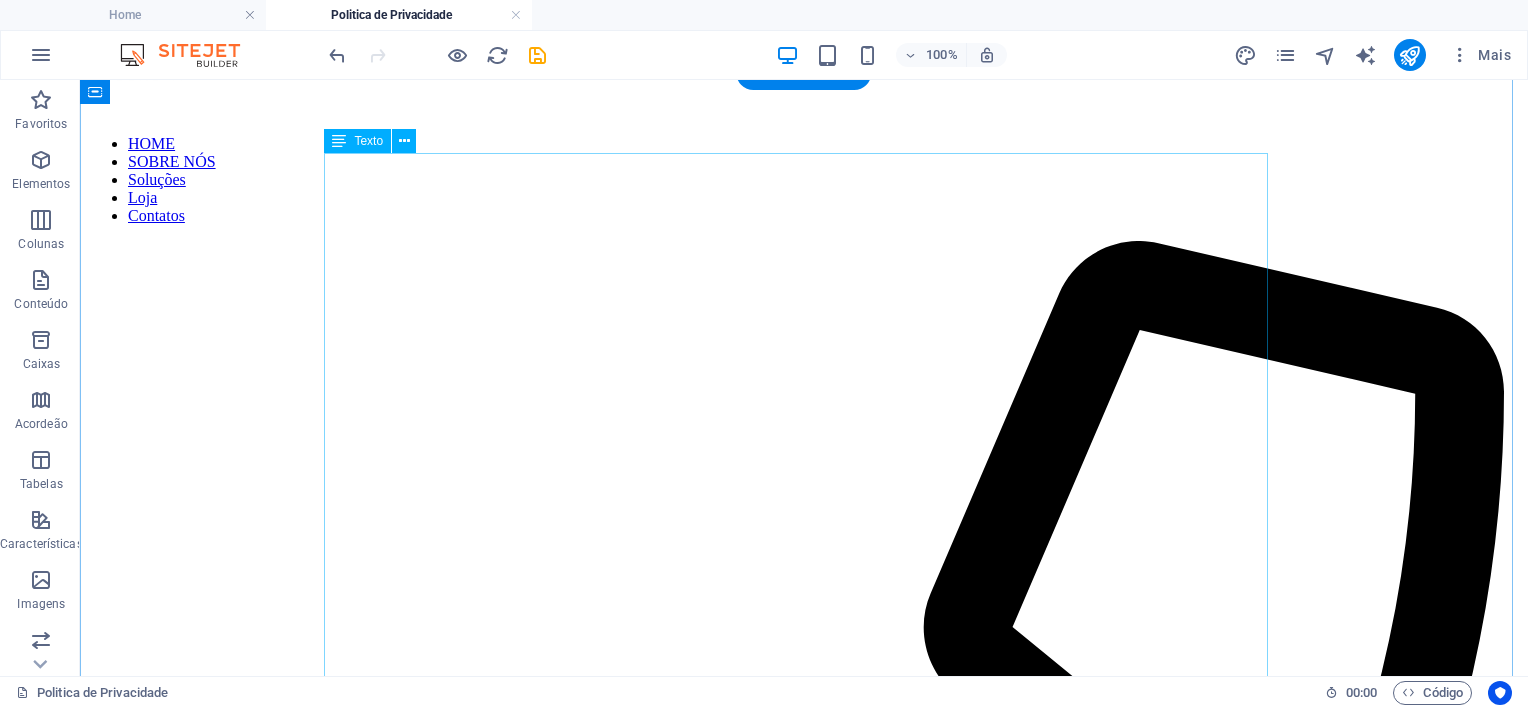scroll, scrollTop: 0, scrollLeft: 0, axis: both 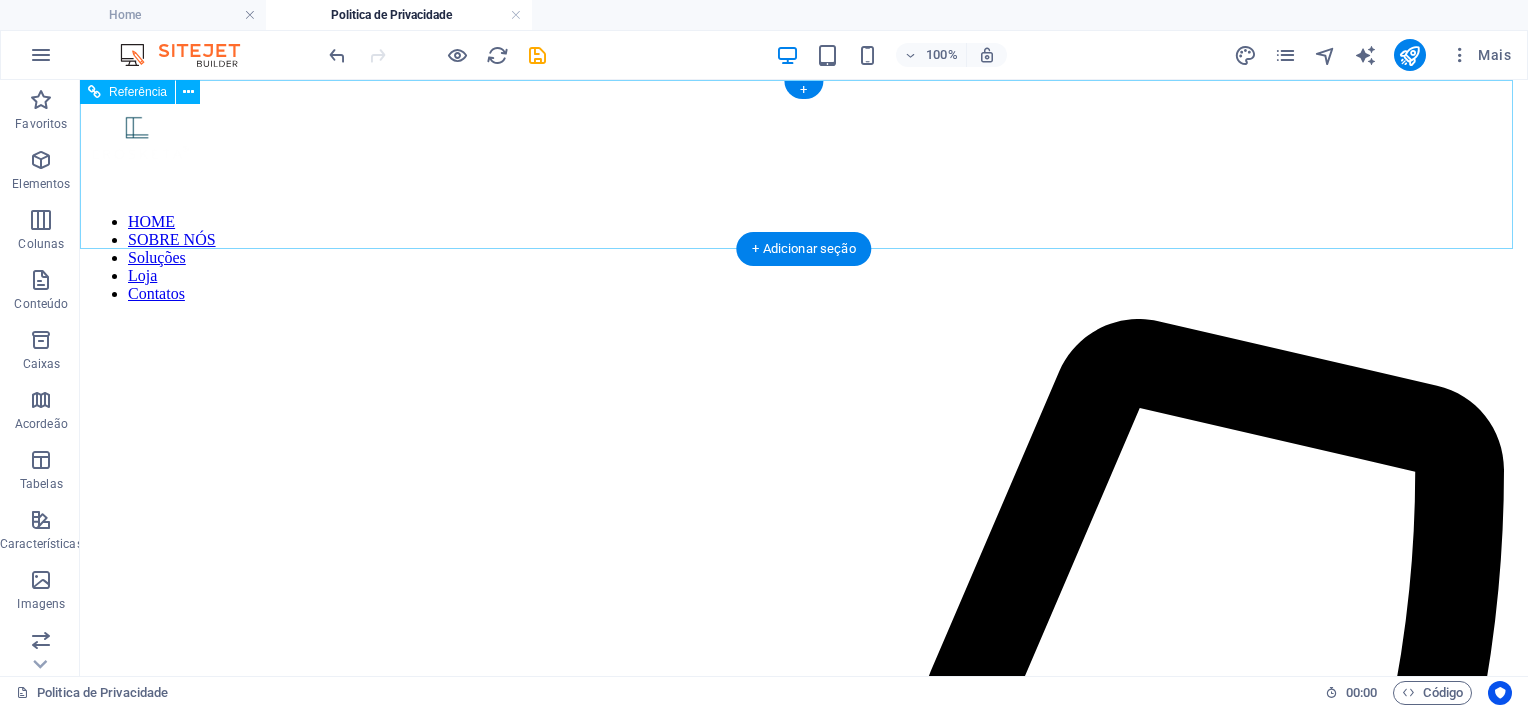 click on "HOME SOBRE NÓS Soluções Loja Contatos" at bounding box center [804, 258] 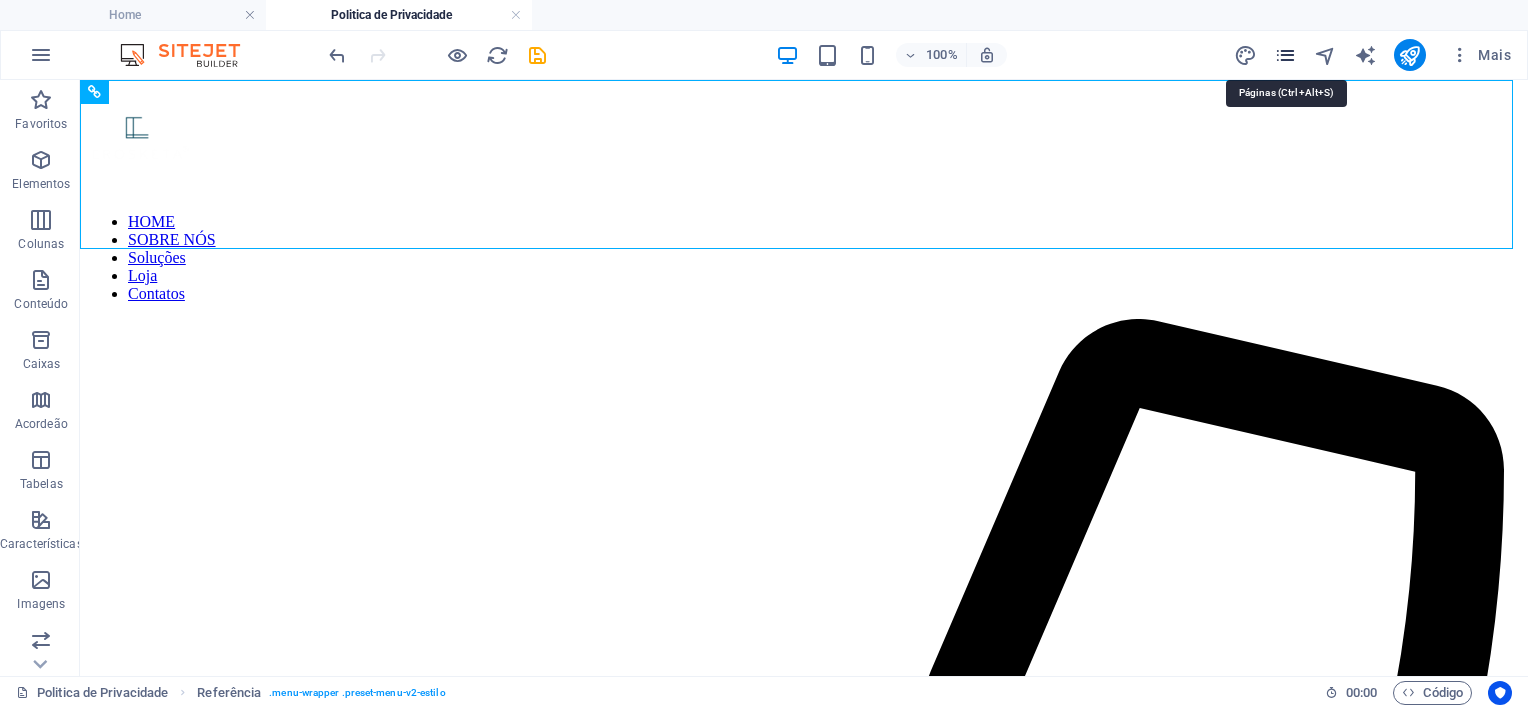 click at bounding box center (1285, 55) 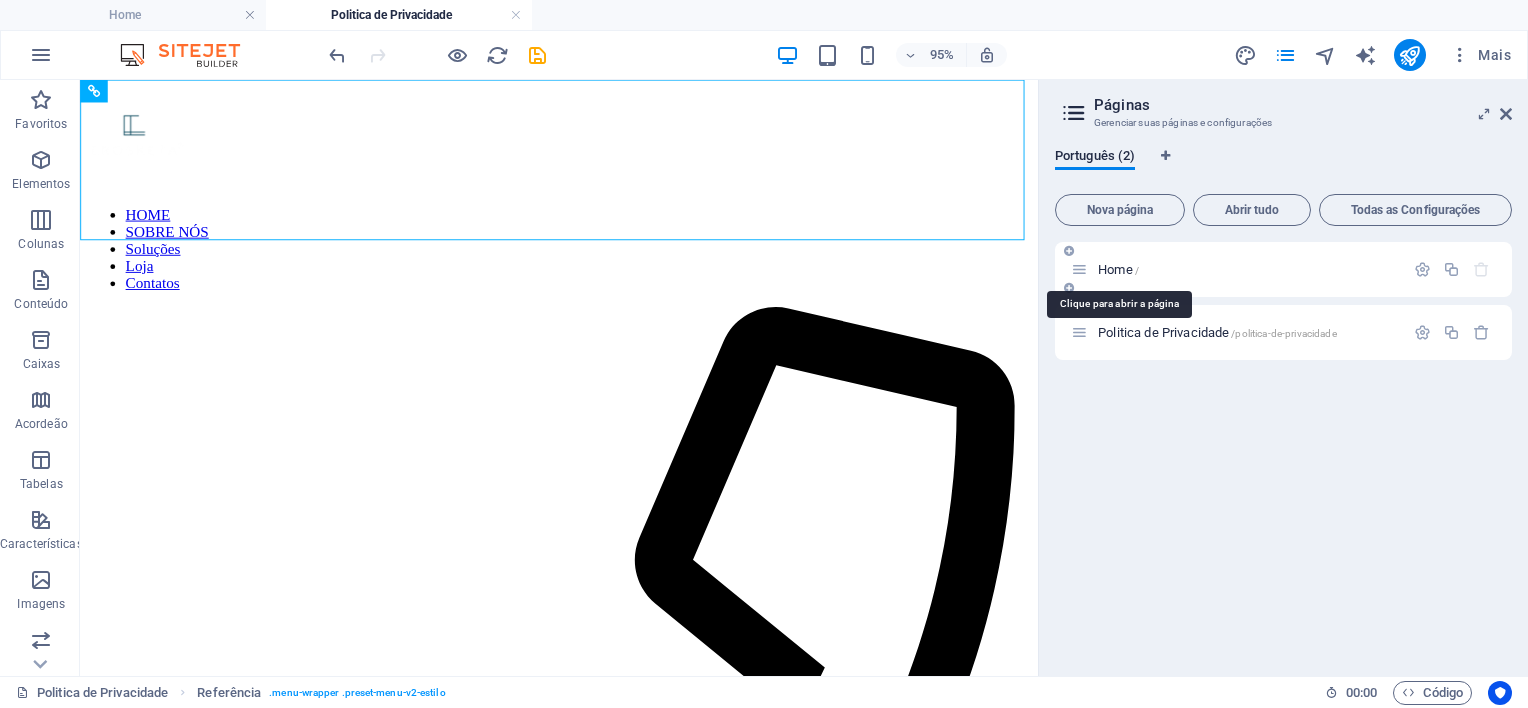 click on "Home /" at bounding box center (1118, 269) 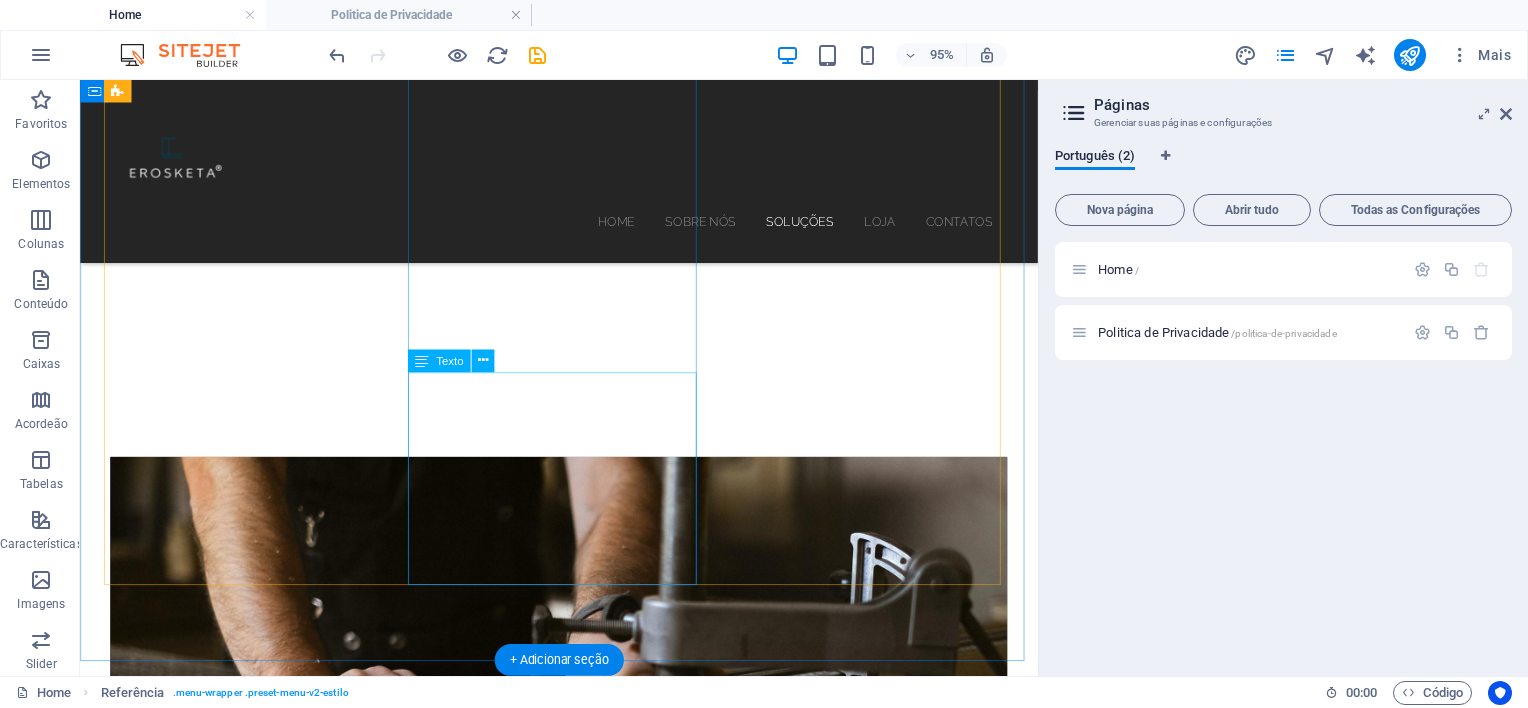 scroll, scrollTop: 516, scrollLeft: 0, axis: vertical 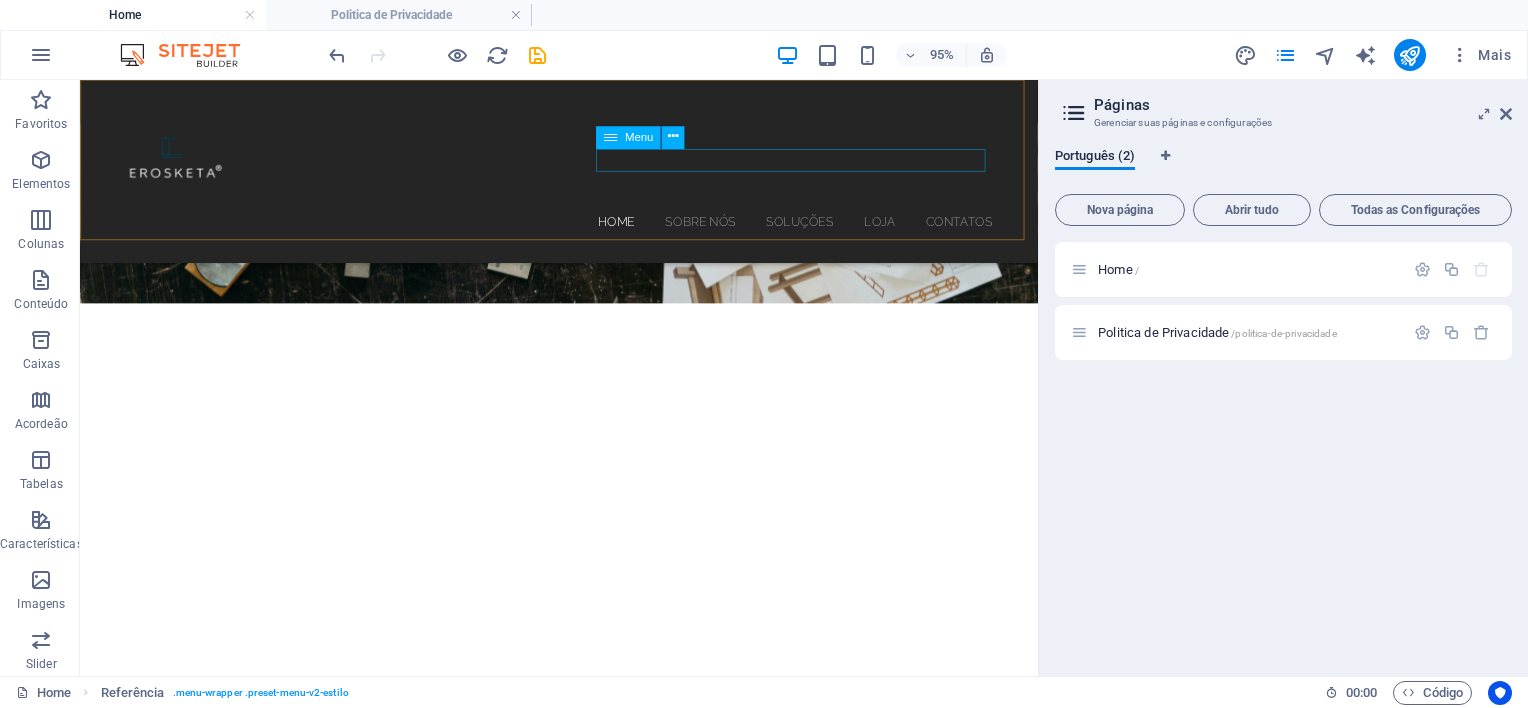 click on "HOME SOBRE NÓS Soluções Loja Contatos" at bounding box center [584, 229] 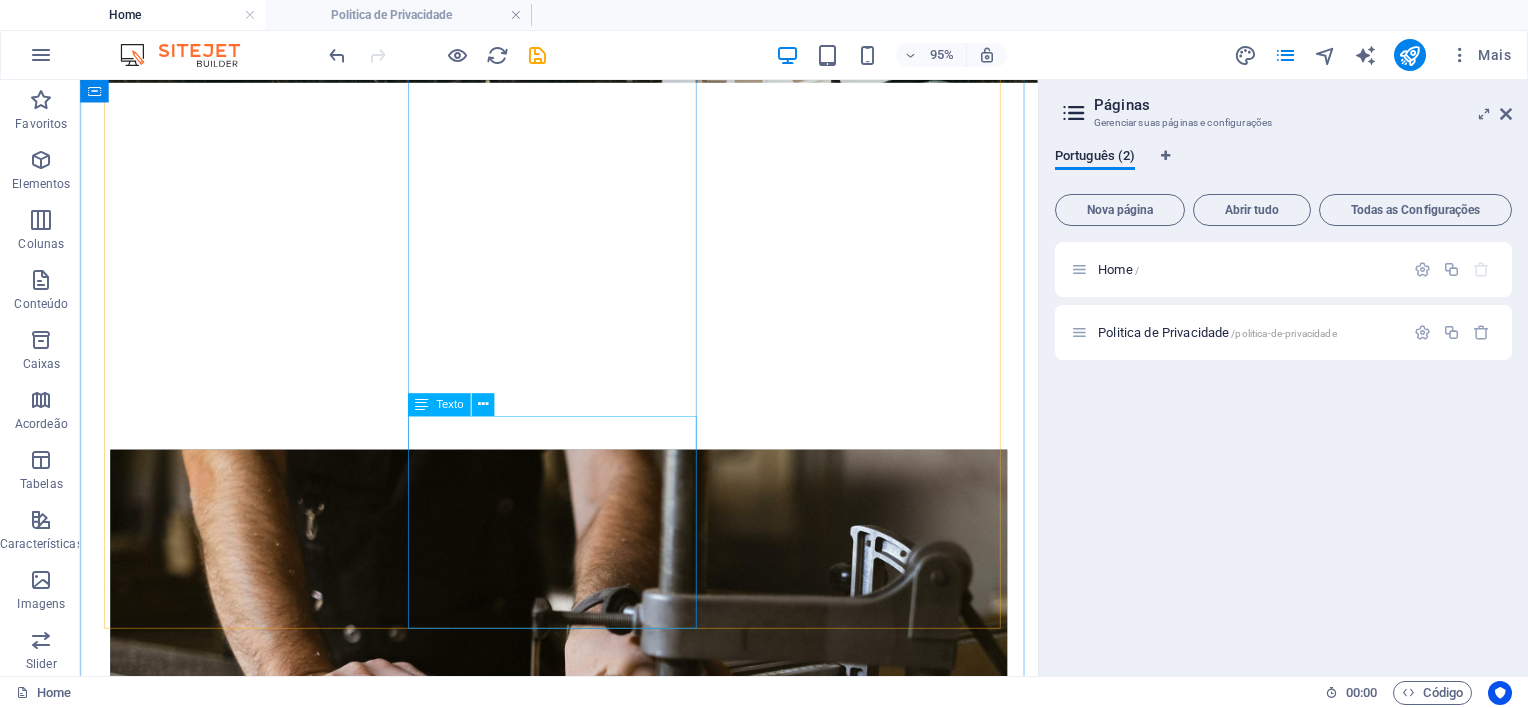 scroll, scrollTop: 916, scrollLeft: 0, axis: vertical 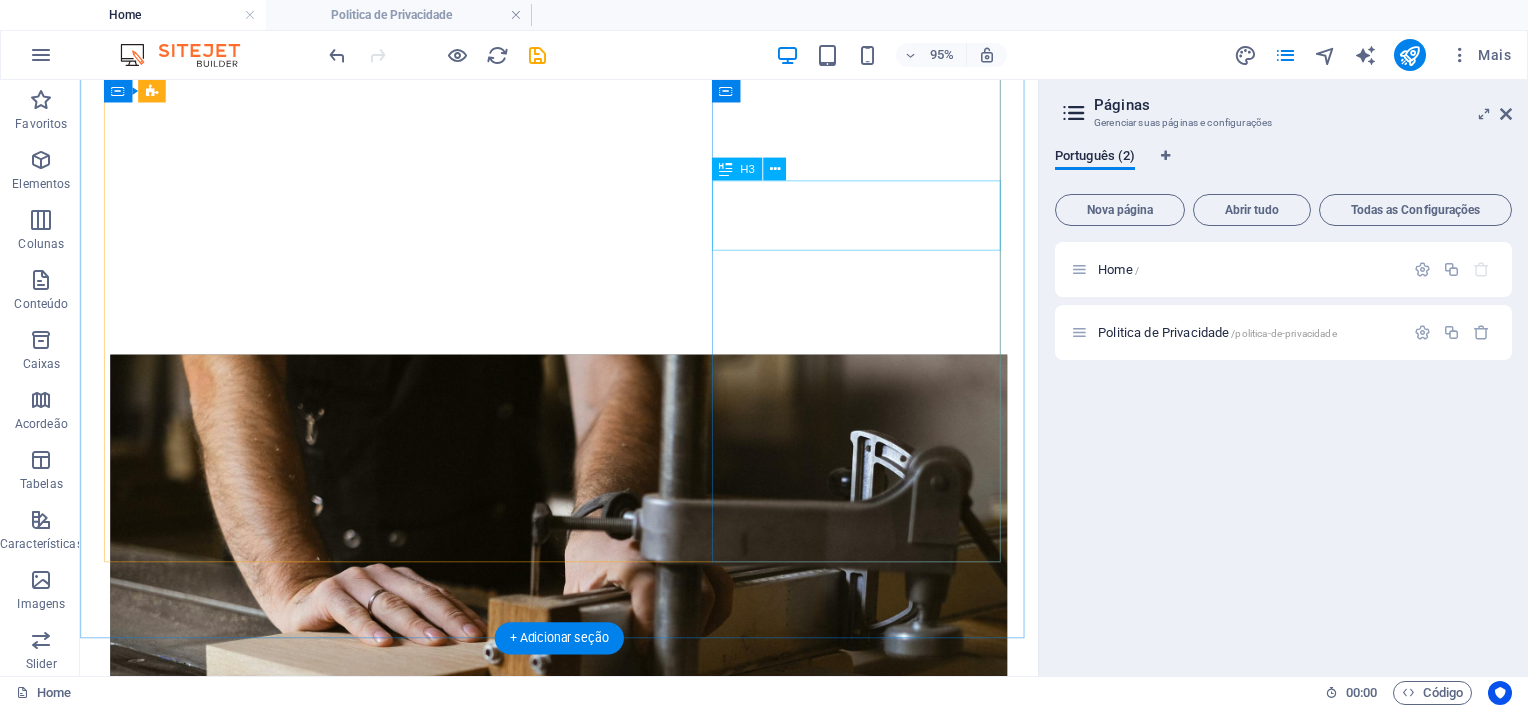 click on "loja online" at bounding box center [584, 2564] 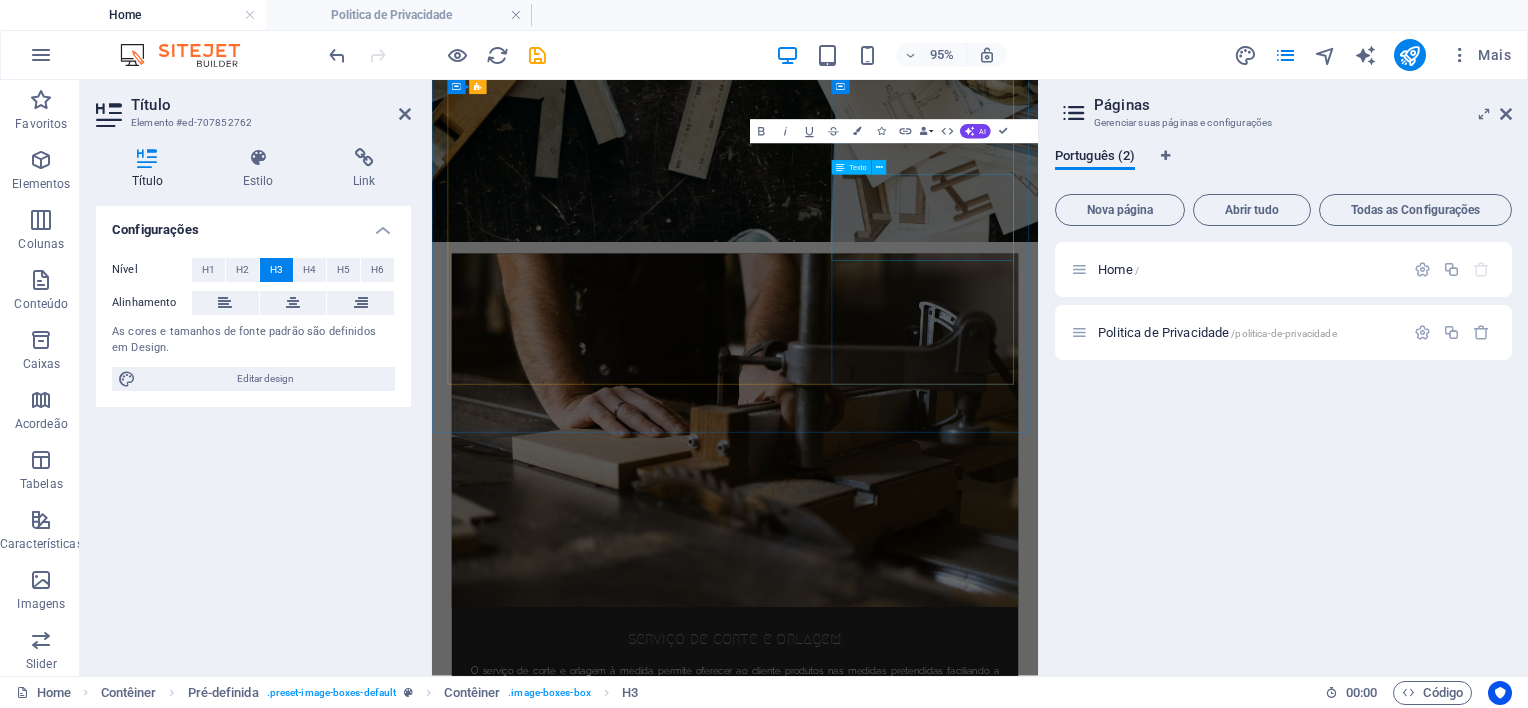 scroll, scrollTop: 1256, scrollLeft: 0, axis: vertical 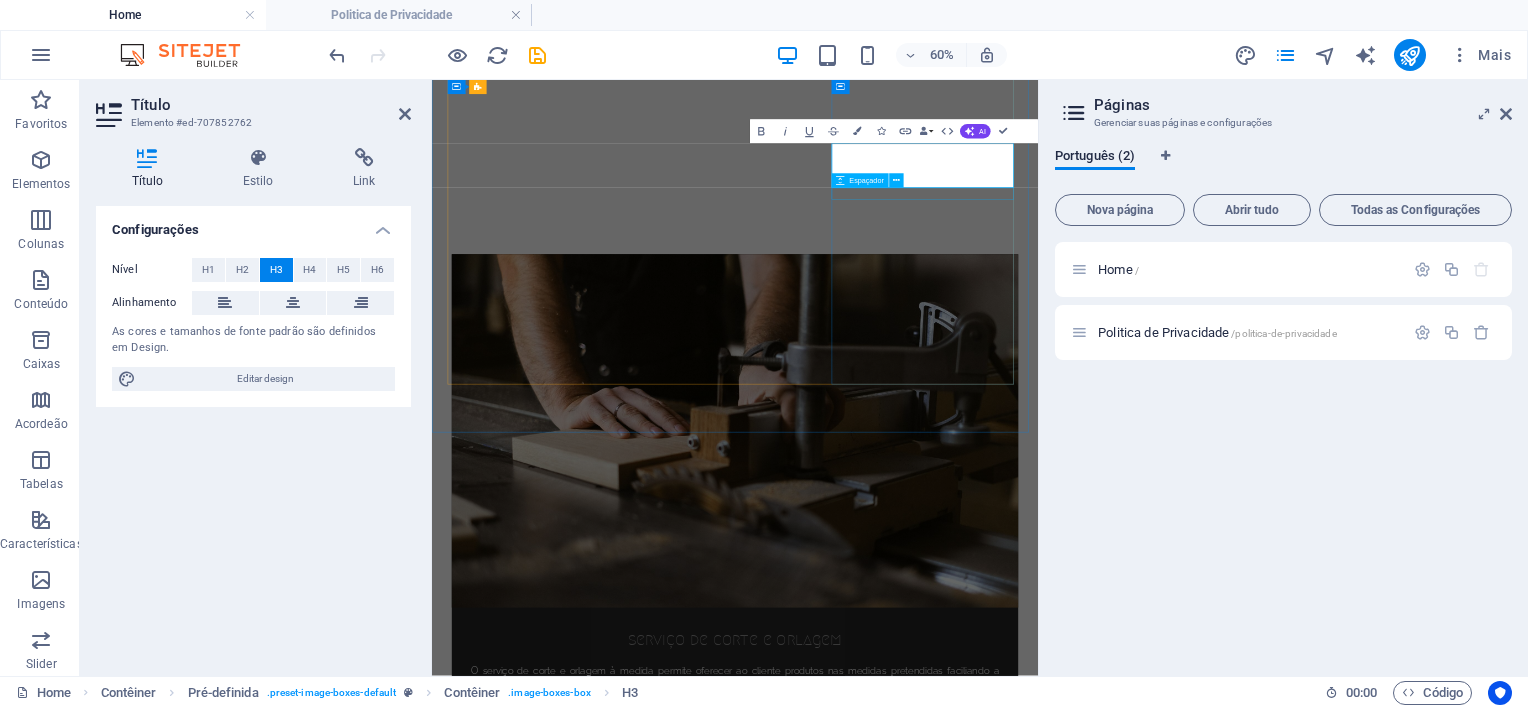 type 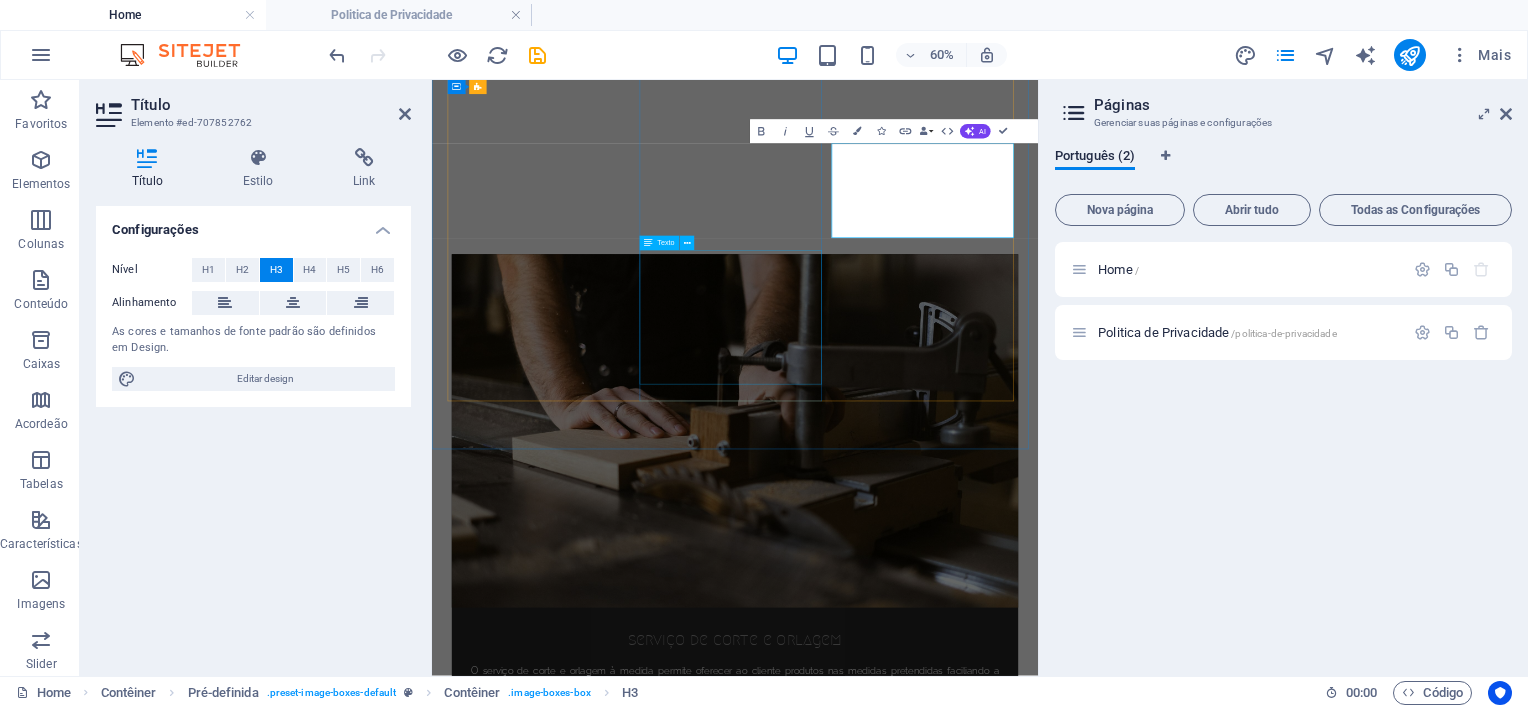 click on "Lacagem e envernizamento de madeira é um dos acabamentos mais elegantes. Sinónimos de acabamento de alta qualidade e requinte.  Temos ao nosso dispor os melhores equipamentos para trabalhos com elevada qualidade." at bounding box center (937, 1890) 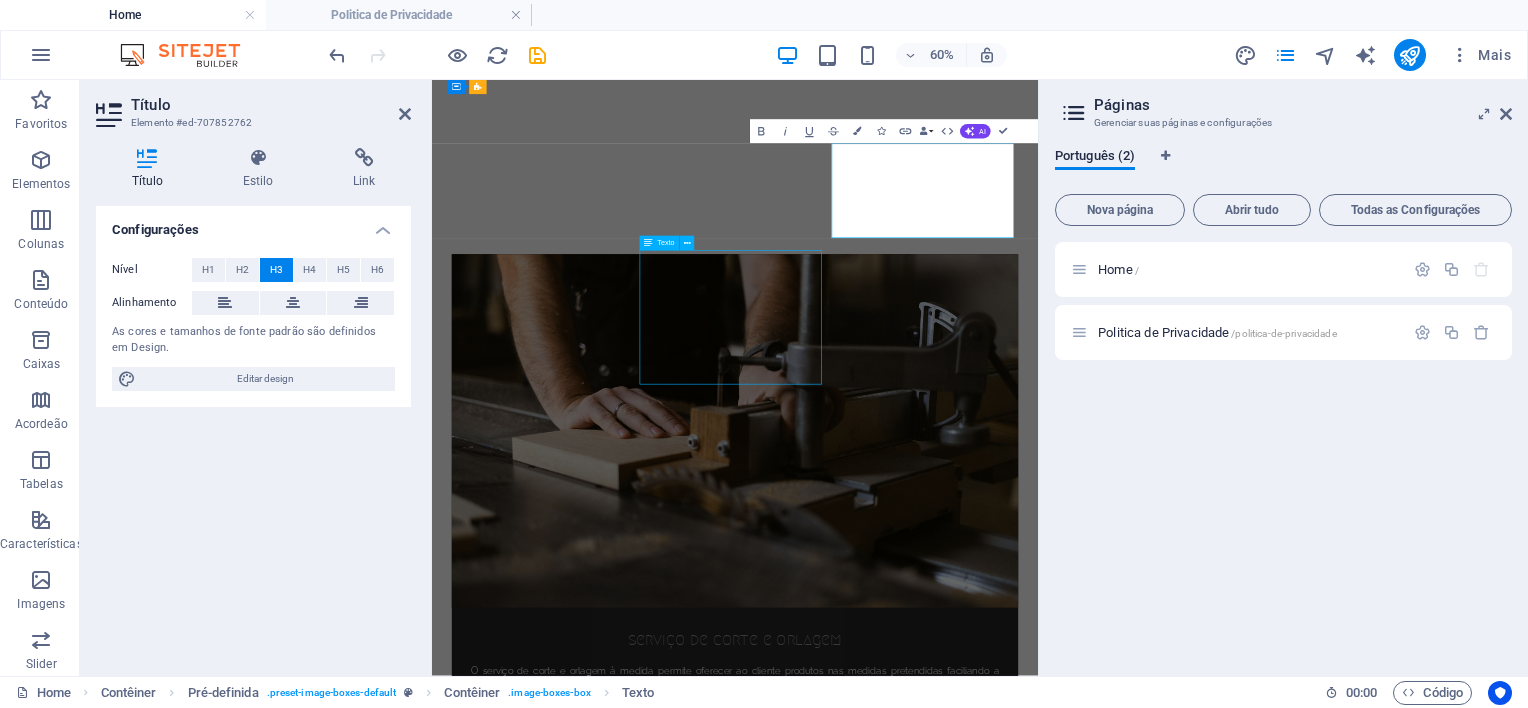 scroll, scrollTop: 916, scrollLeft: 0, axis: vertical 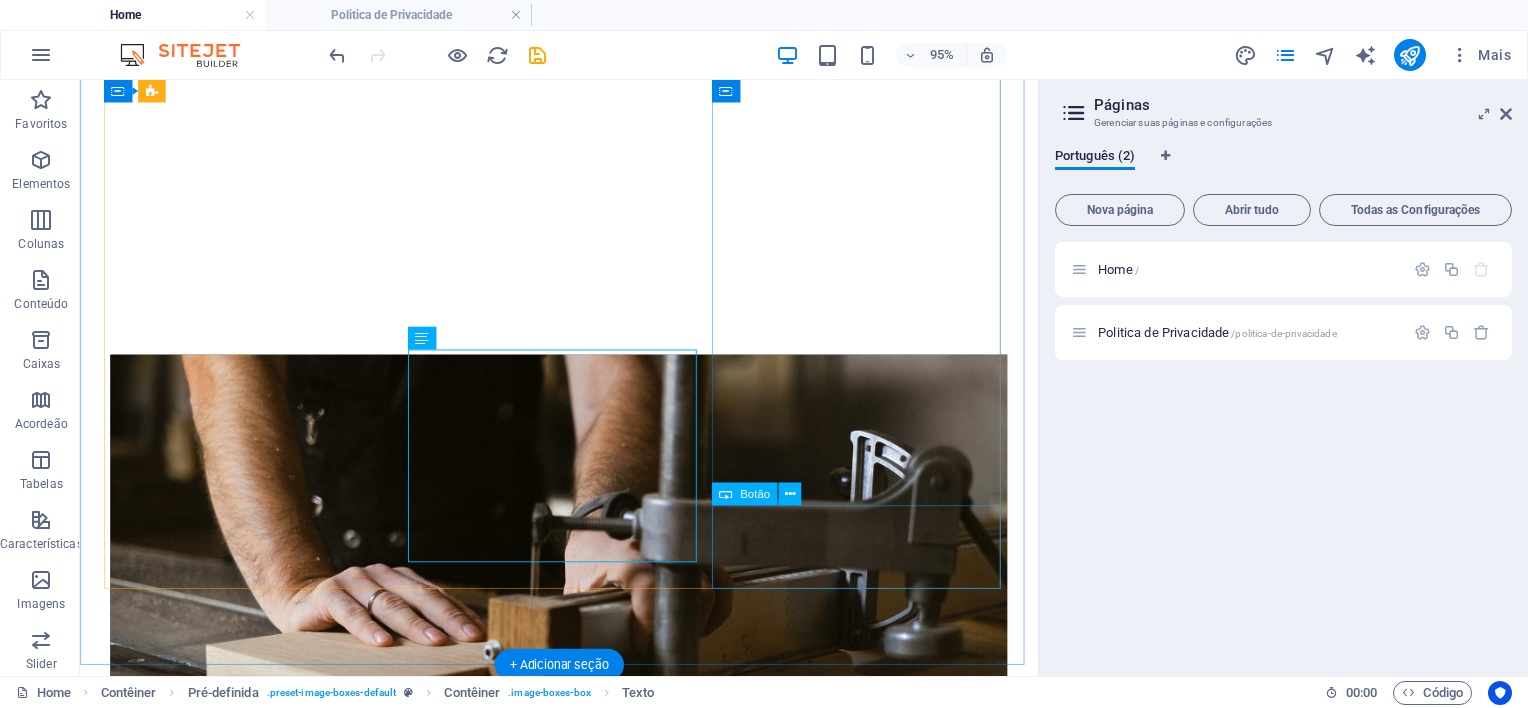 click on "visite a nossa coleção" at bounding box center [584, 2723] 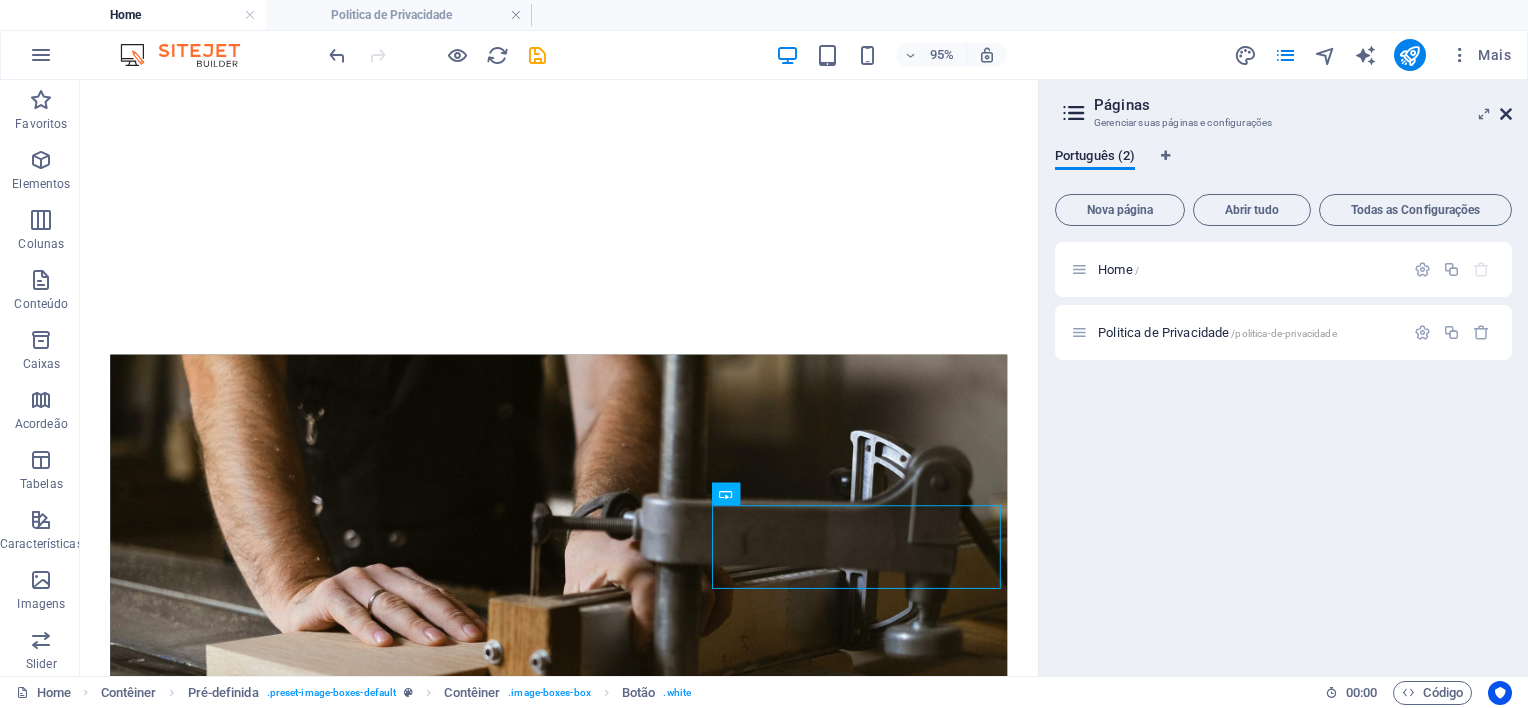 click at bounding box center (1506, 114) 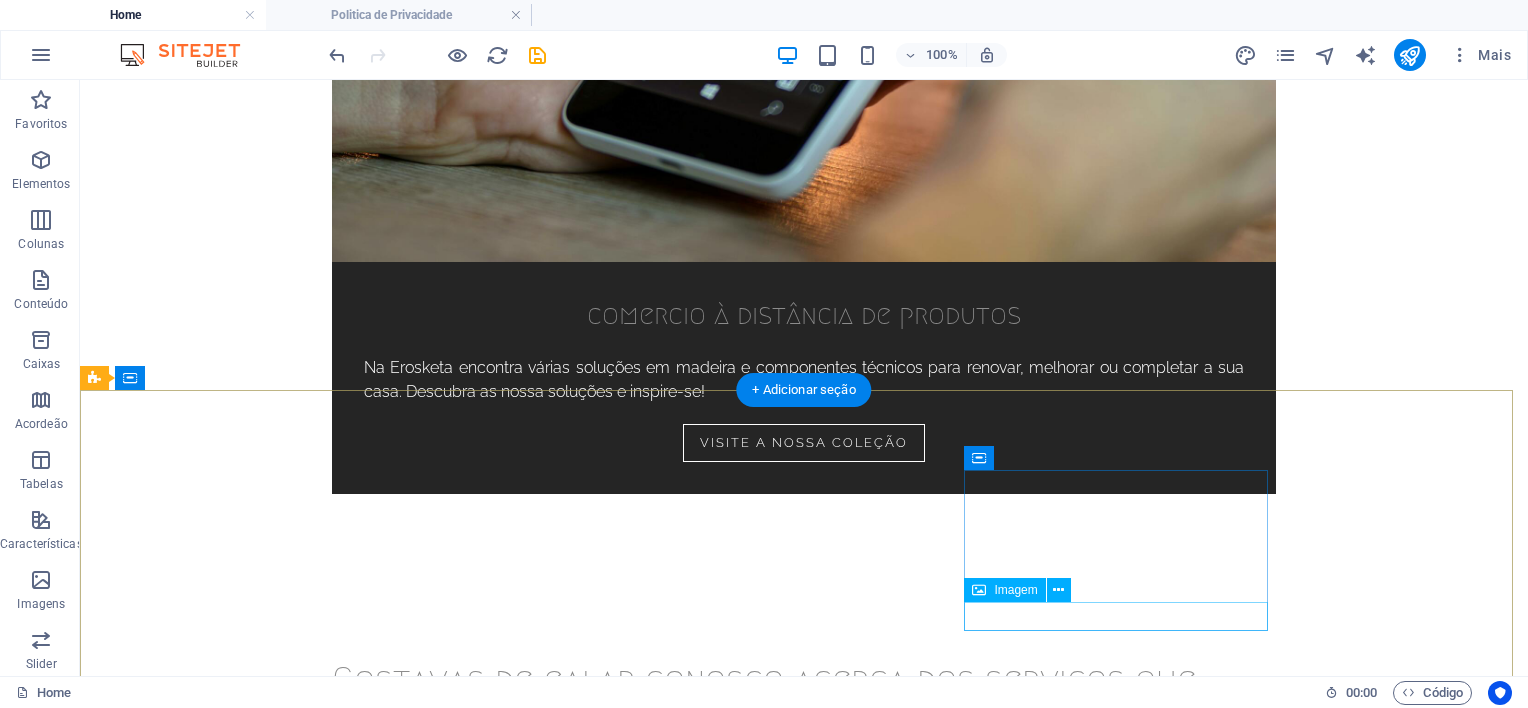 scroll, scrollTop: 3181, scrollLeft: 0, axis: vertical 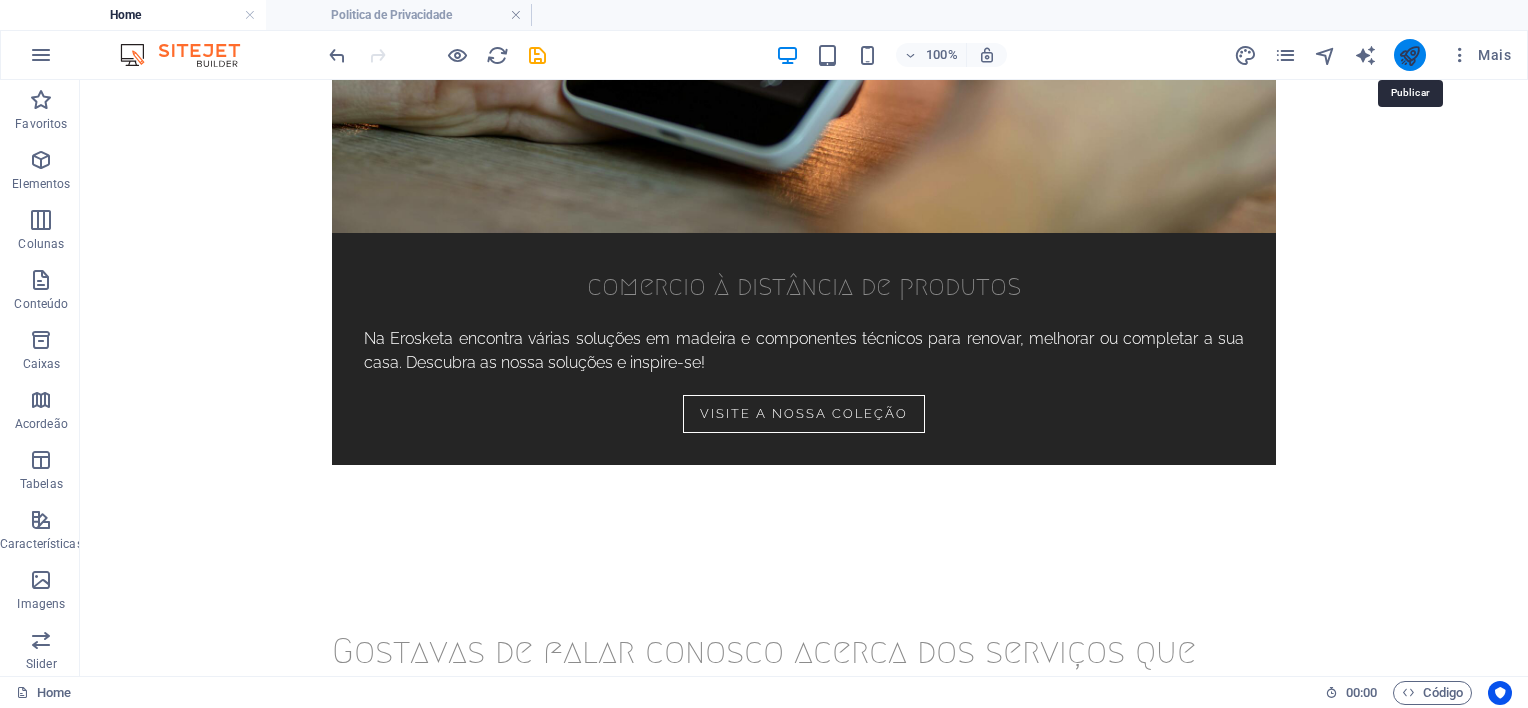 click at bounding box center [1409, 55] 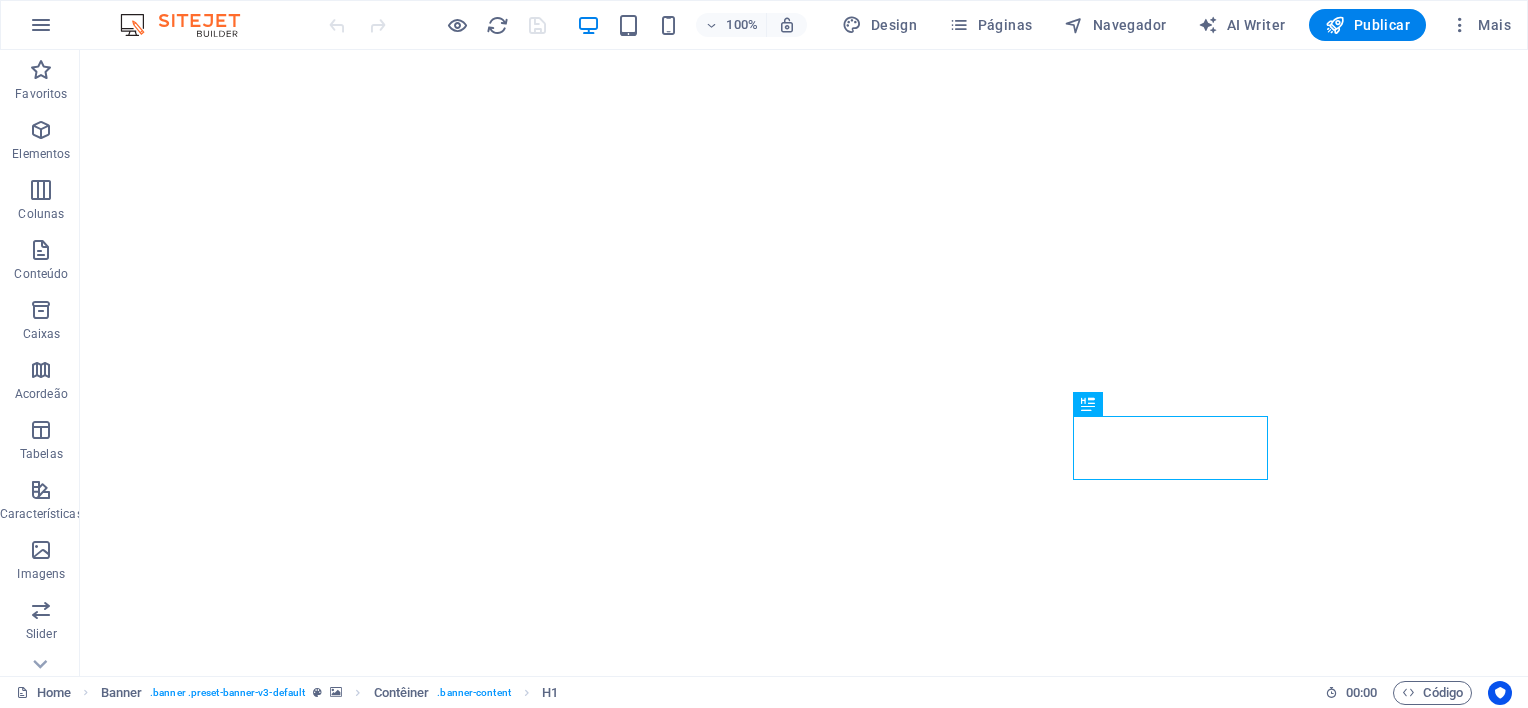 scroll, scrollTop: 0, scrollLeft: 0, axis: both 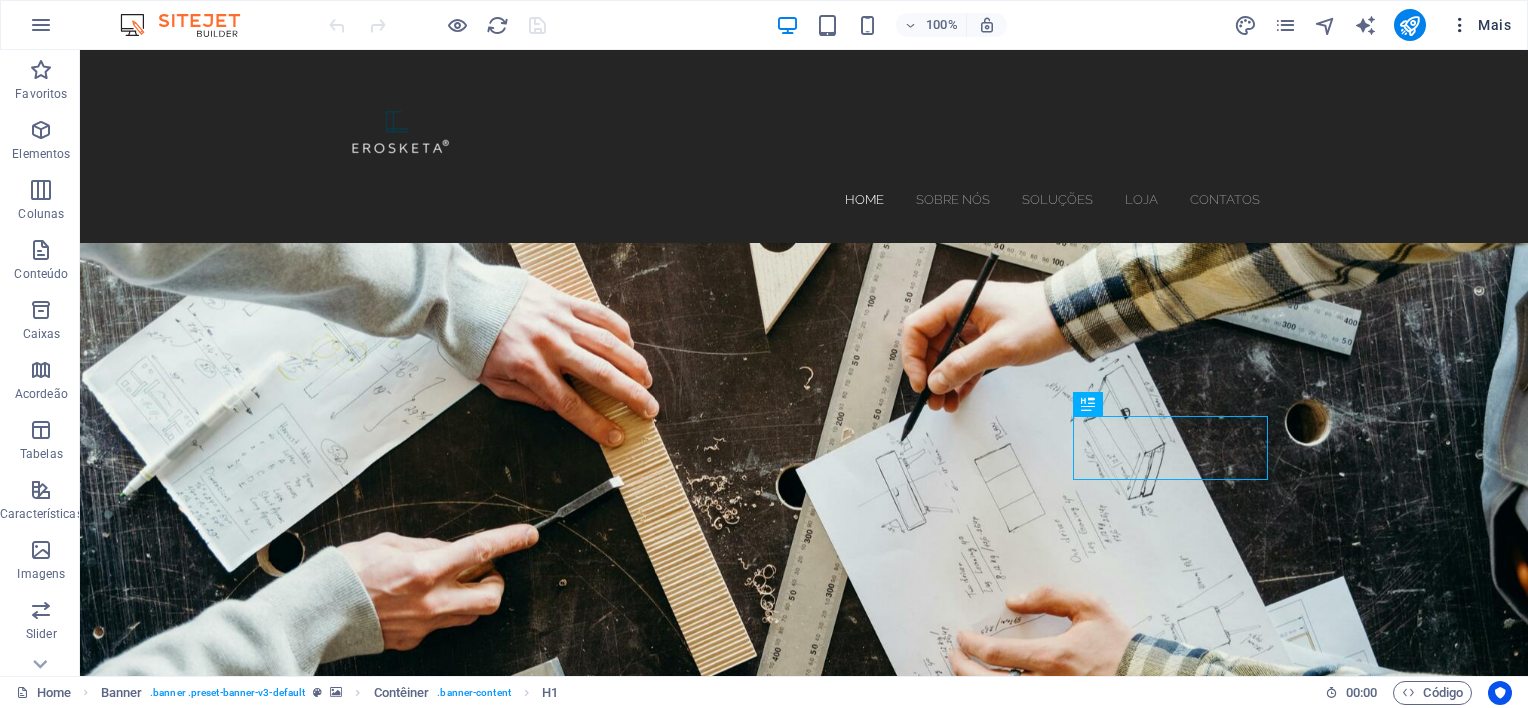 click on "Mais" at bounding box center [1480, 25] 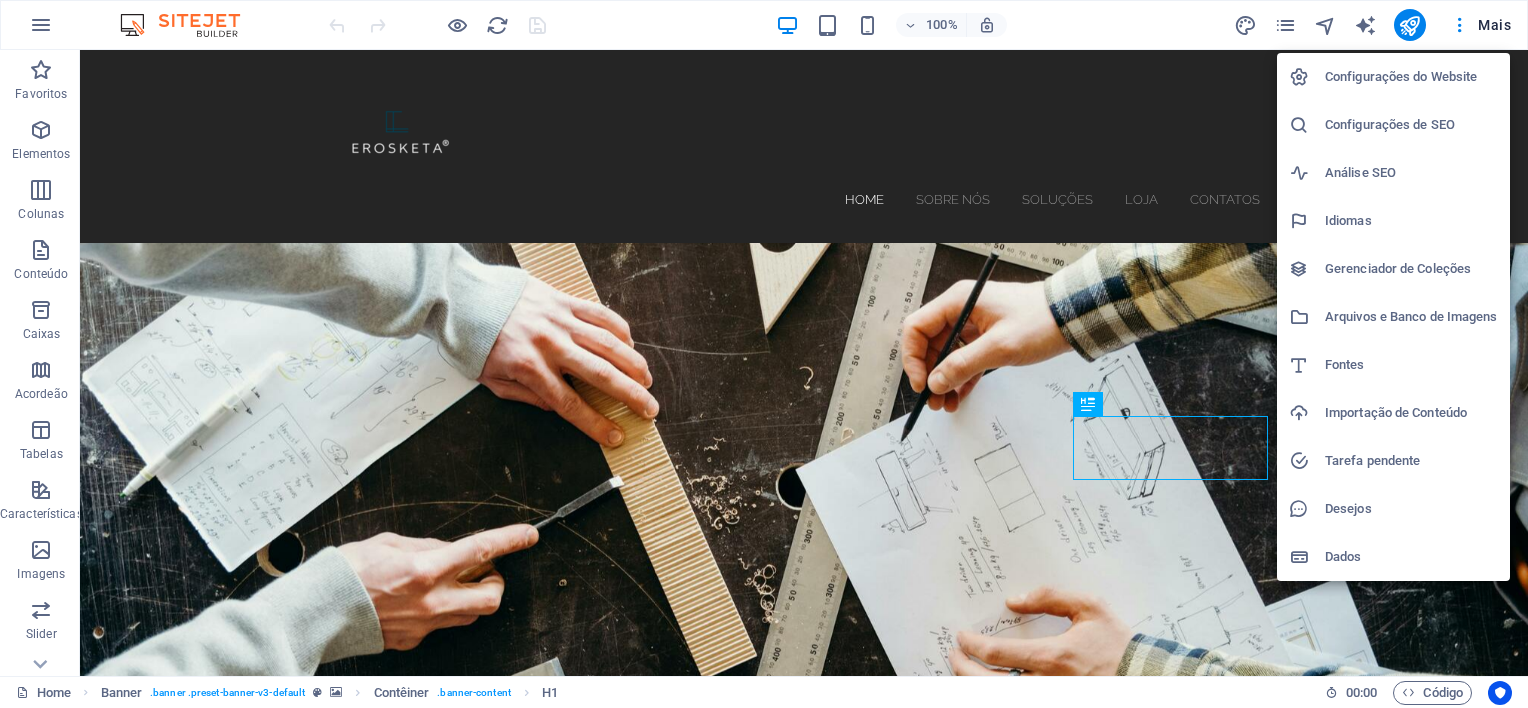 click on "Configurações do Website" at bounding box center (1411, 77) 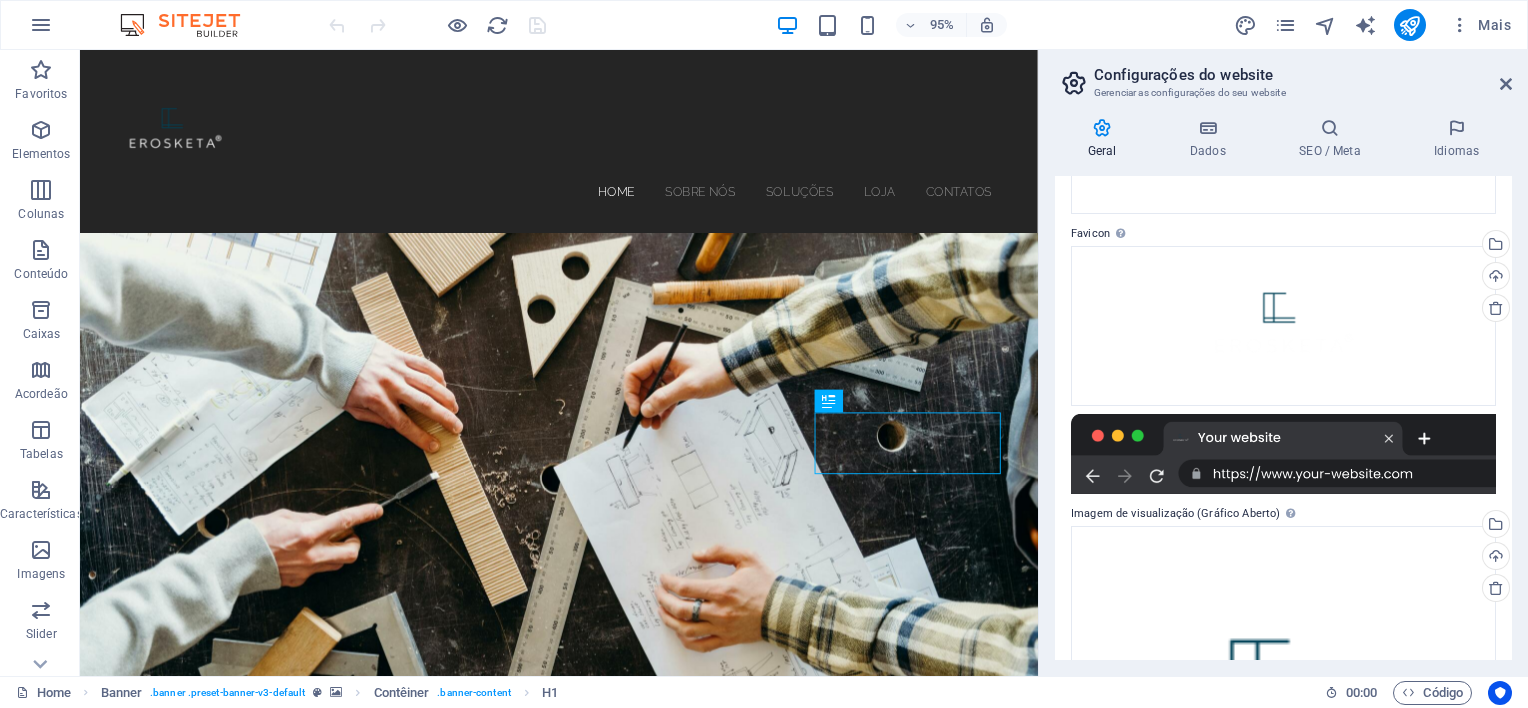 scroll, scrollTop: 0, scrollLeft: 0, axis: both 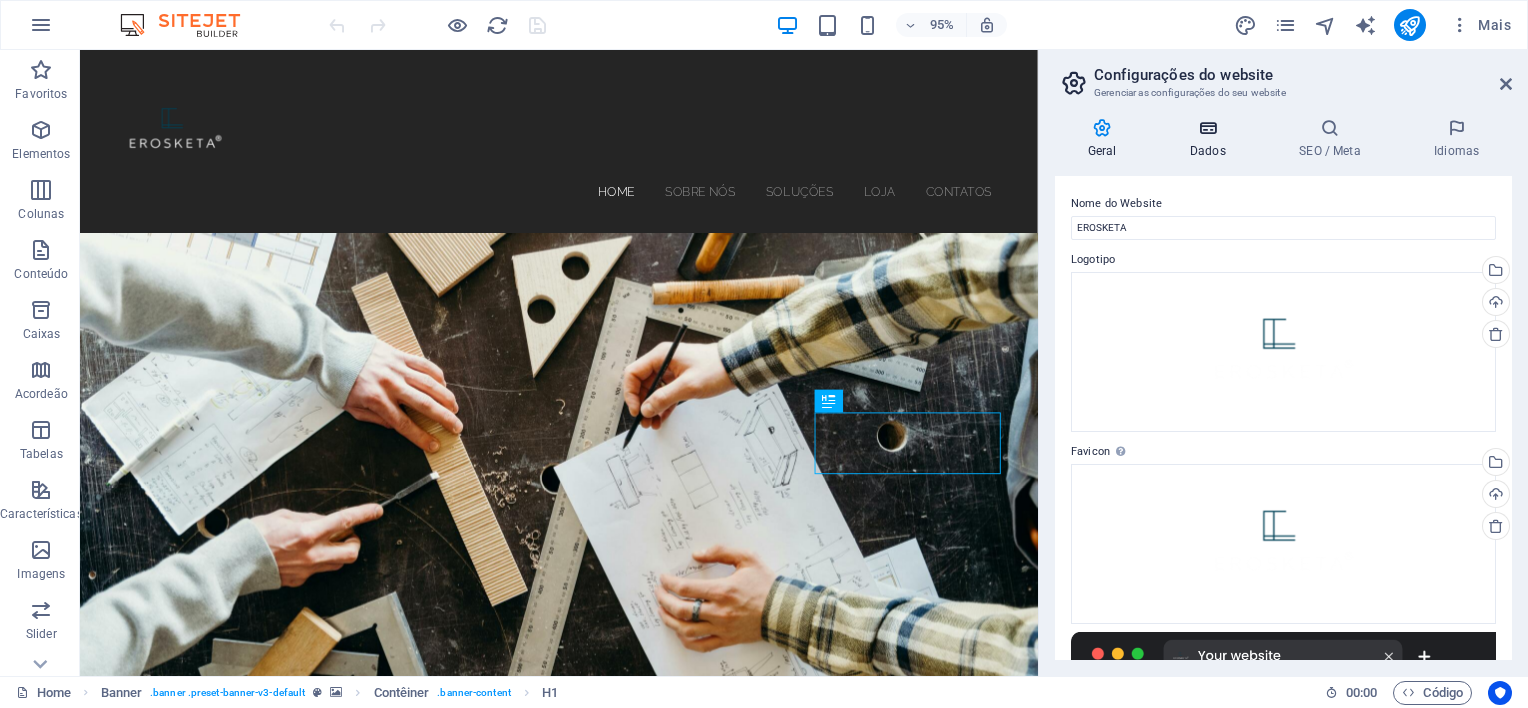 click at bounding box center (1207, 128) 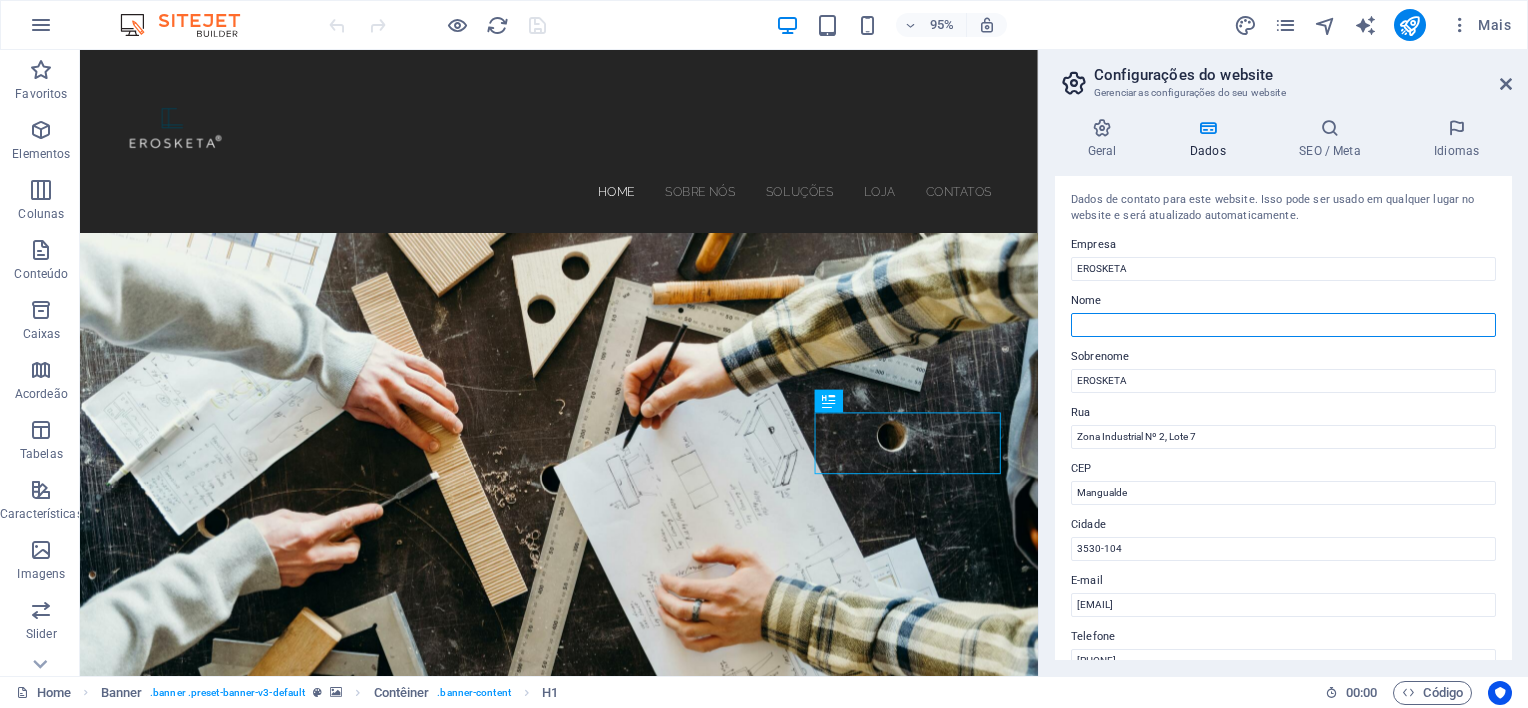 click on "Nome" at bounding box center [1283, 325] 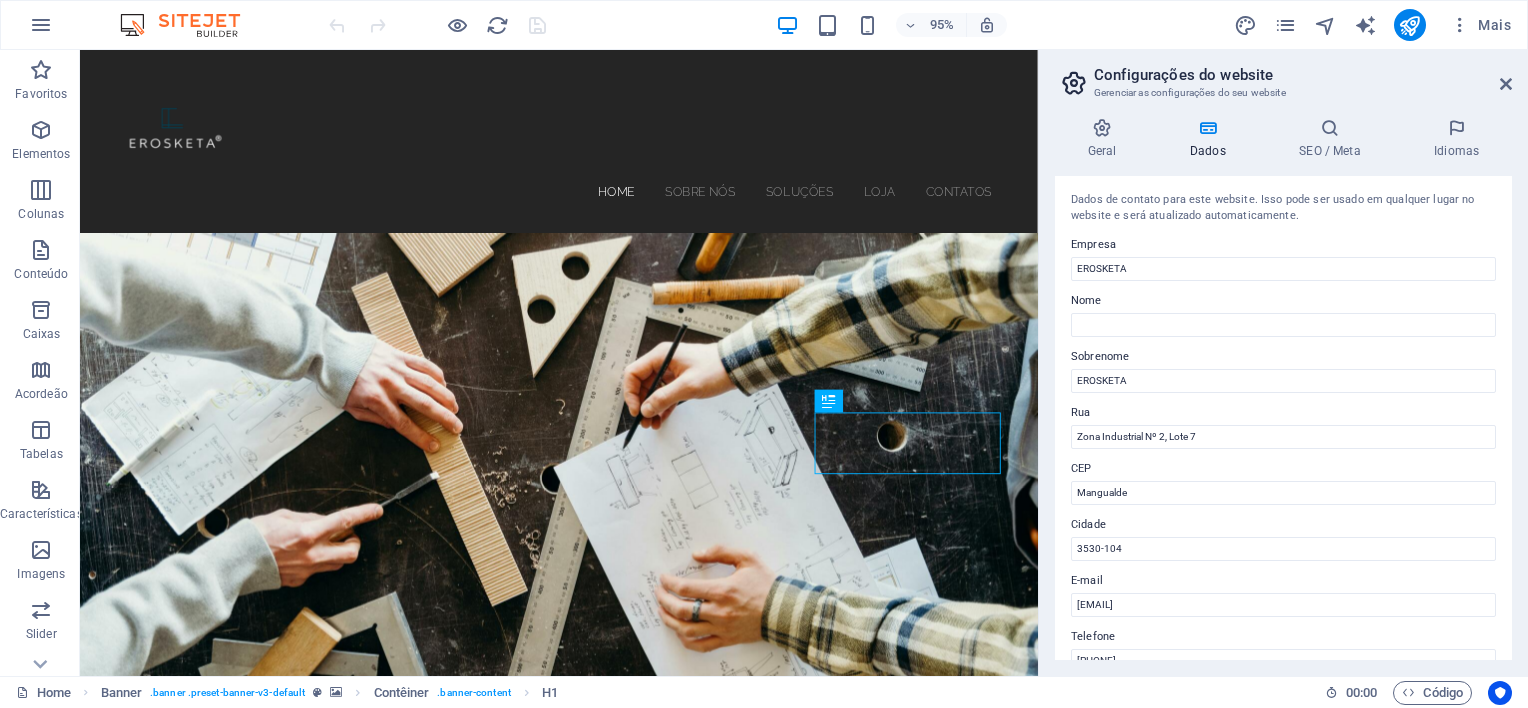 click on "Empresa" at bounding box center (1283, 245) 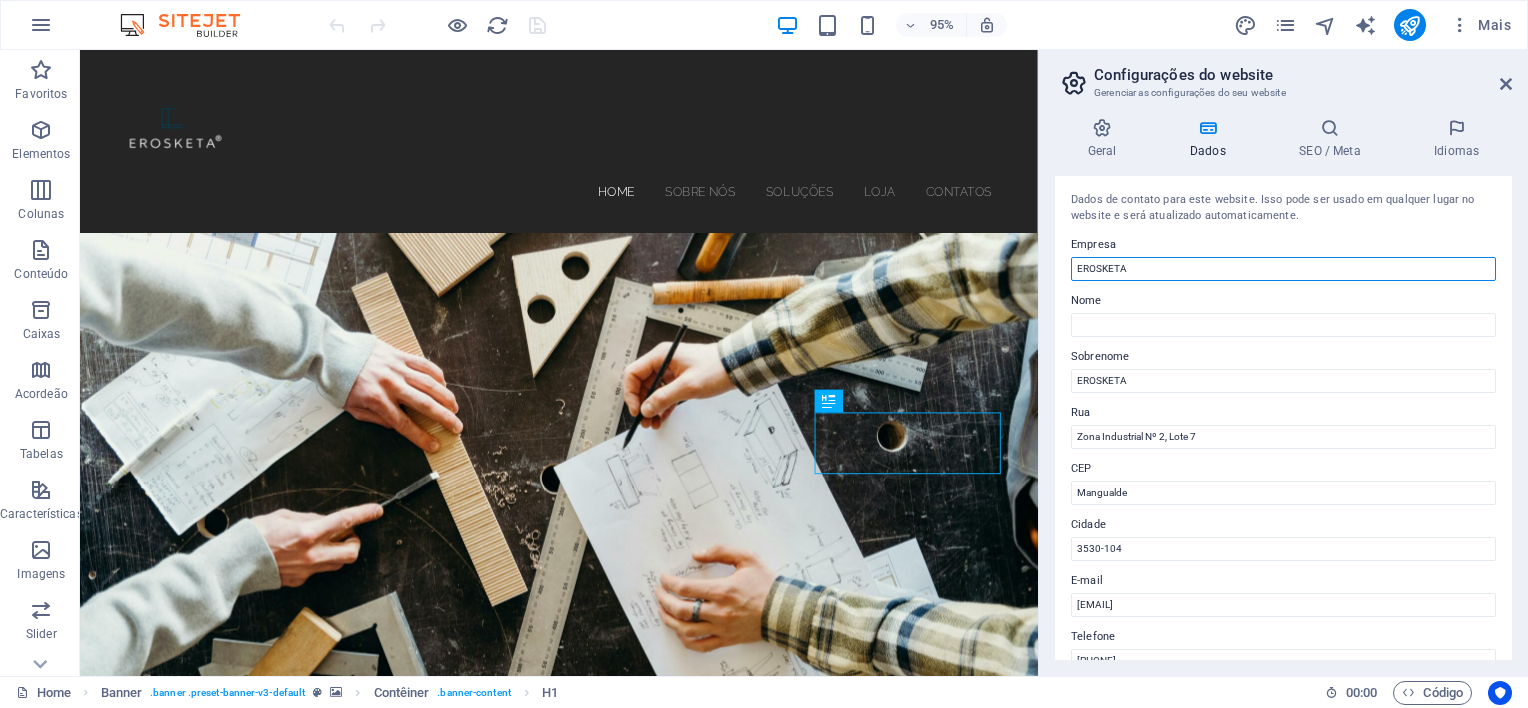 click on "EROSKETA" at bounding box center (1283, 269) 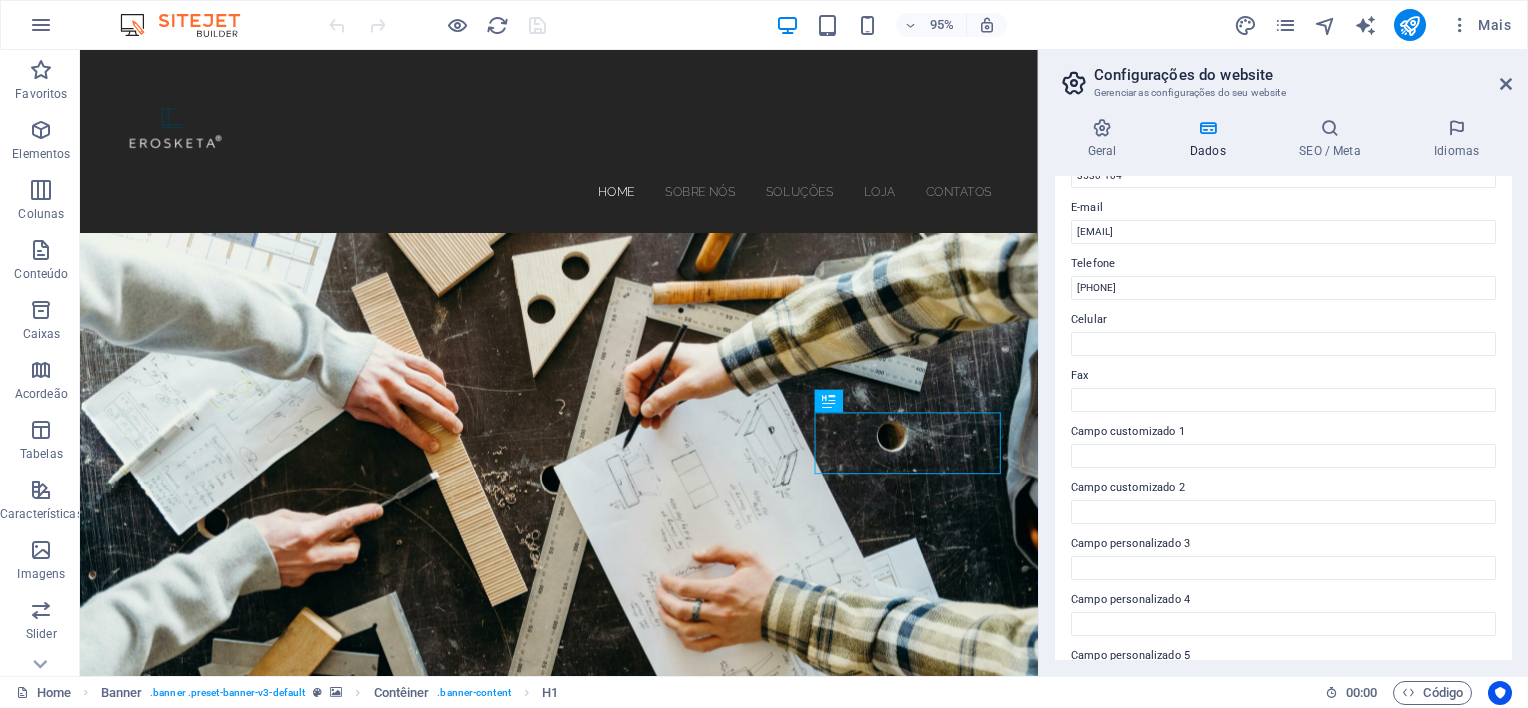 scroll, scrollTop: 476, scrollLeft: 0, axis: vertical 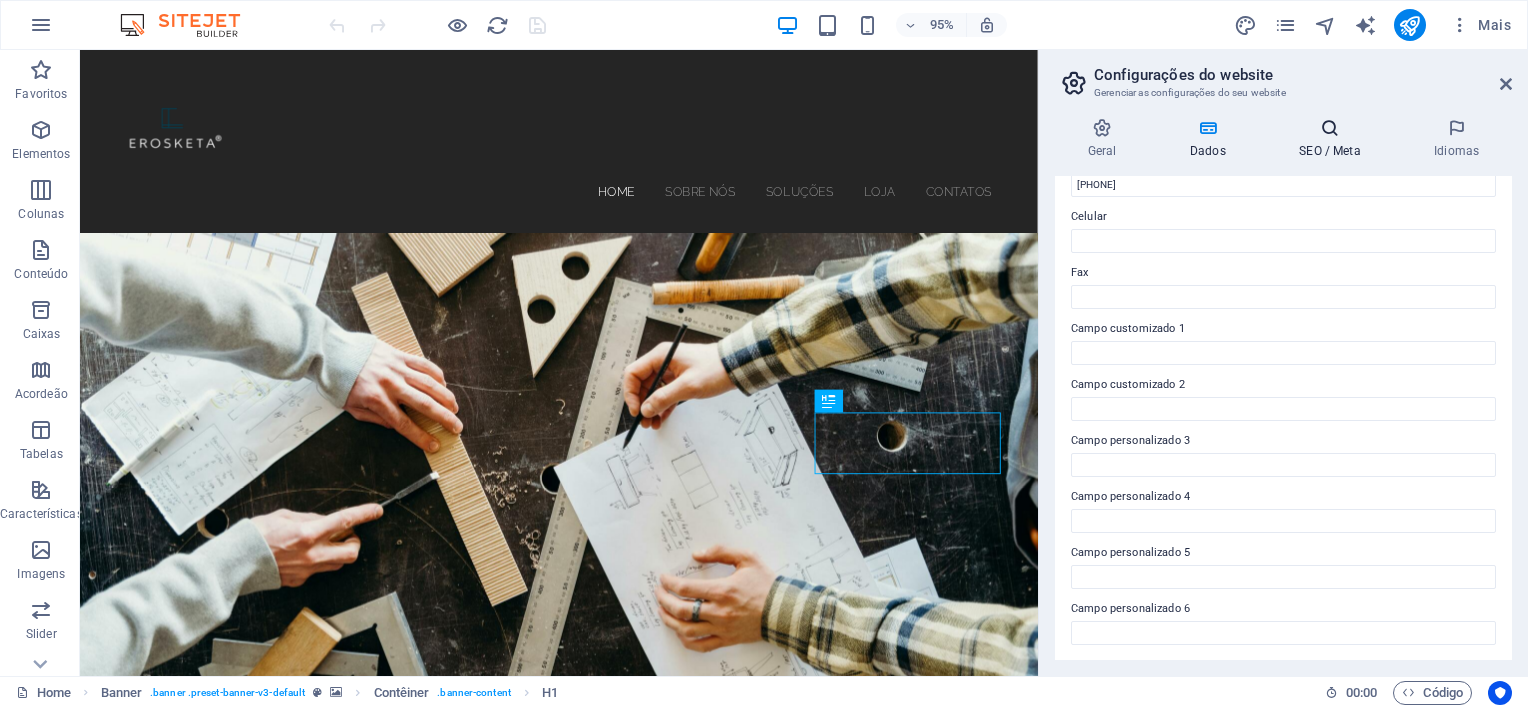 click at bounding box center (1330, 128) 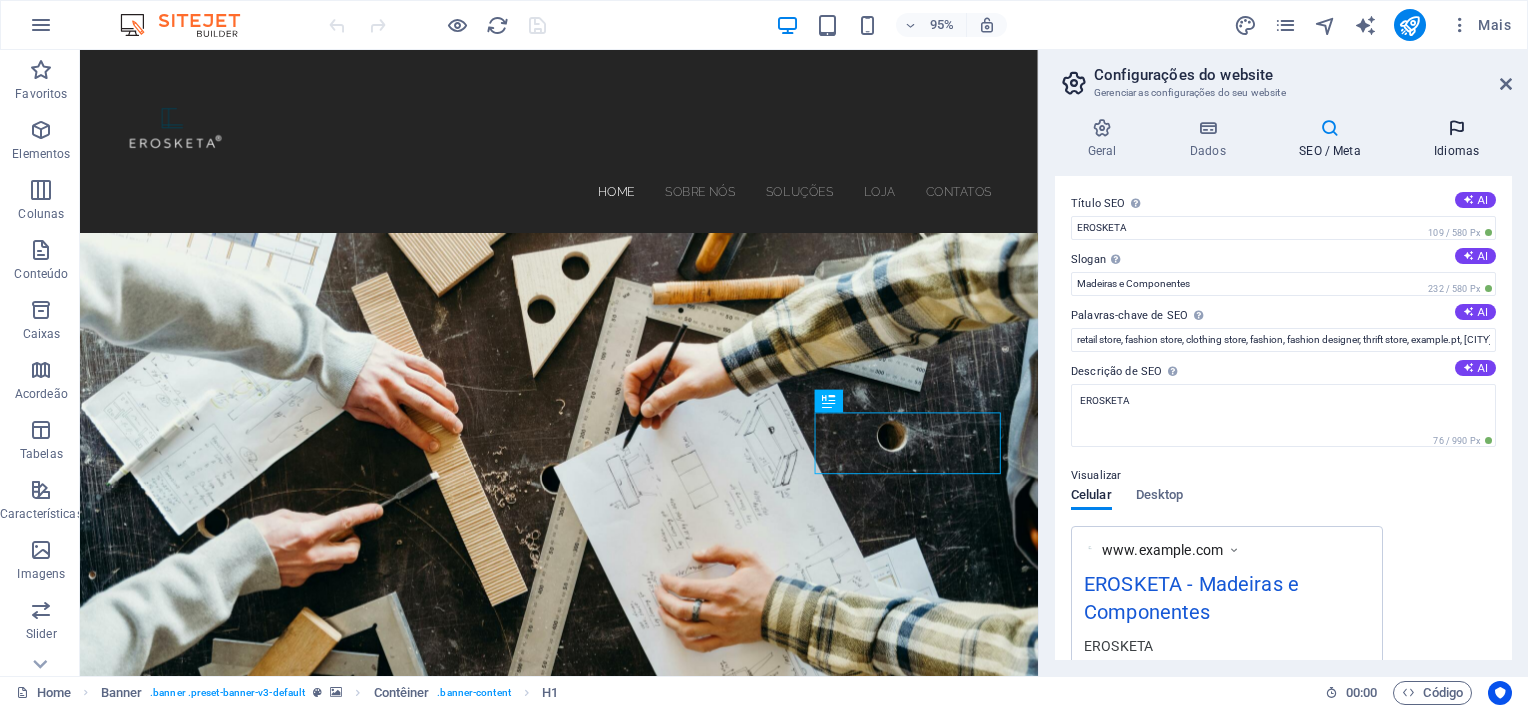 click at bounding box center [1456, 128] 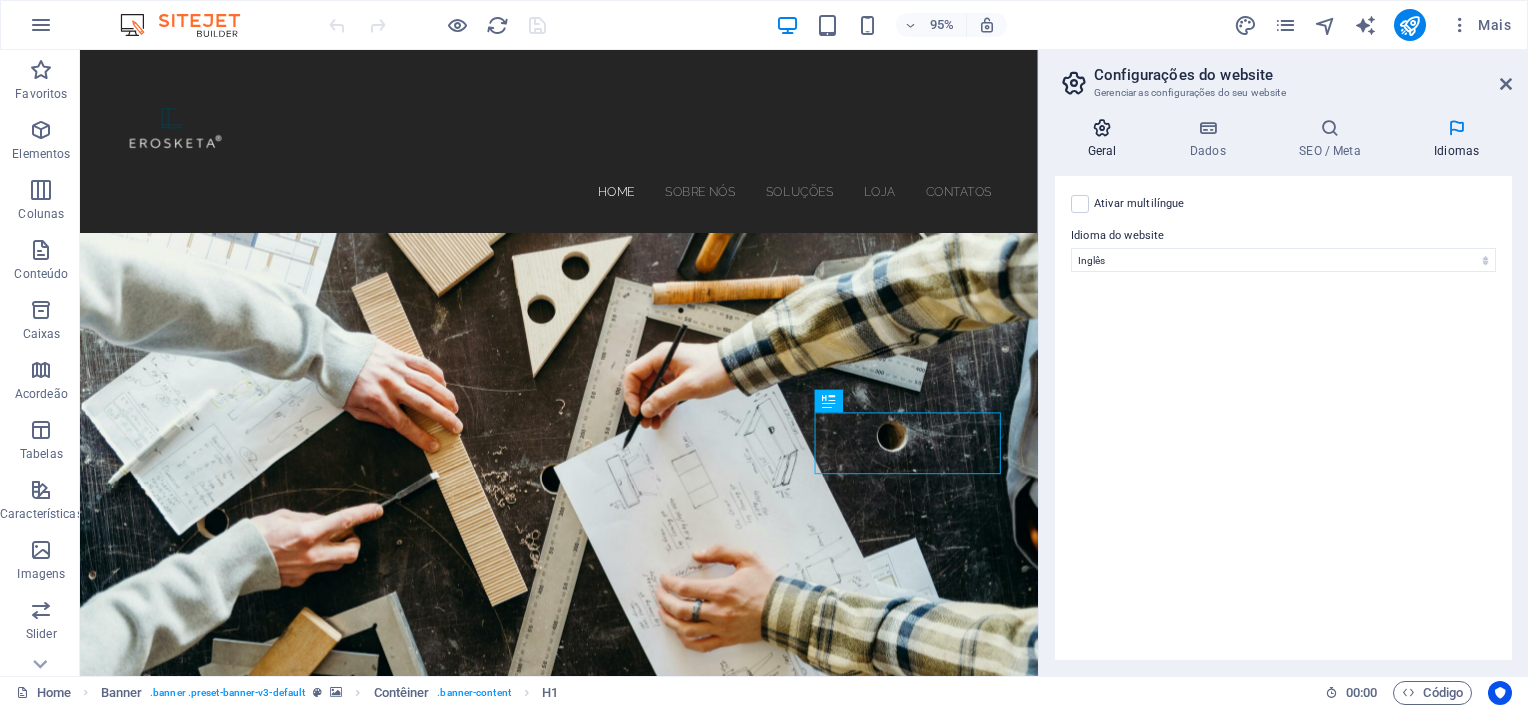 click at bounding box center (1102, 128) 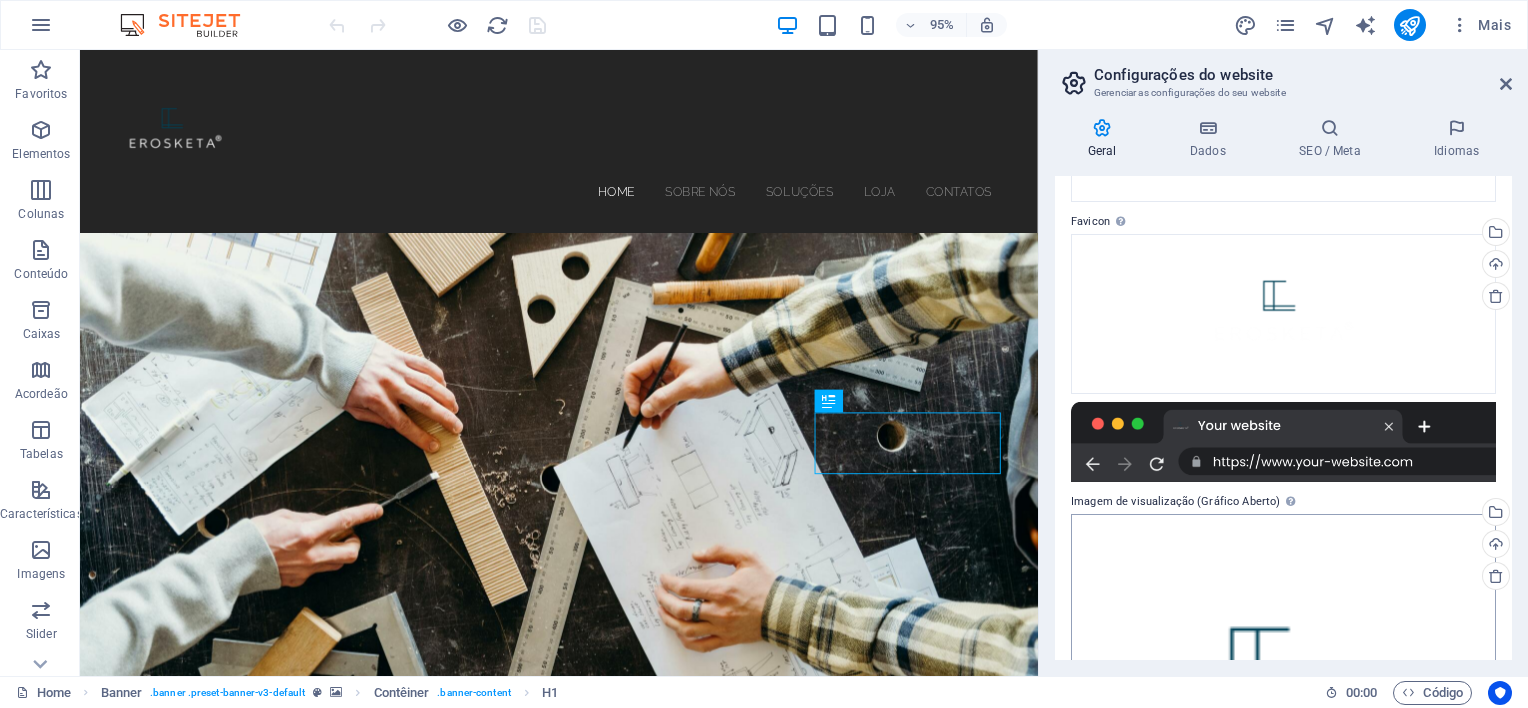 scroll, scrollTop: 499, scrollLeft: 0, axis: vertical 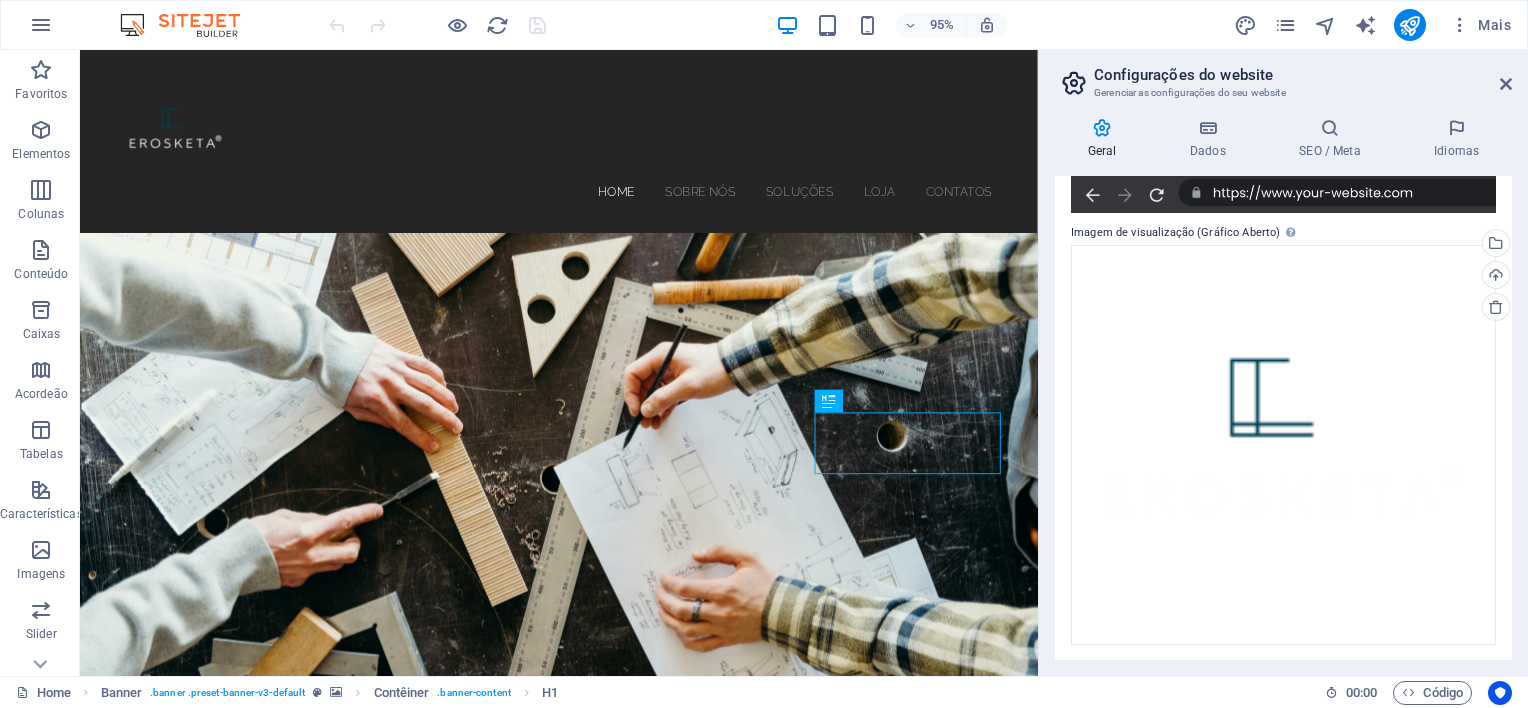 click on "Configurações do website Gerenciar as configurações do seu website  Geral  Dados  SEO / Meta  Idiomas Nome do Website EROSKETA Logotipo Arraste os arquivos aqui, clique para escolher os arquivos ou selecione os arquivos em Arquivos ou em nossa galeria de fotos e vídeos gratuitos Selecione arquivos do gerenciador de arquivos, galeria de fotos ou faça upload de arquivo(s) Upload Favicon Defina o favicon do seu website aqui. Um favicon é um pequeno ícone mostrado na guia do navegador ao lado do título do seu website. Ajuda os visitantes a identificarem o seu website. Arraste os arquivos aqui, clique para escolher os arquivos ou selecione os arquivos em Arquivos ou em nossa galeria de fotos e vídeos gratuitos Selecione arquivos do gerenciador de arquivos, galeria de fotos ou faça upload de arquivo(s) Upload Imagem de visualização (Gráfico Aberto) Esta imagem será mostrada quando o website for compartilhado nas redes sociais Arraste os arquivos aqui, clique para escolher os arquivos ou Upload Nome 1" at bounding box center [1283, 363] 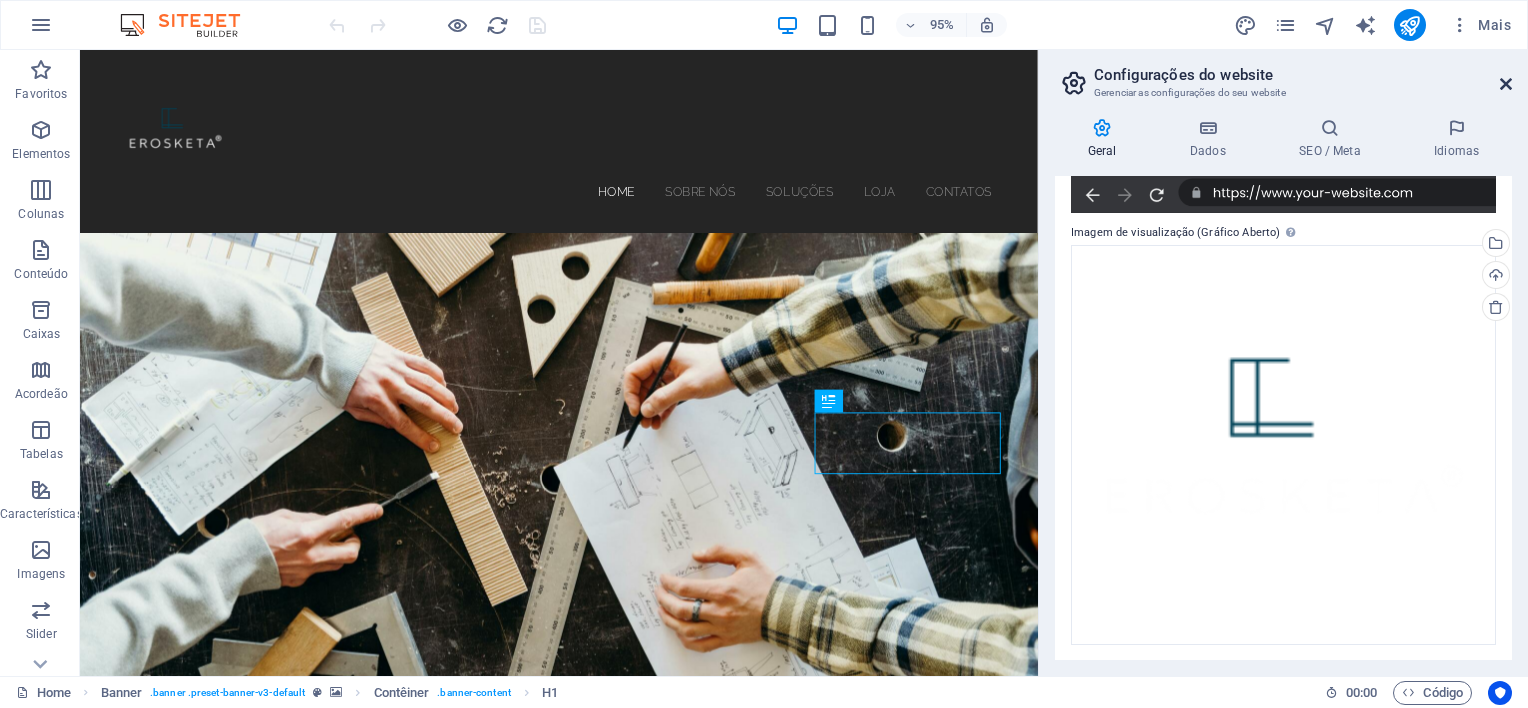 click at bounding box center [1506, 84] 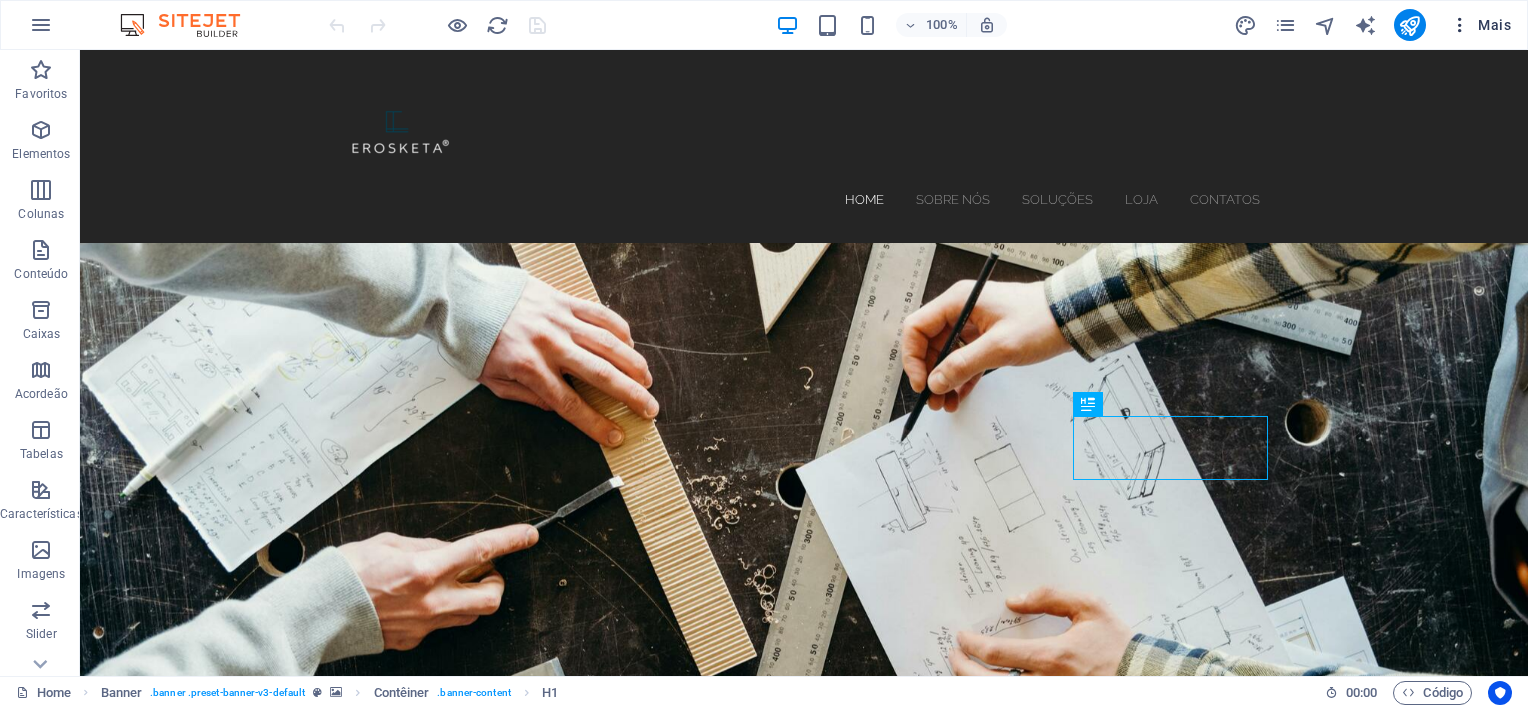 click on "Mais" at bounding box center (1480, 25) 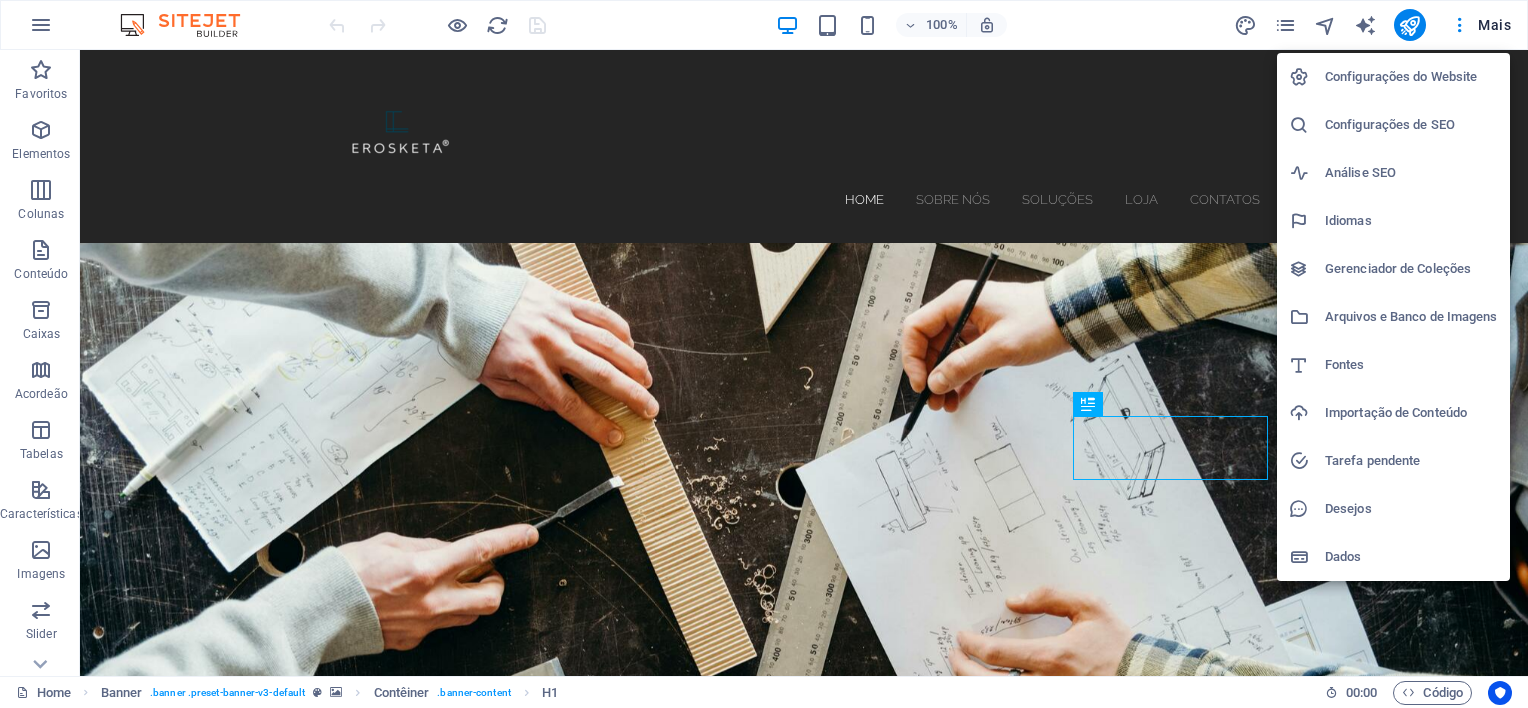 click on "Dados" at bounding box center (1411, 557) 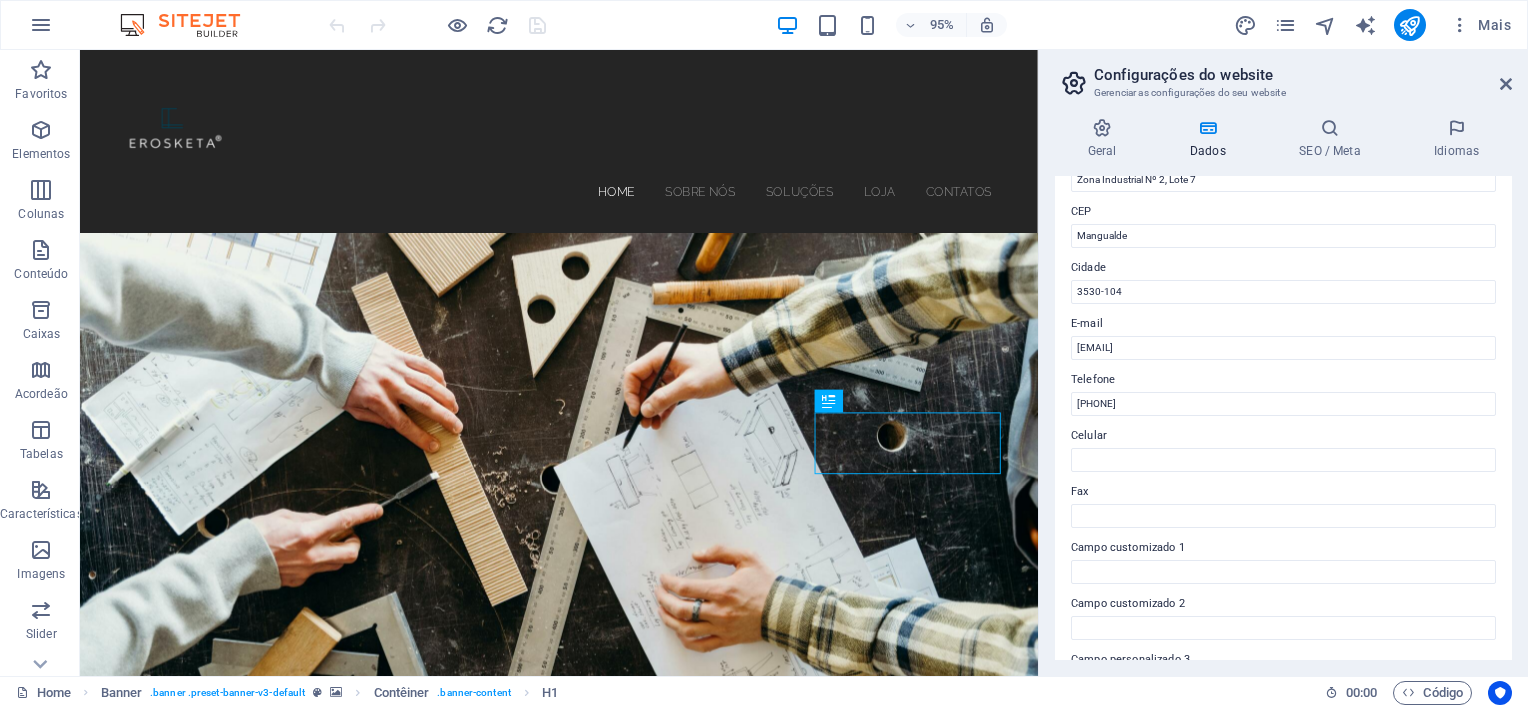 scroll, scrollTop: 476, scrollLeft: 0, axis: vertical 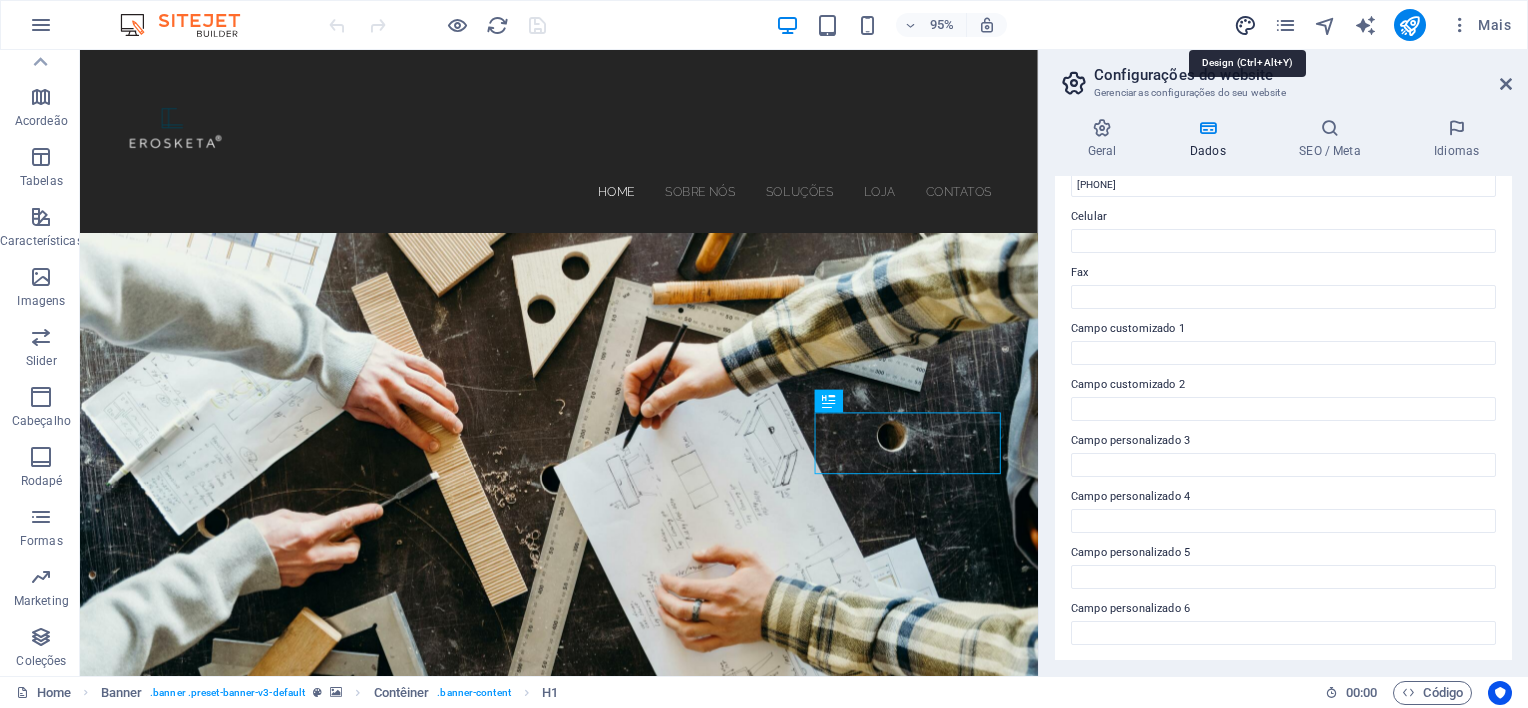 click at bounding box center (1245, 25) 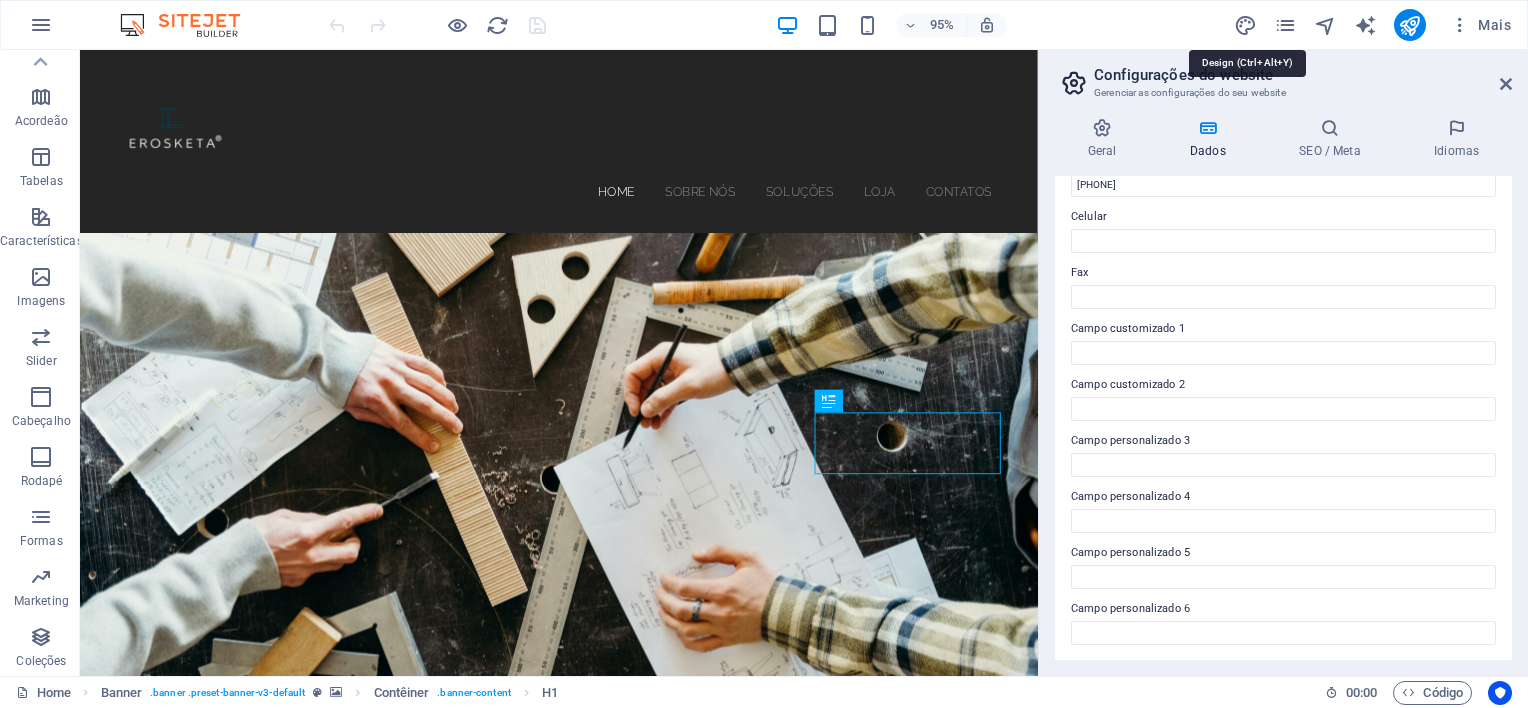 select on "px" 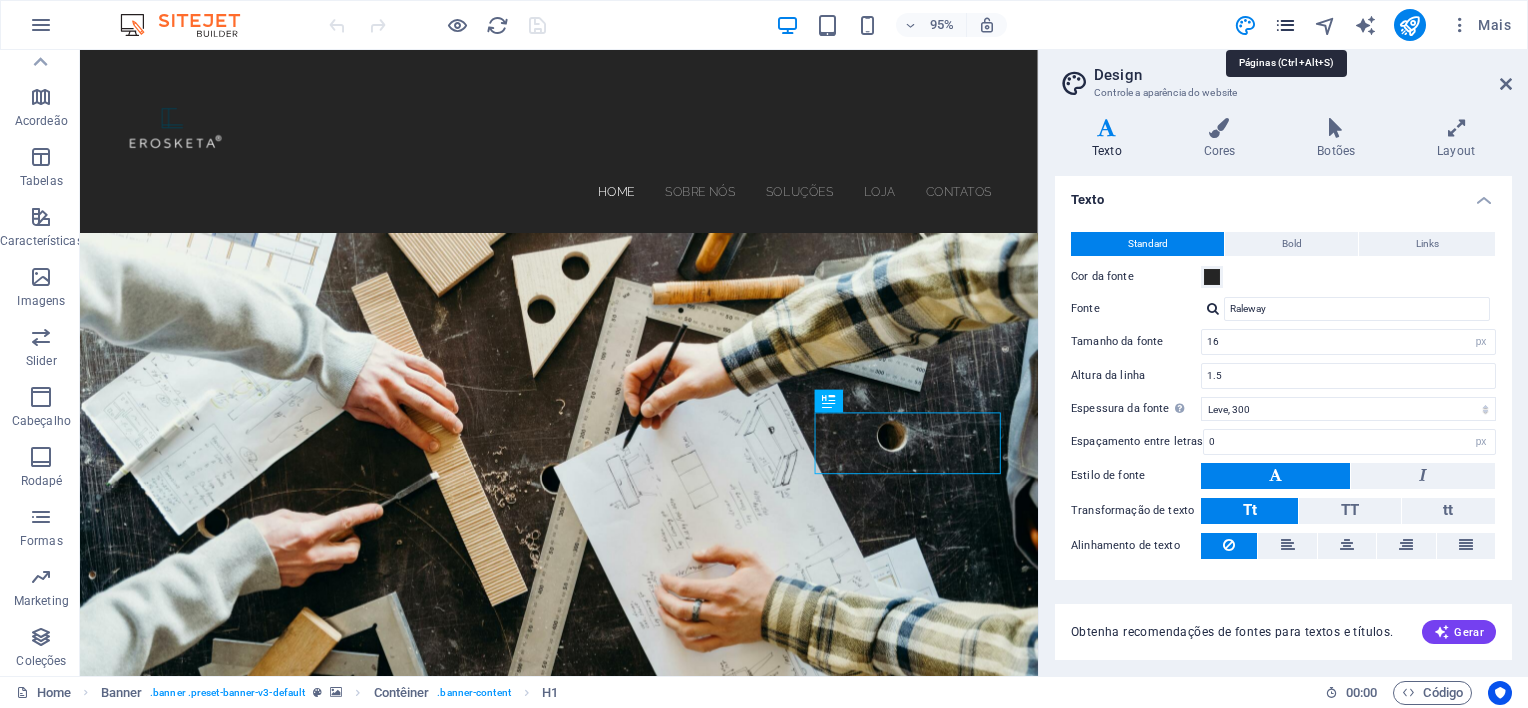 click at bounding box center (1285, 25) 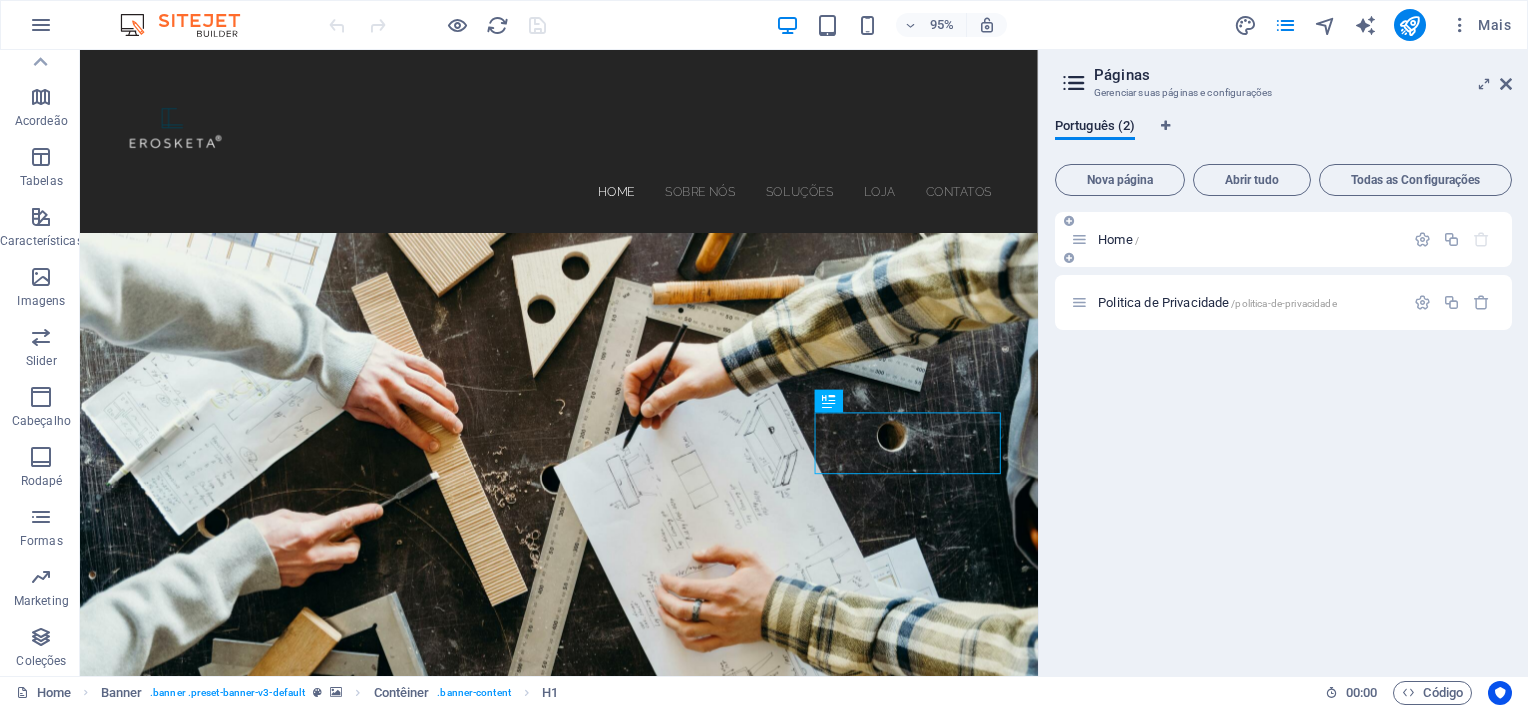 click at bounding box center [1079, 239] 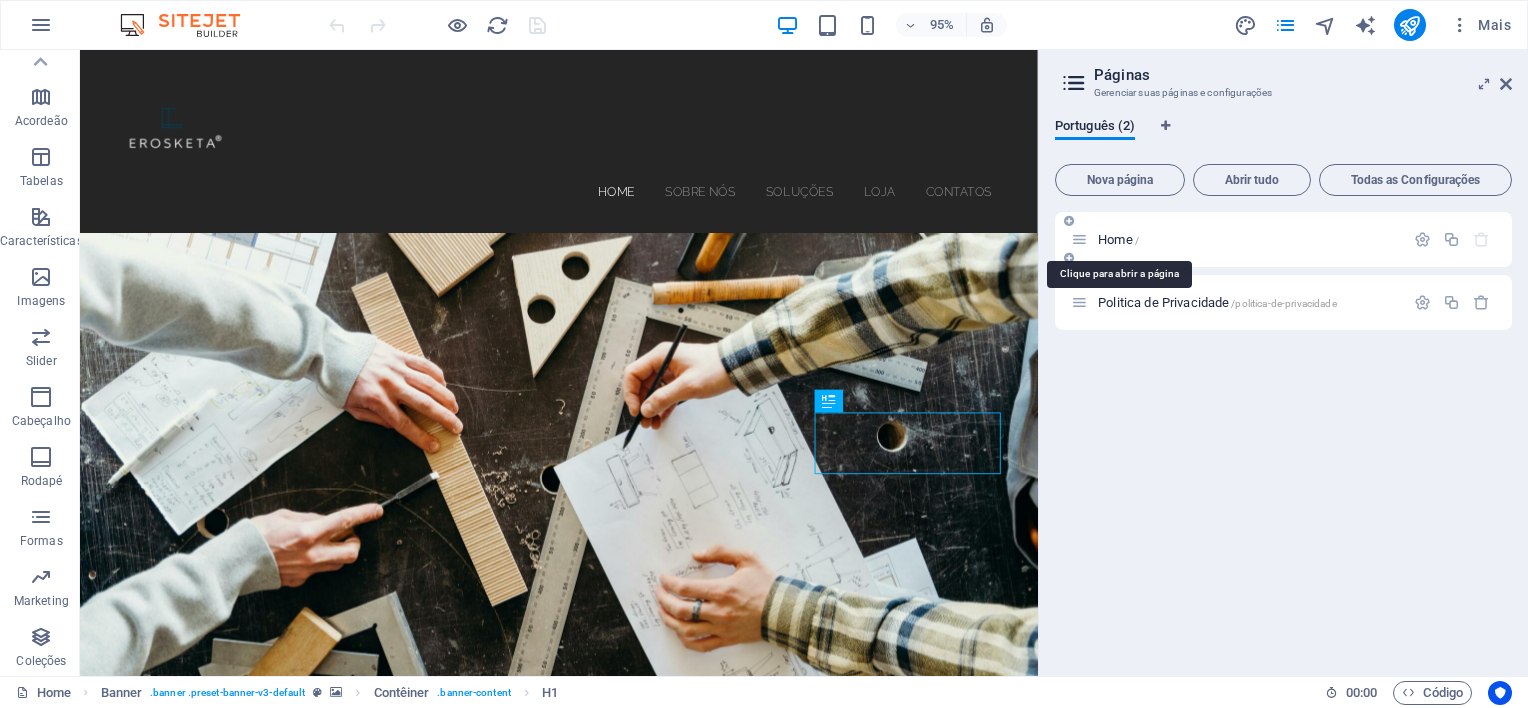 click on "Home /" at bounding box center [1118, 239] 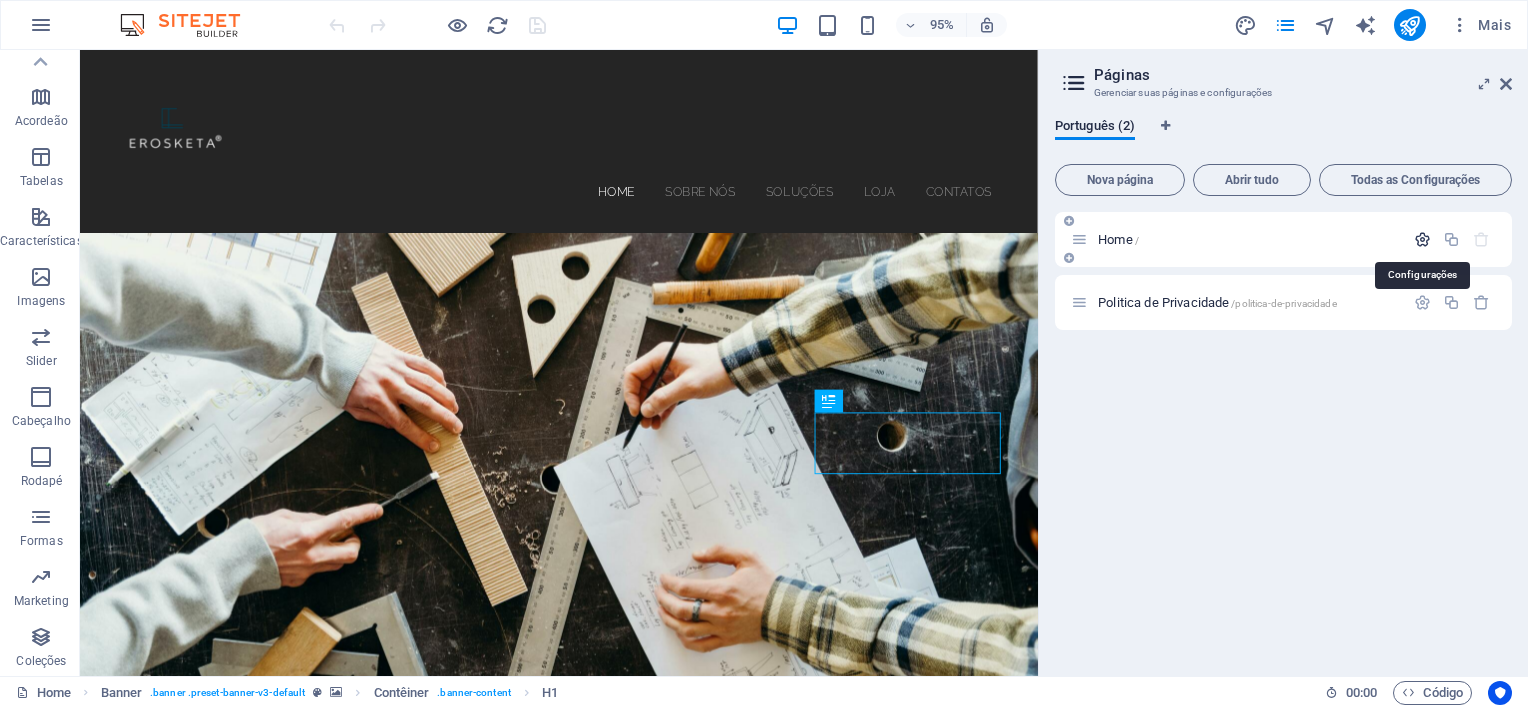 click at bounding box center [1422, 239] 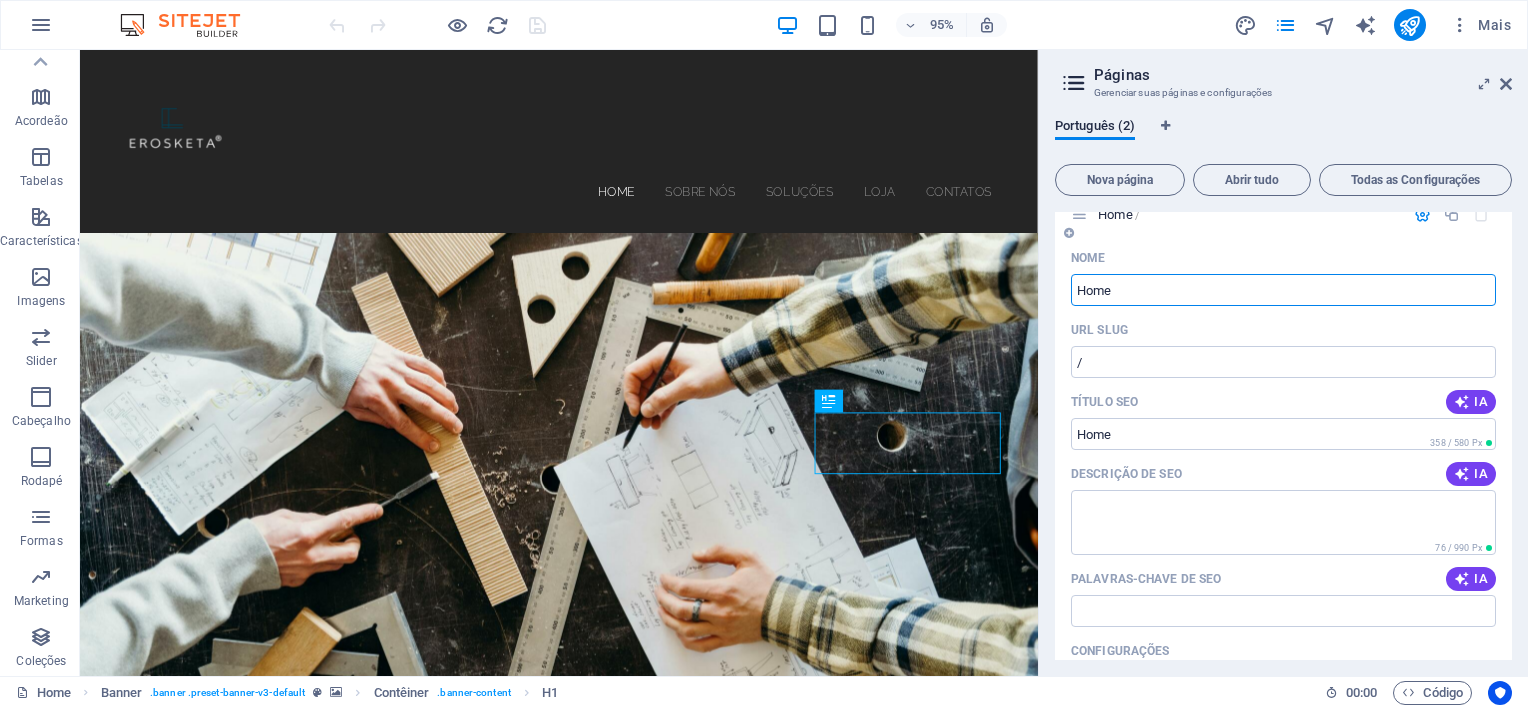 scroll, scrollTop: 0, scrollLeft: 0, axis: both 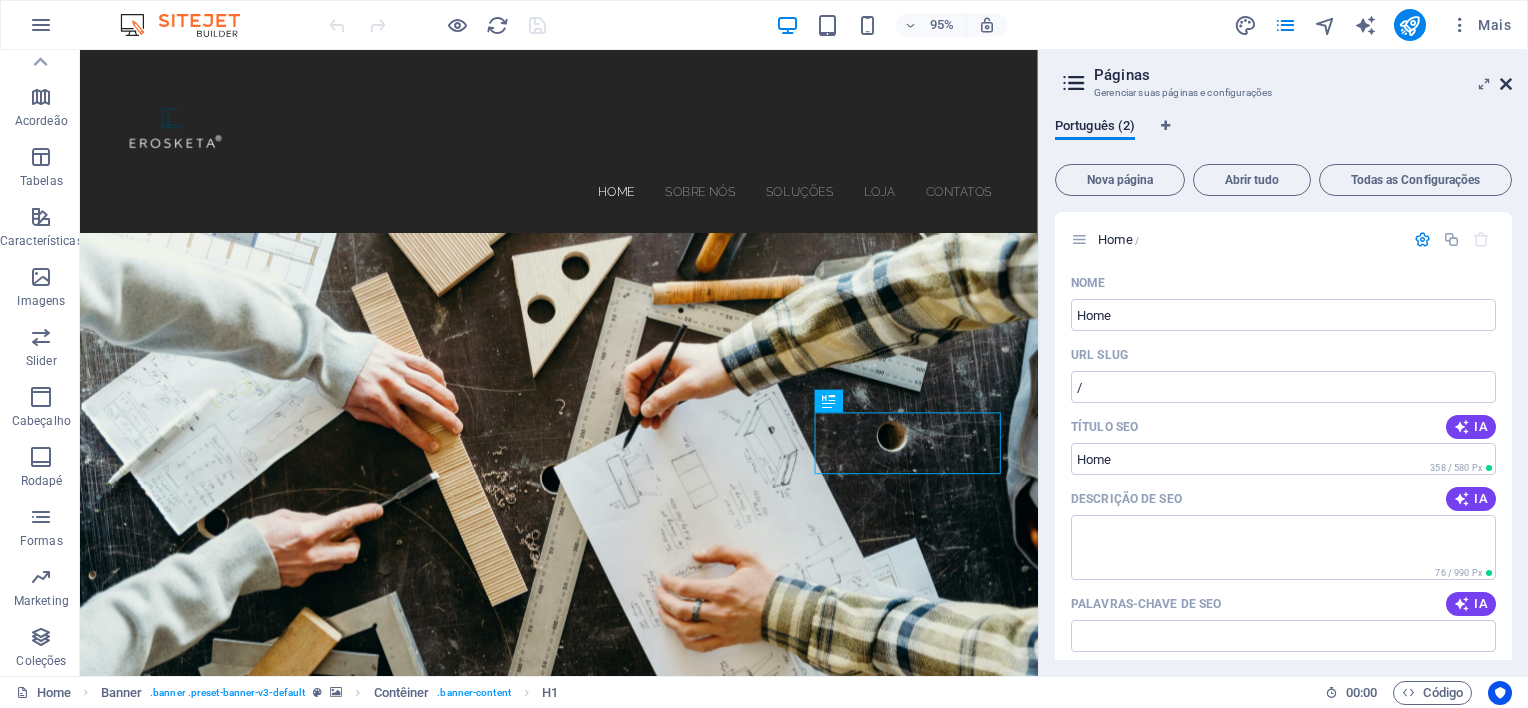 click at bounding box center [1506, 84] 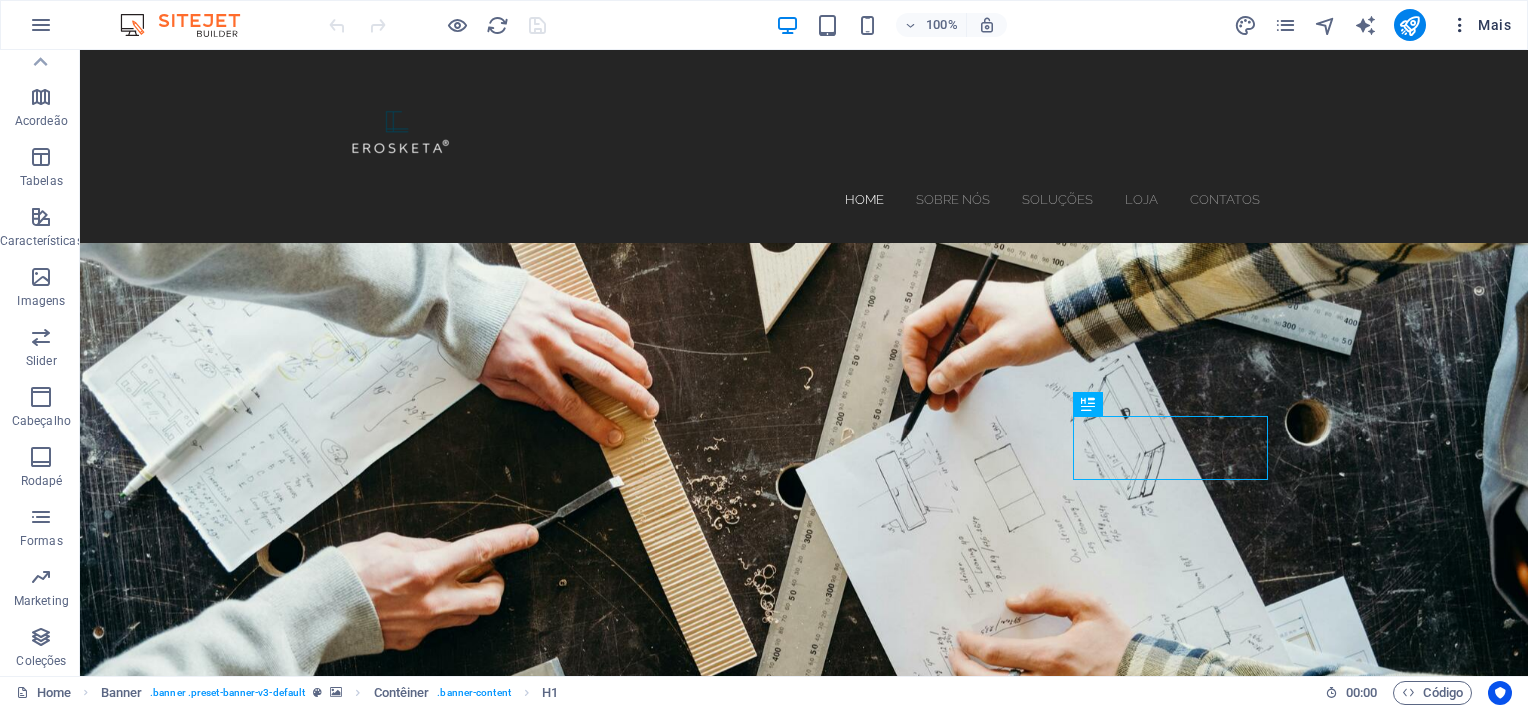 click on "Mais" at bounding box center (1480, 25) 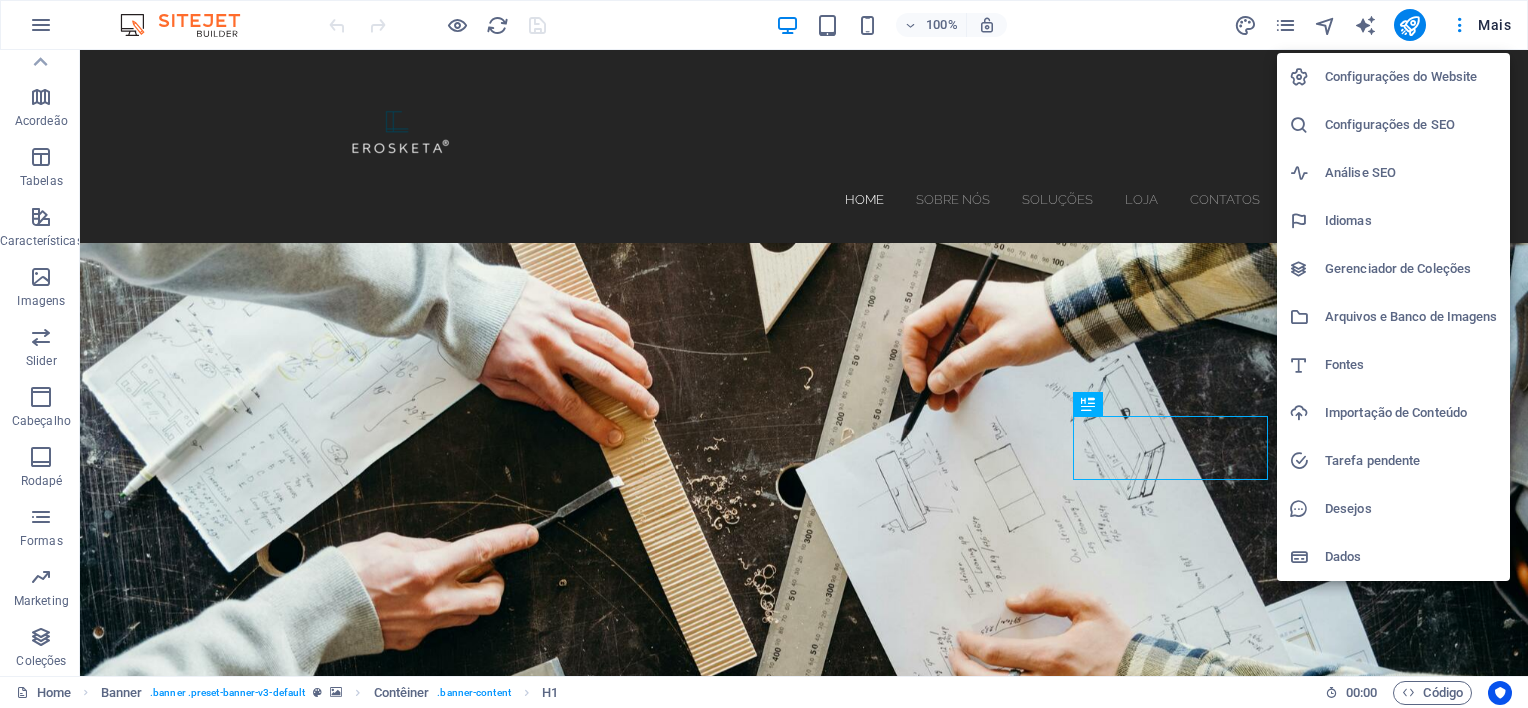 click at bounding box center [764, 354] 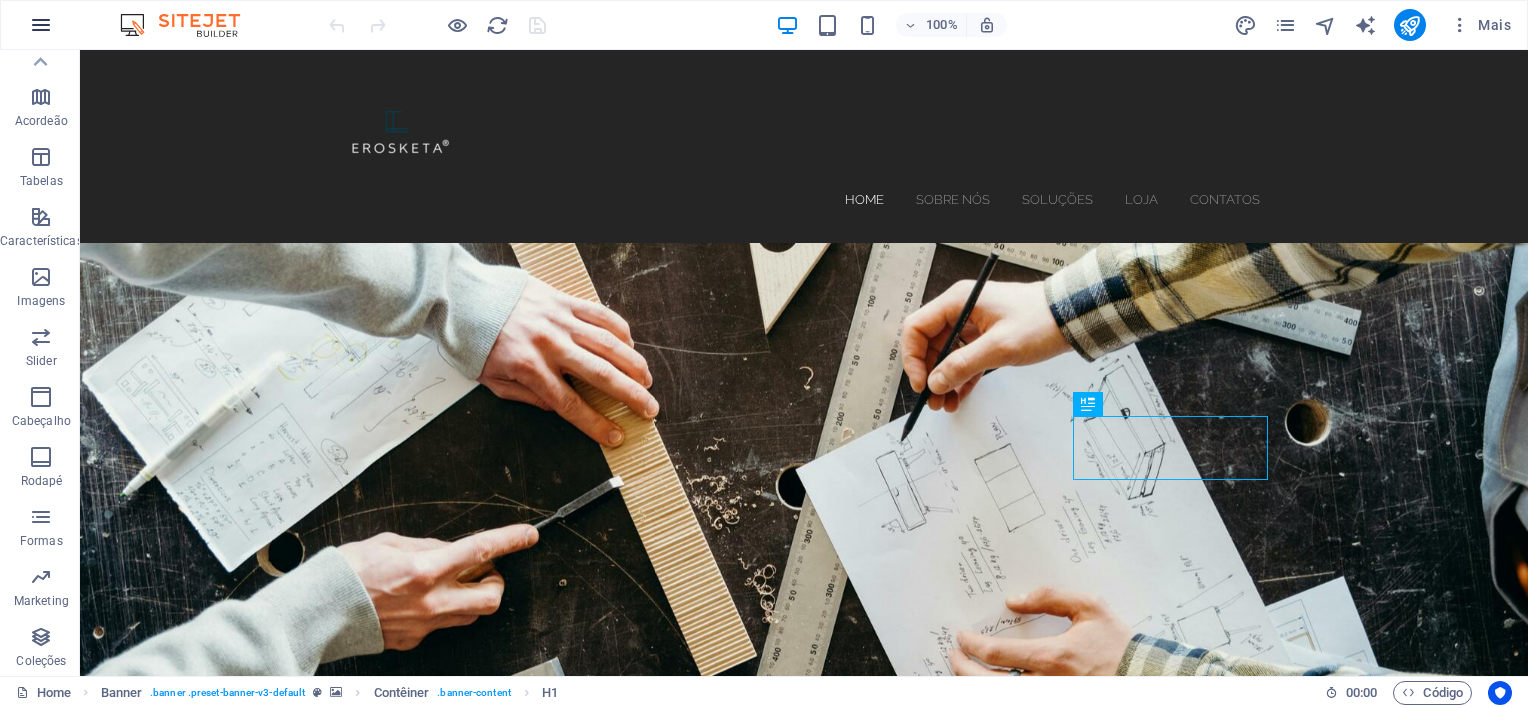click at bounding box center [41, 25] 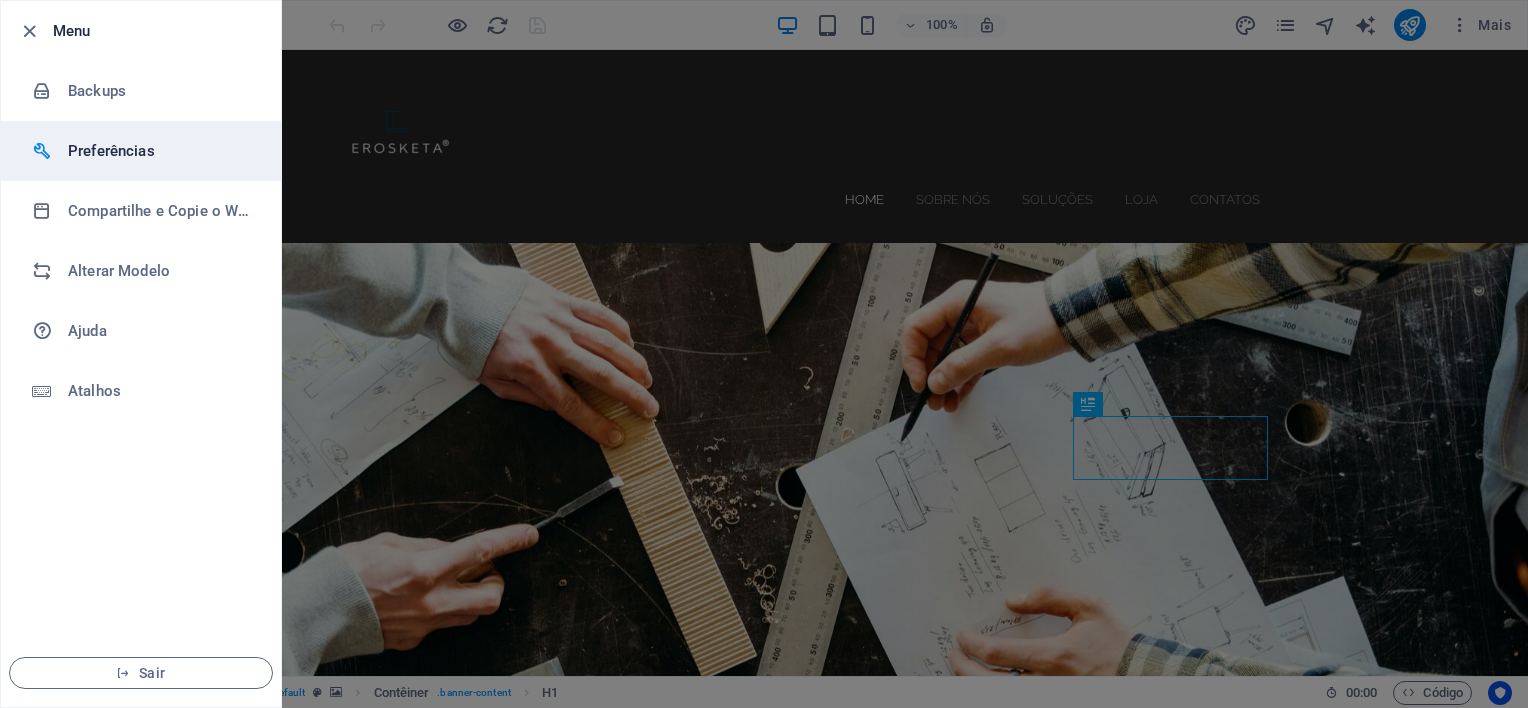 click on "Preferências" at bounding box center (141, 151) 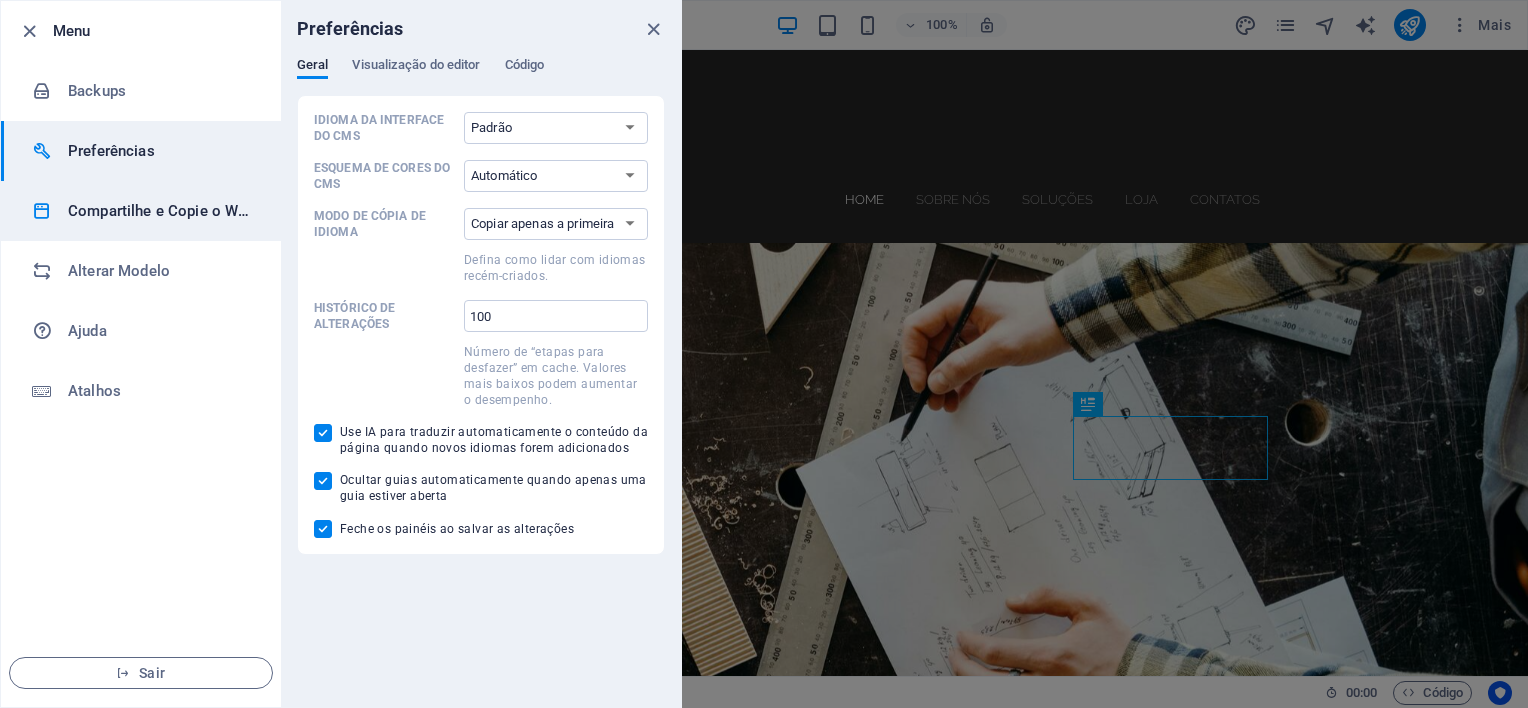 click on "Compartilhe e Copie o Website" at bounding box center (160, 211) 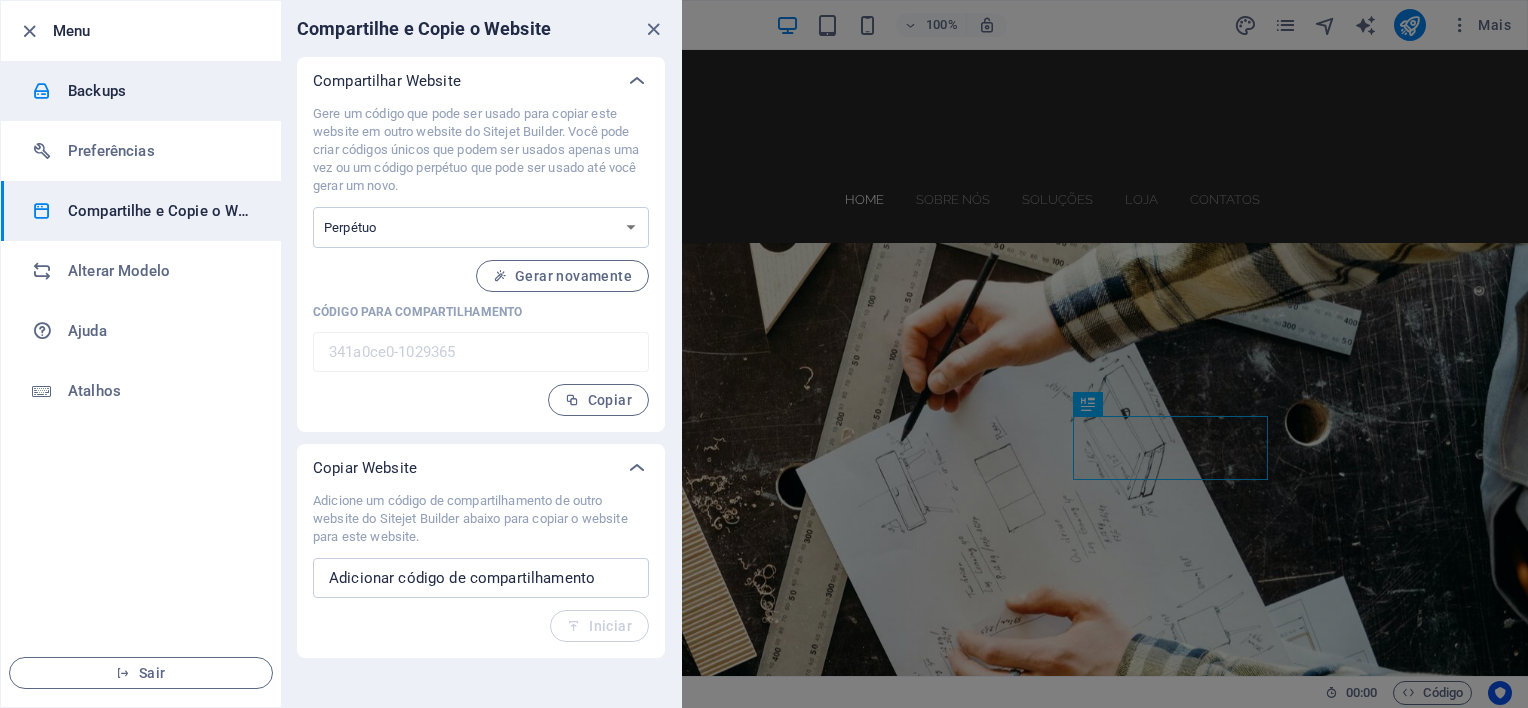 drag, startPoint x: 112, startPoint y: 62, endPoint x: 112, endPoint y: 74, distance: 12 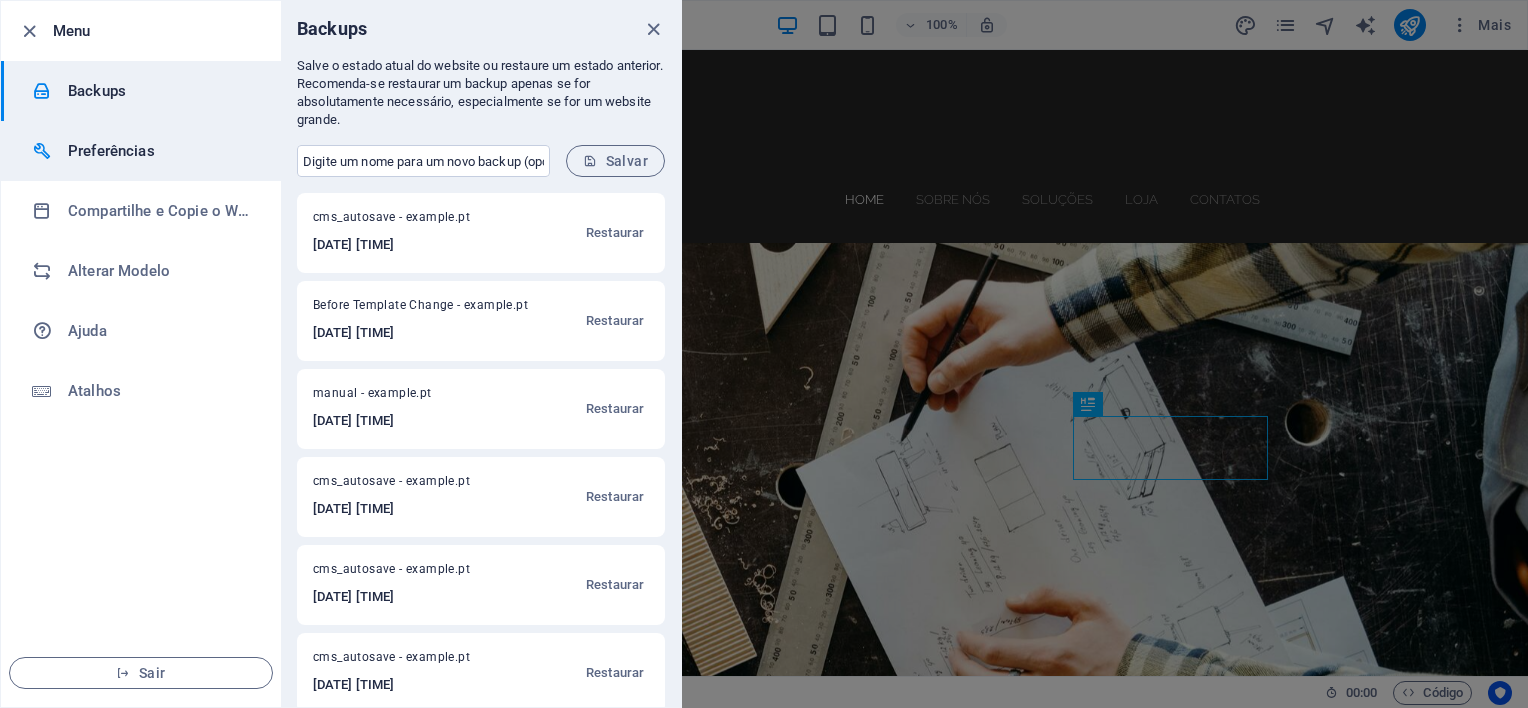 click on "Preferências" at bounding box center [160, 151] 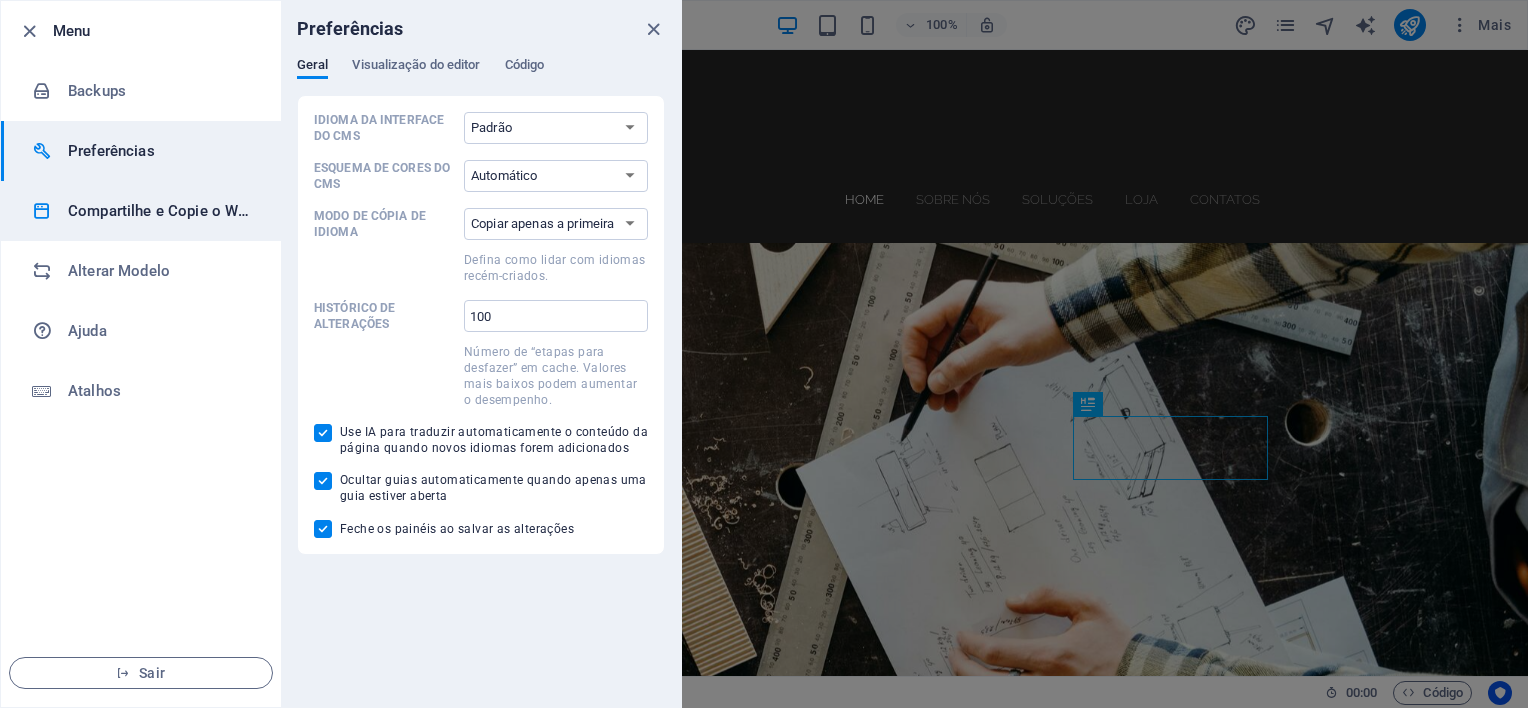 click on "Compartilhe e Copie o Website" at bounding box center (141, 211) 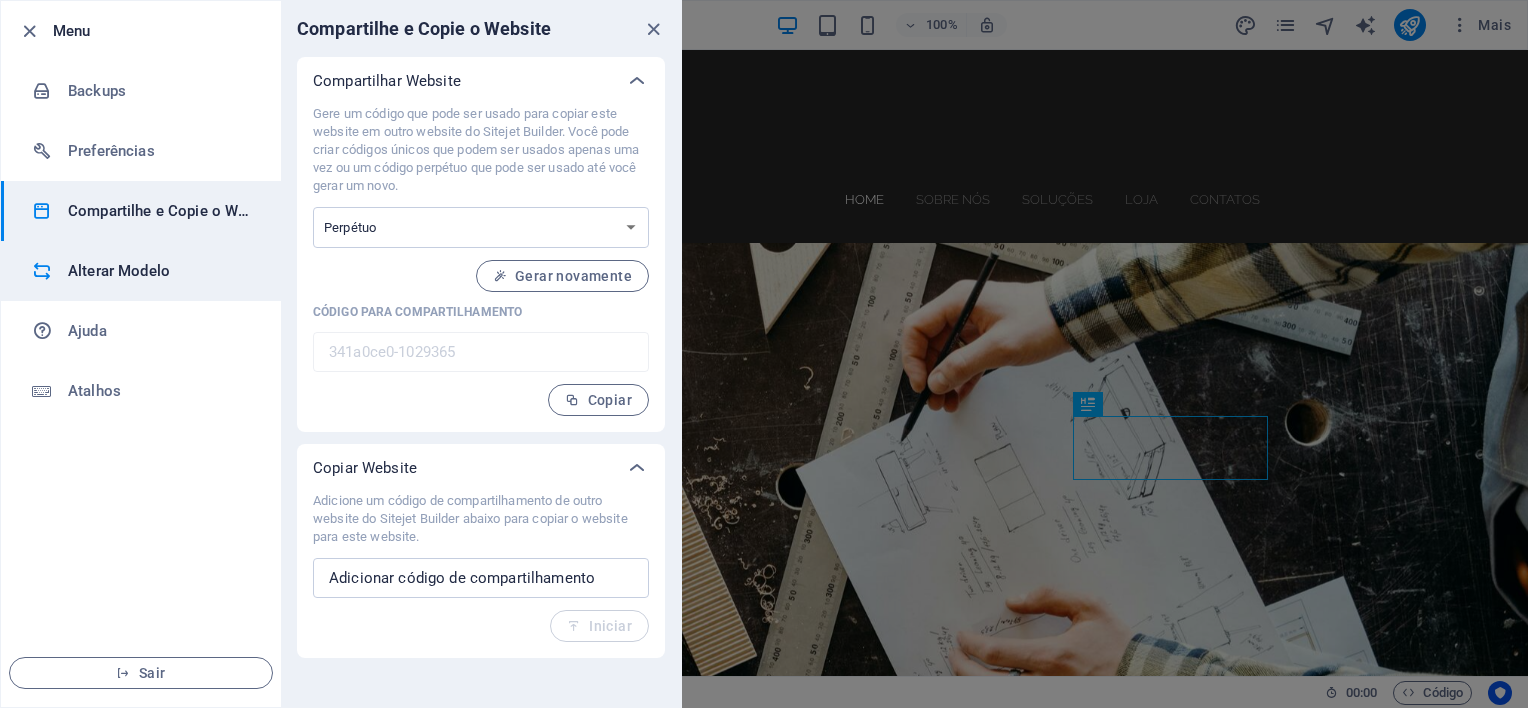 click on "Alterar Modelo" at bounding box center [141, 271] 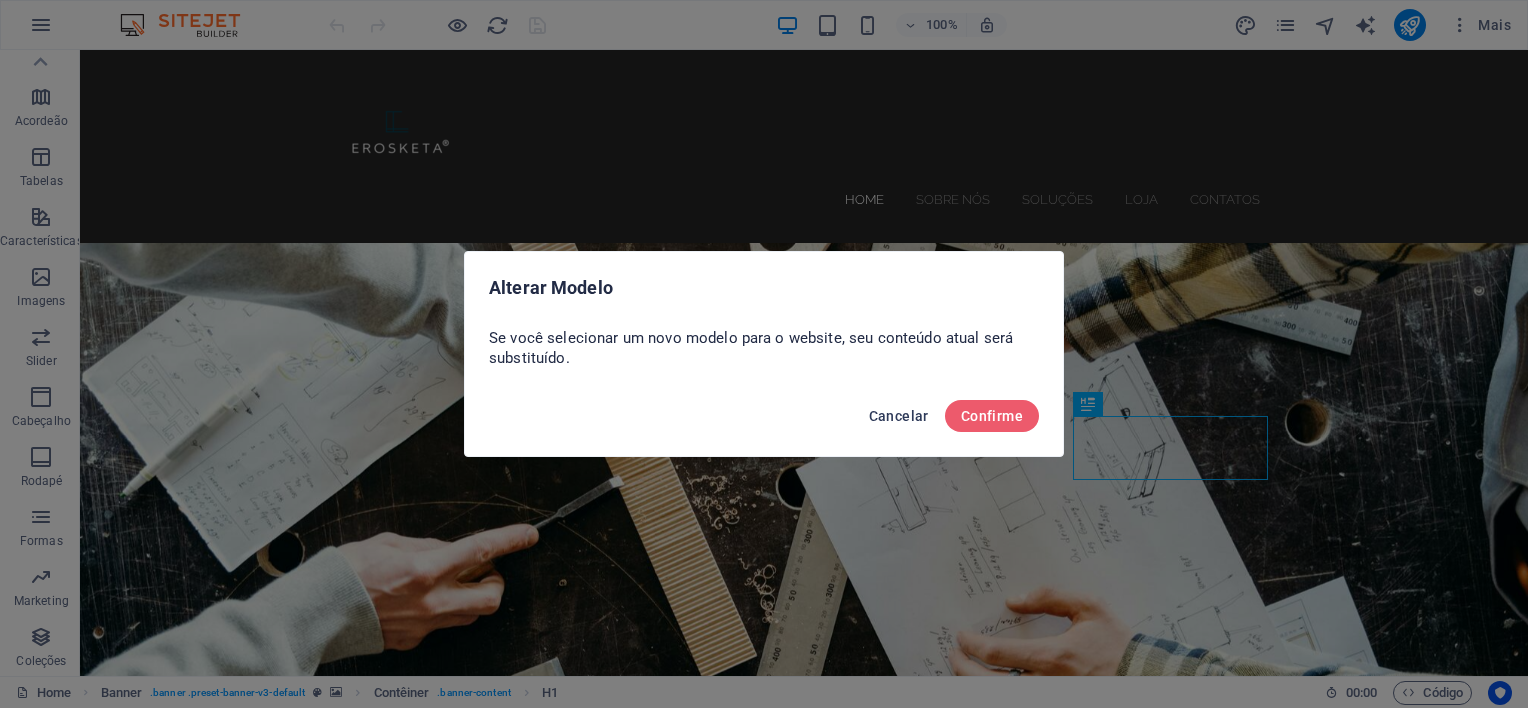 click on "Cancelar" at bounding box center [899, 416] 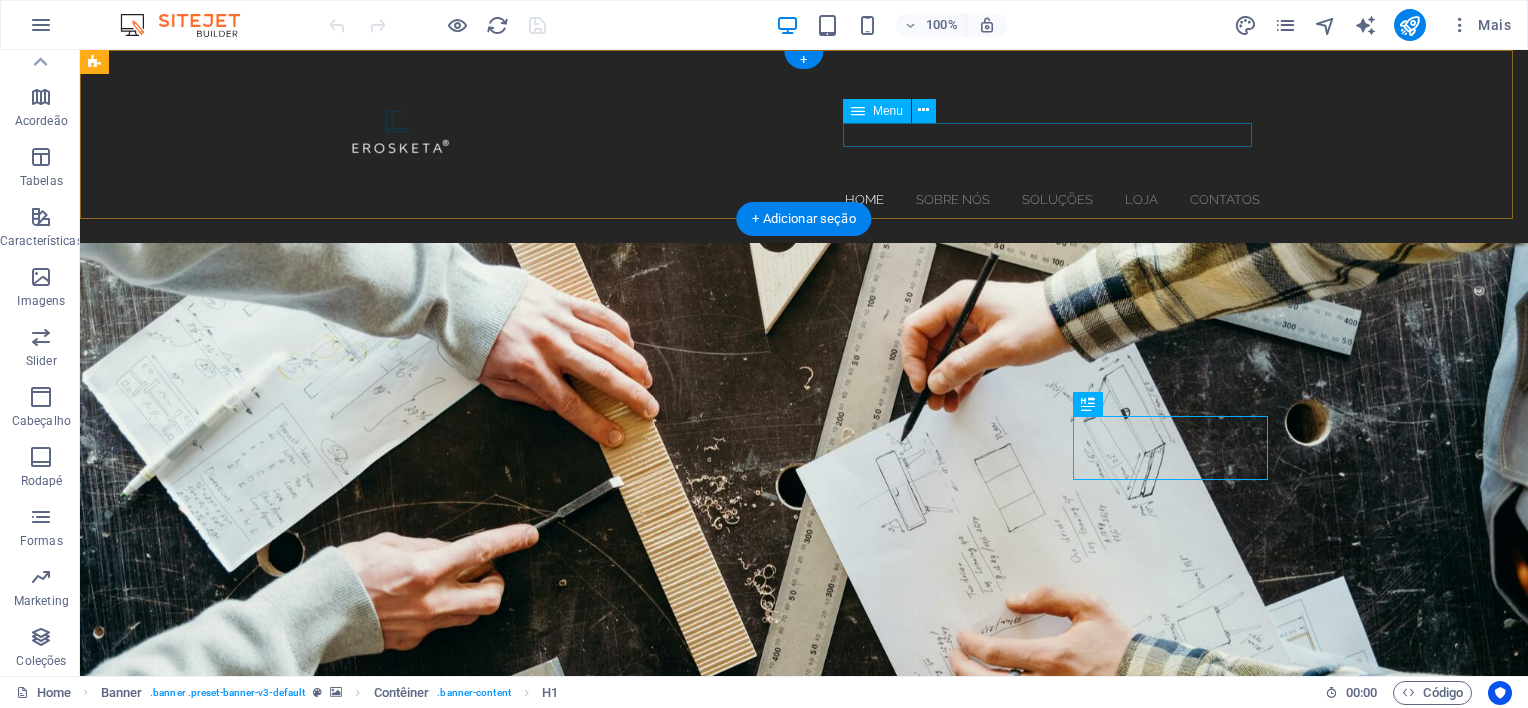 click on "HOME SOBRE NÓS Soluções Loja Contatos" at bounding box center (804, 199) 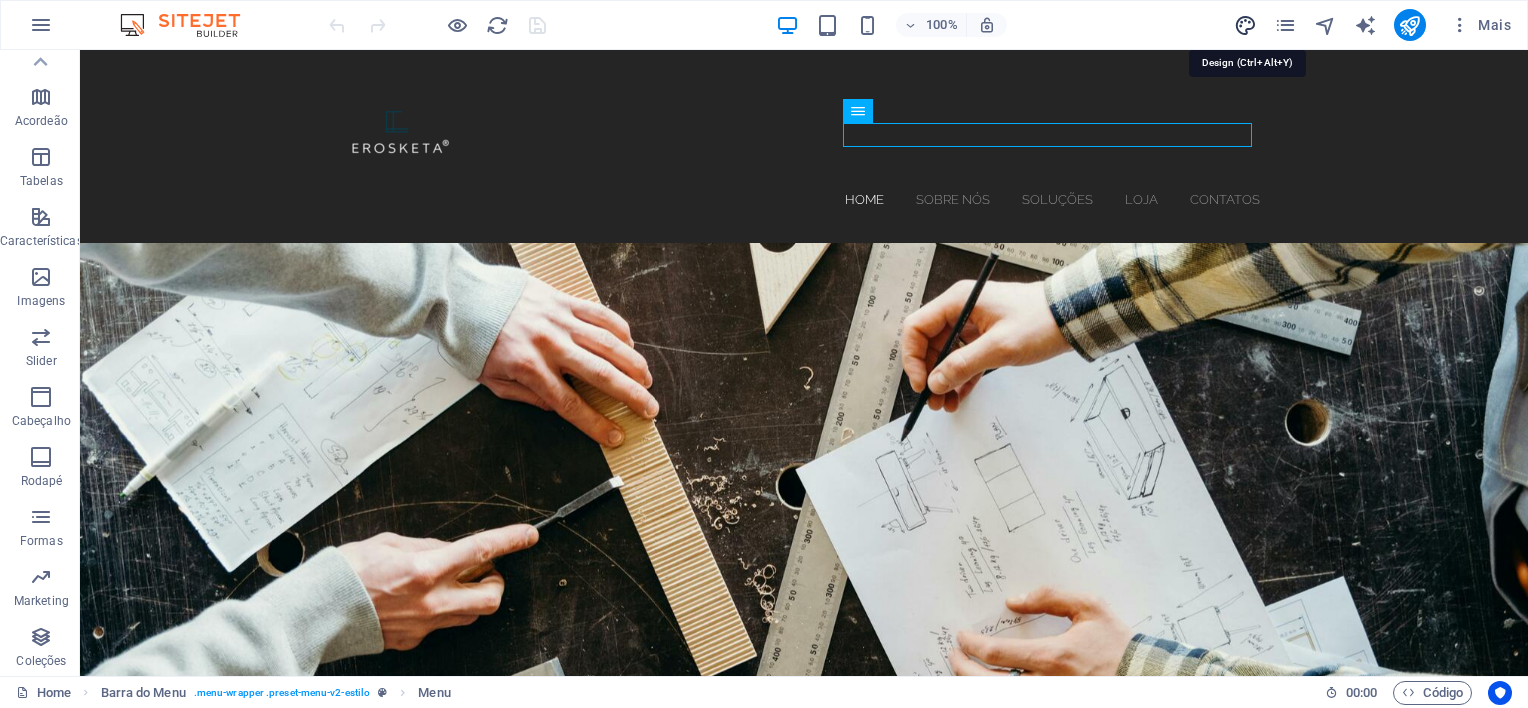 click at bounding box center [1245, 25] 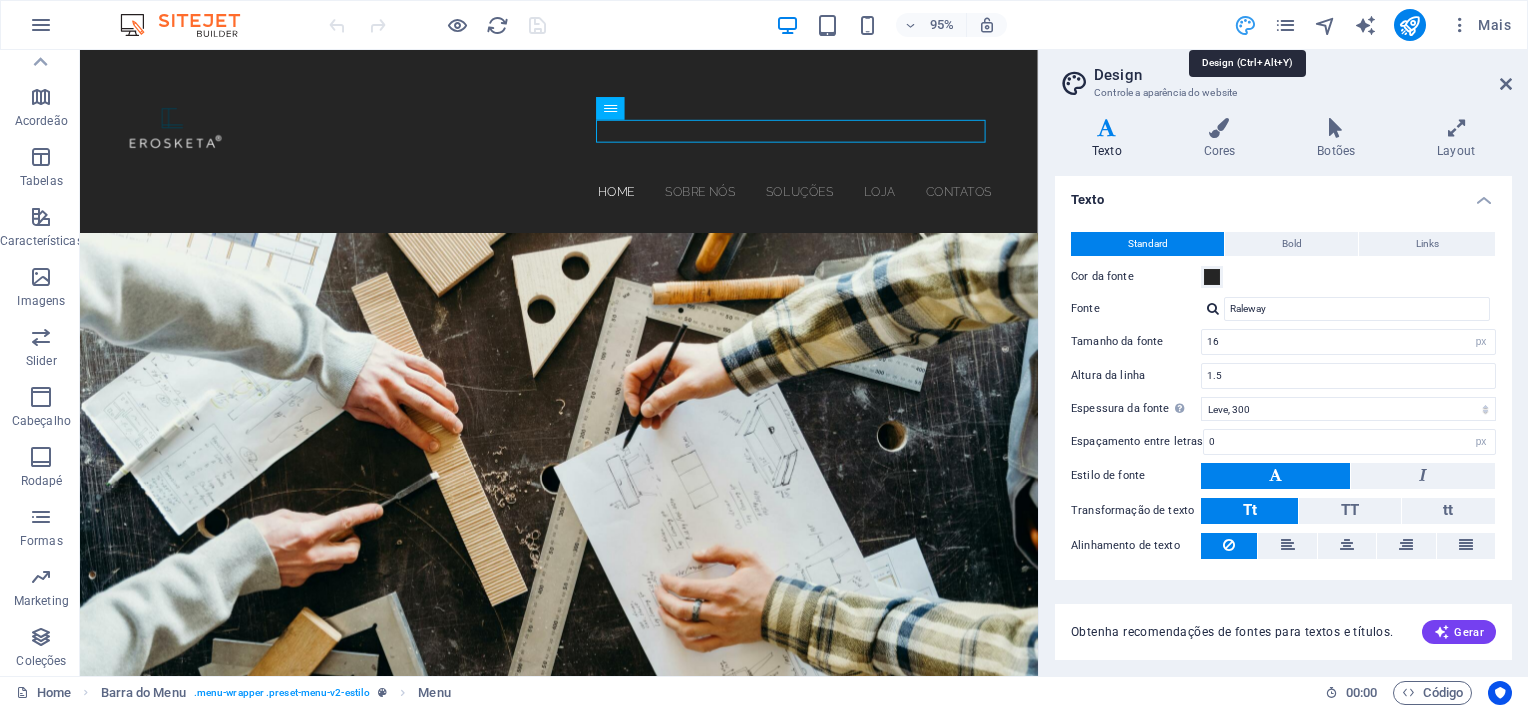 click at bounding box center (1245, 25) 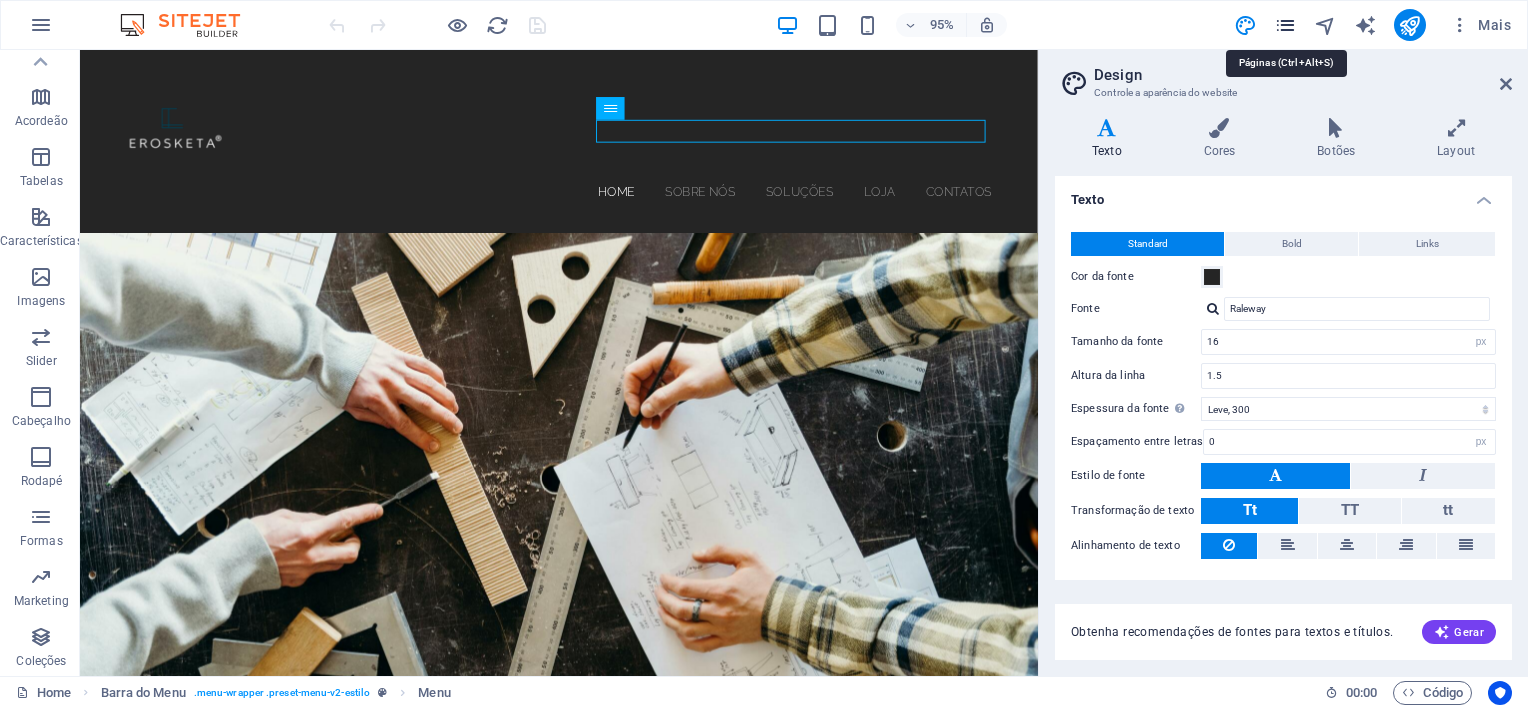 click at bounding box center [1285, 25] 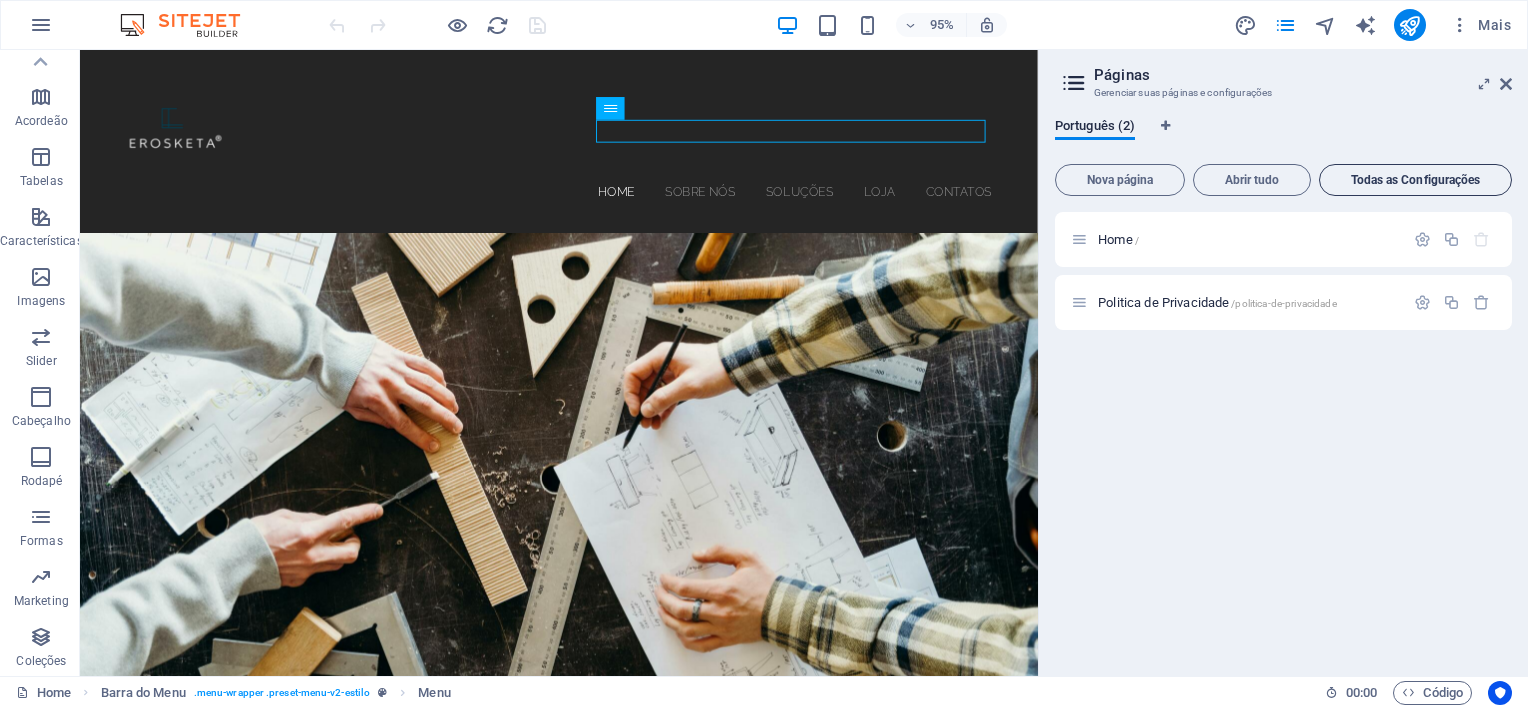 click on "Todas as Configurações" at bounding box center (1415, 180) 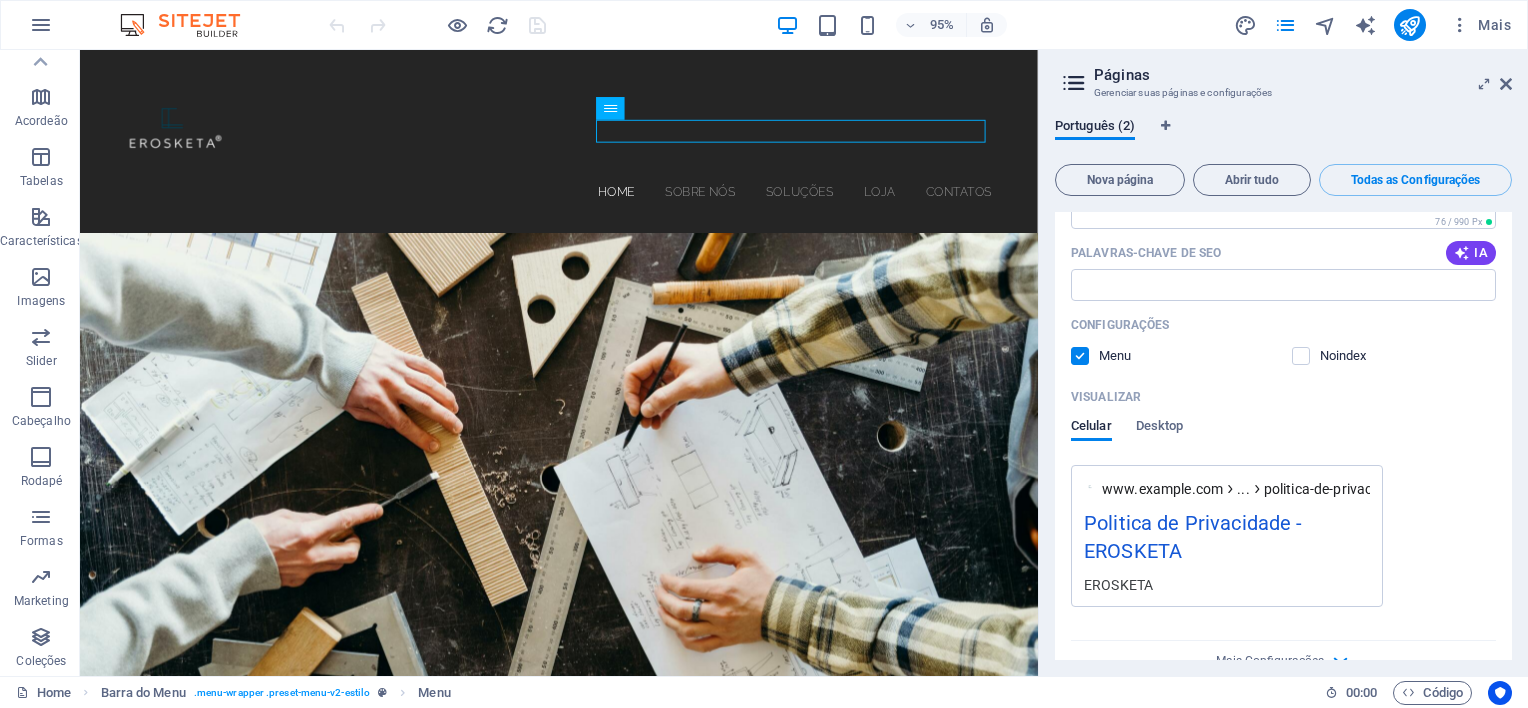 scroll, scrollTop: 1224, scrollLeft: 0, axis: vertical 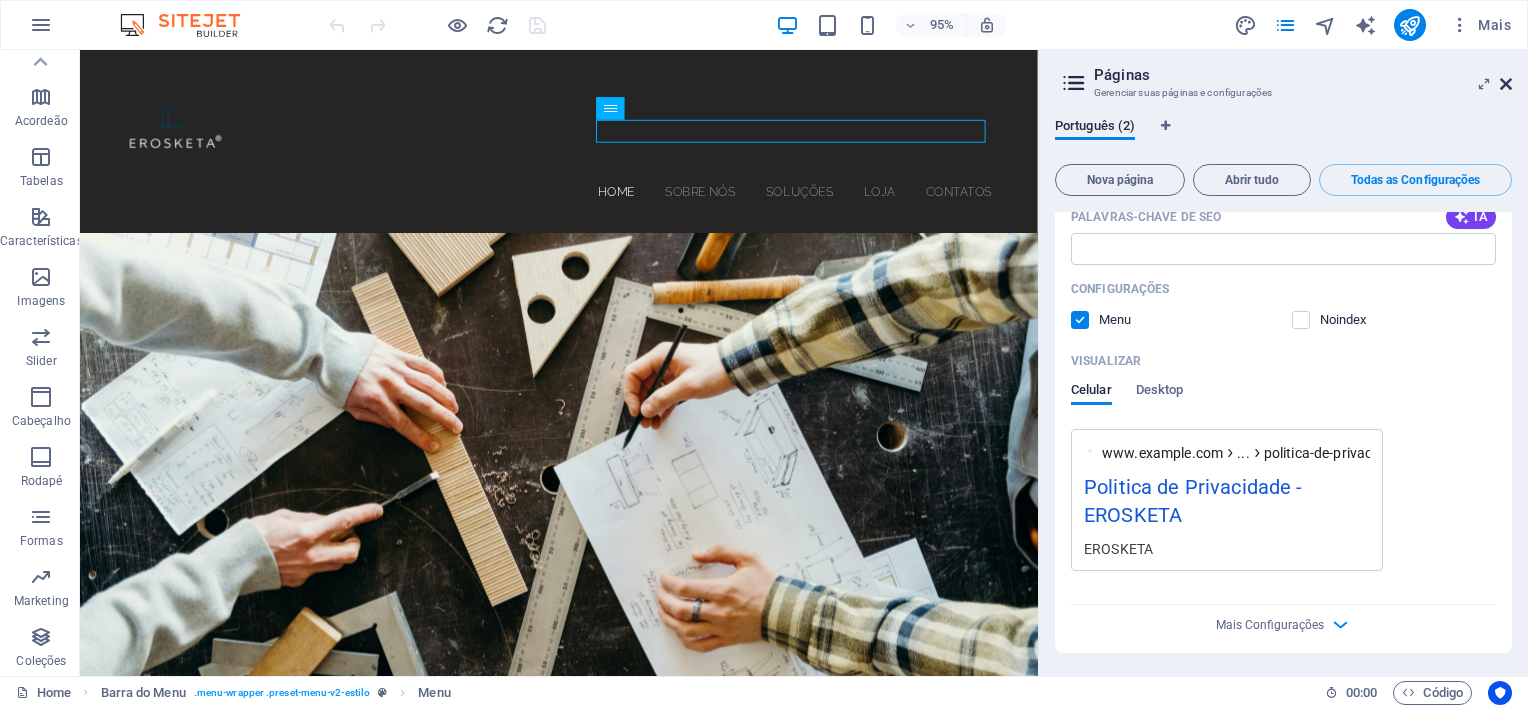 click at bounding box center [1506, 84] 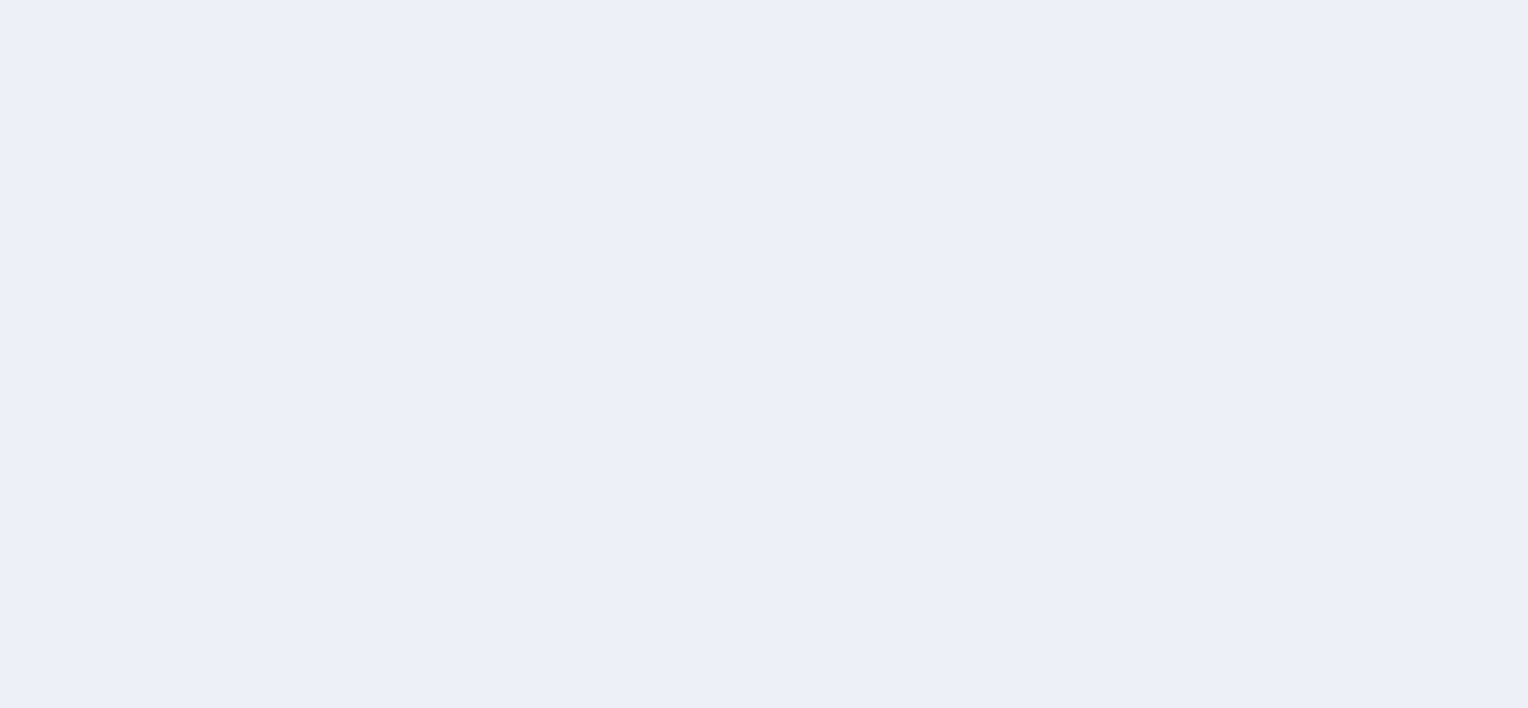 scroll, scrollTop: 0, scrollLeft: 0, axis: both 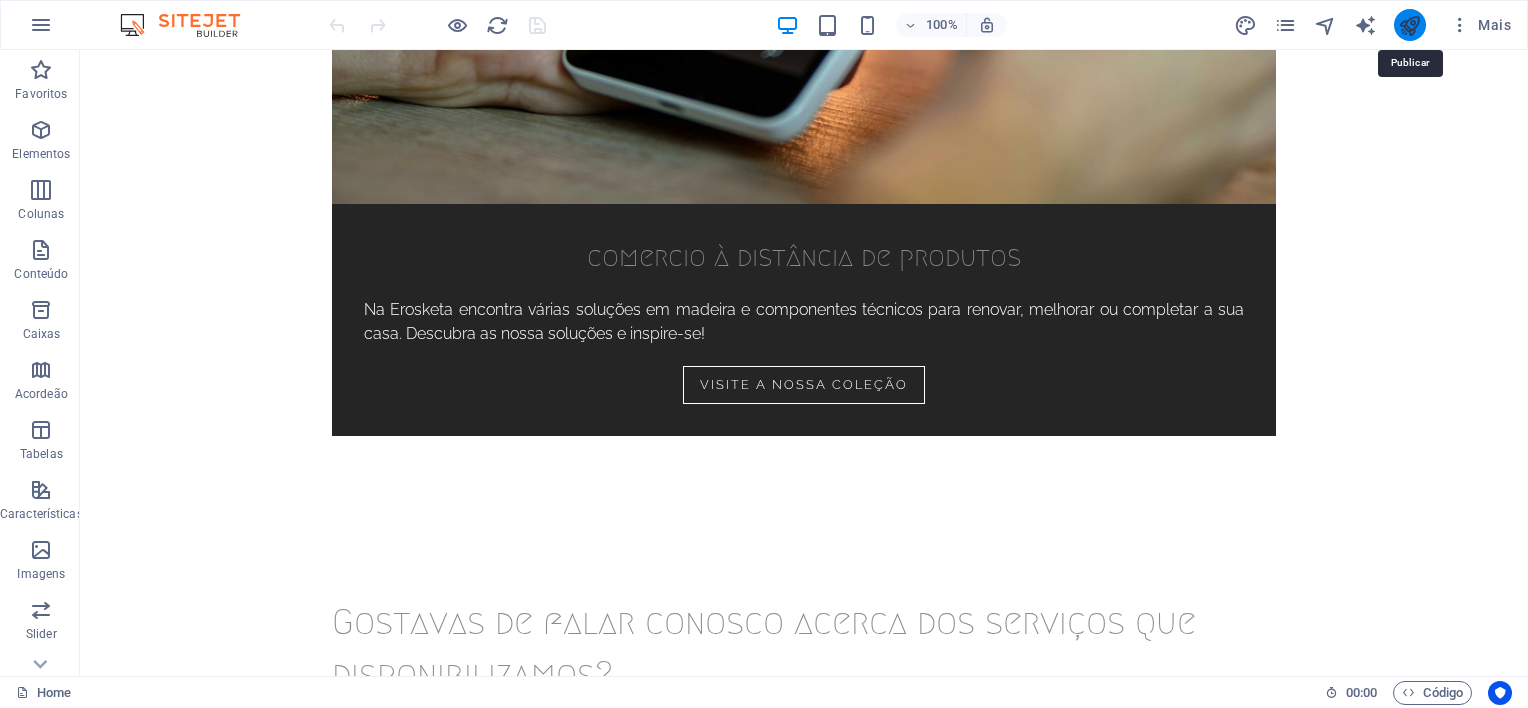 click at bounding box center [1409, 25] 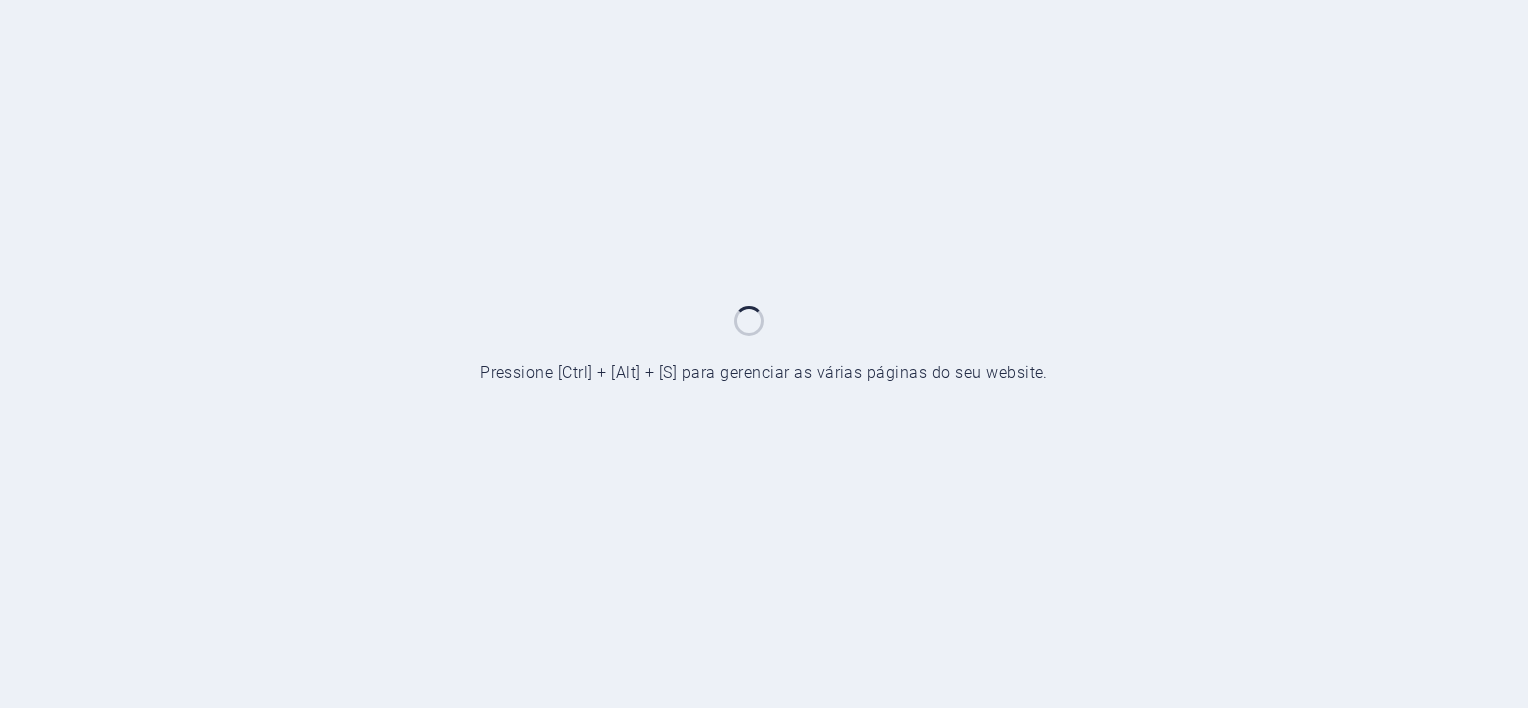 scroll, scrollTop: 0, scrollLeft: 0, axis: both 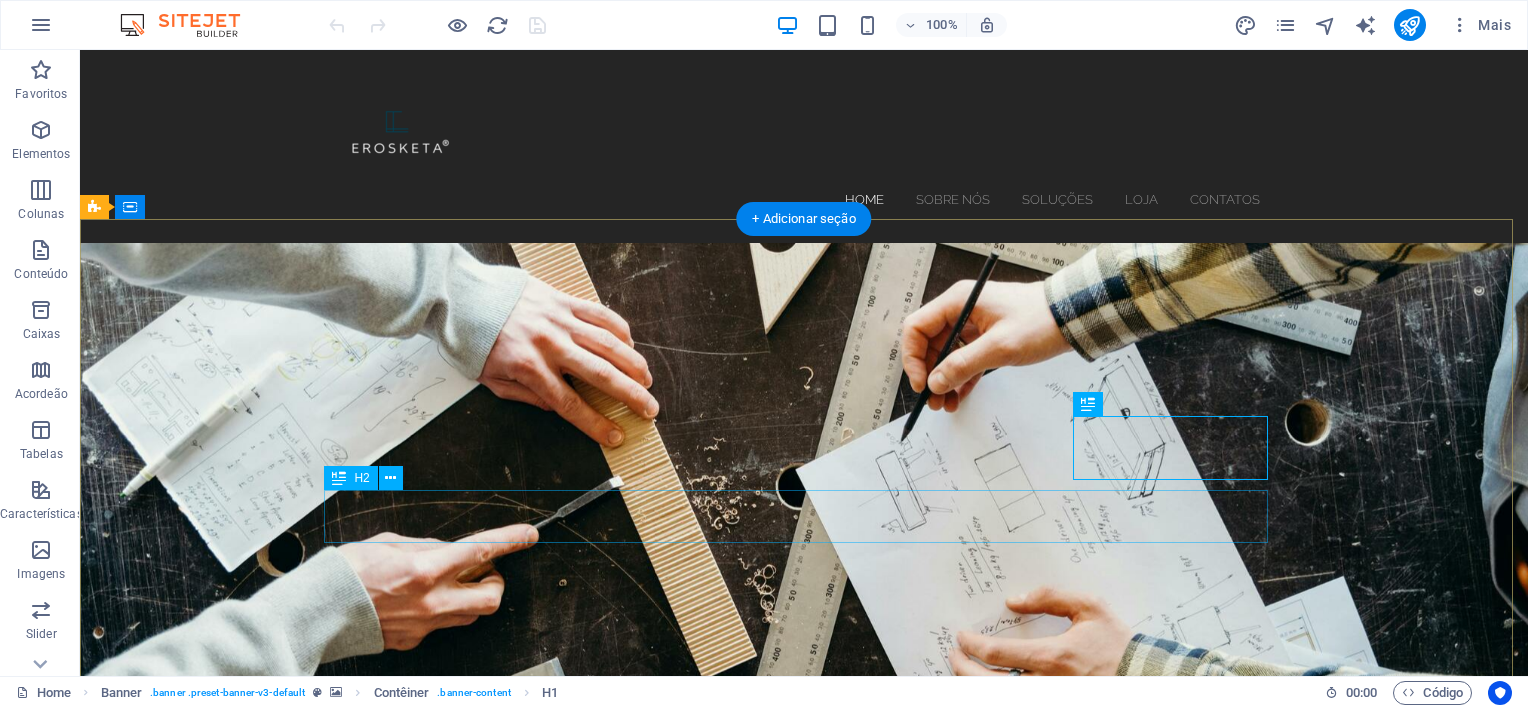 click on "Serviços e loja online" at bounding box center [804, 1007] 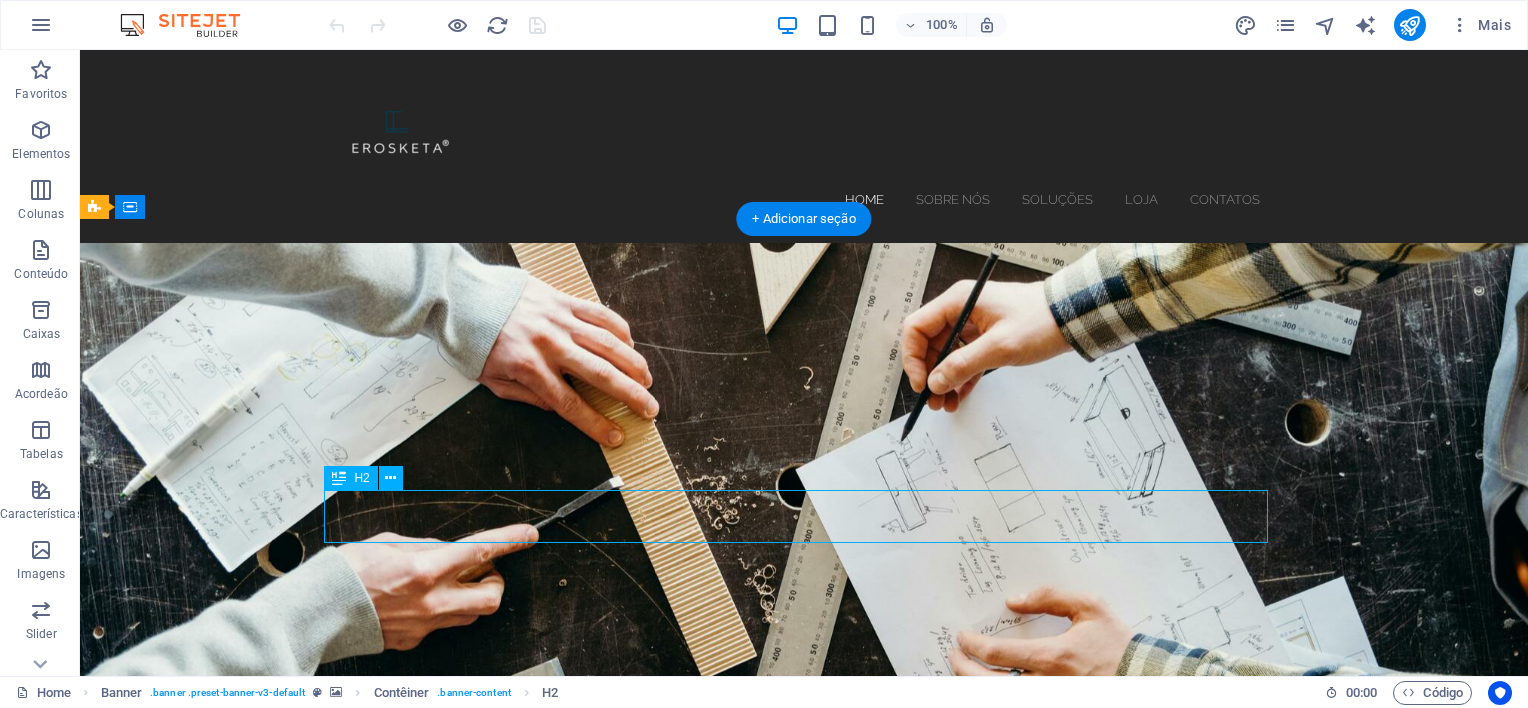 click on "Serviços e loja online" at bounding box center [804, 1007] 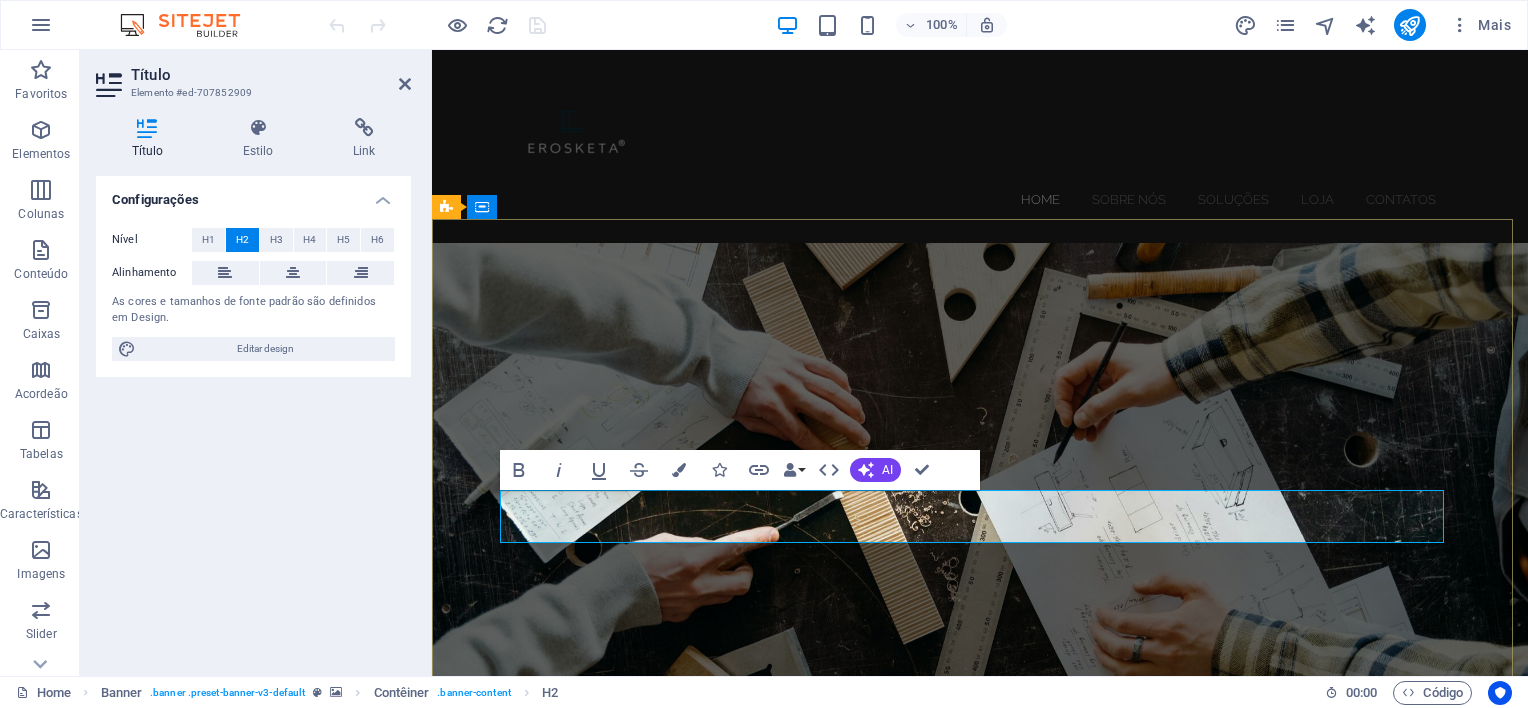 click on "Serviços e loja online" at bounding box center [1269, 1007] 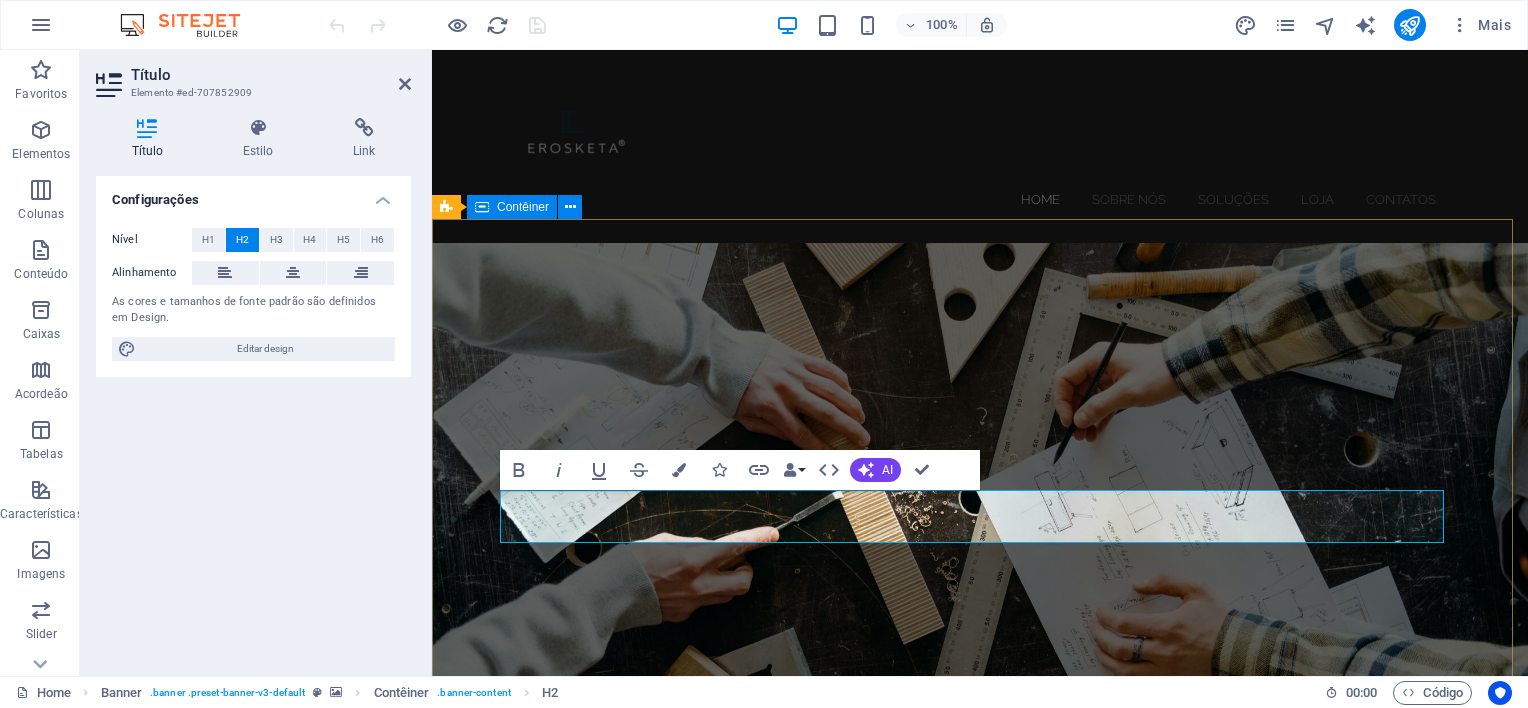 drag, startPoint x: 1260, startPoint y: 516, endPoint x: 1445, endPoint y: 536, distance: 186.07794 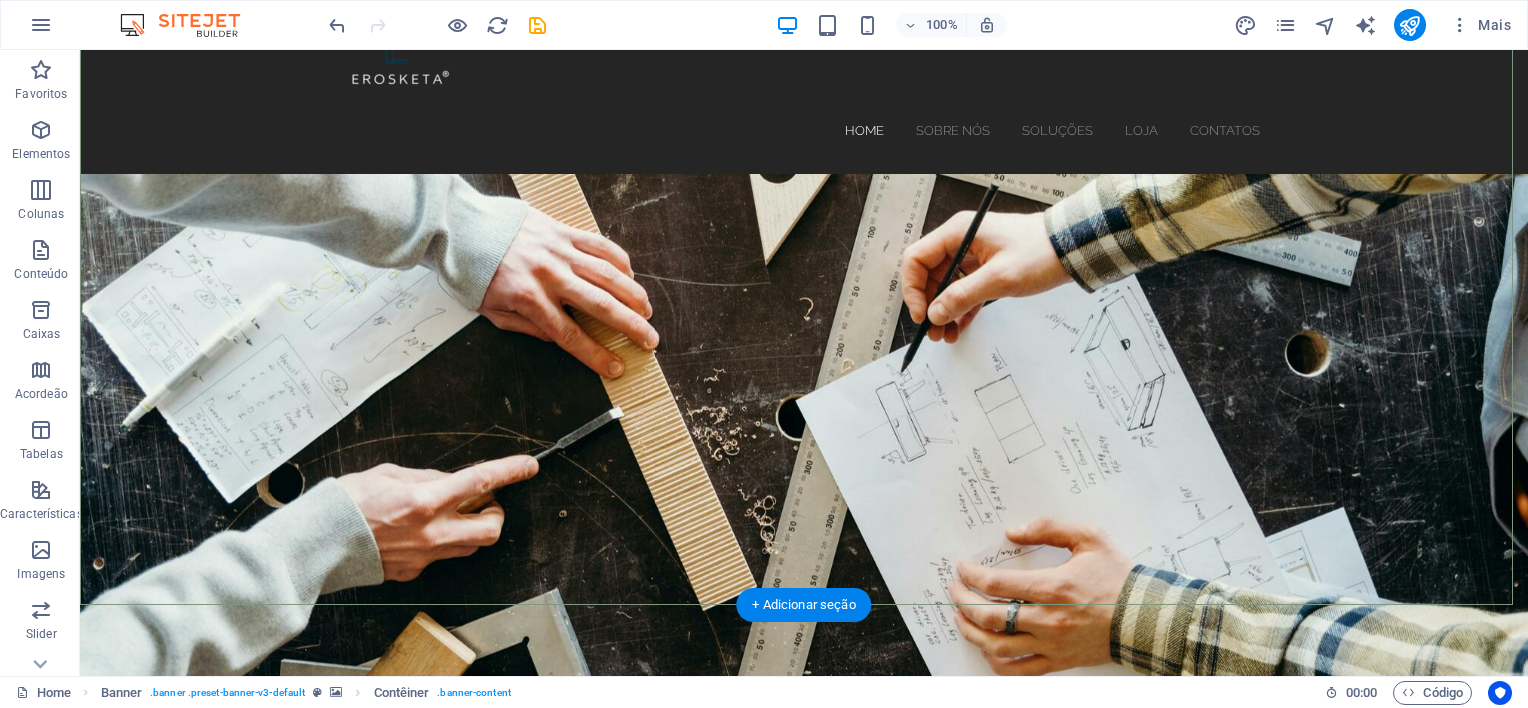 scroll, scrollTop: 200, scrollLeft: 0, axis: vertical 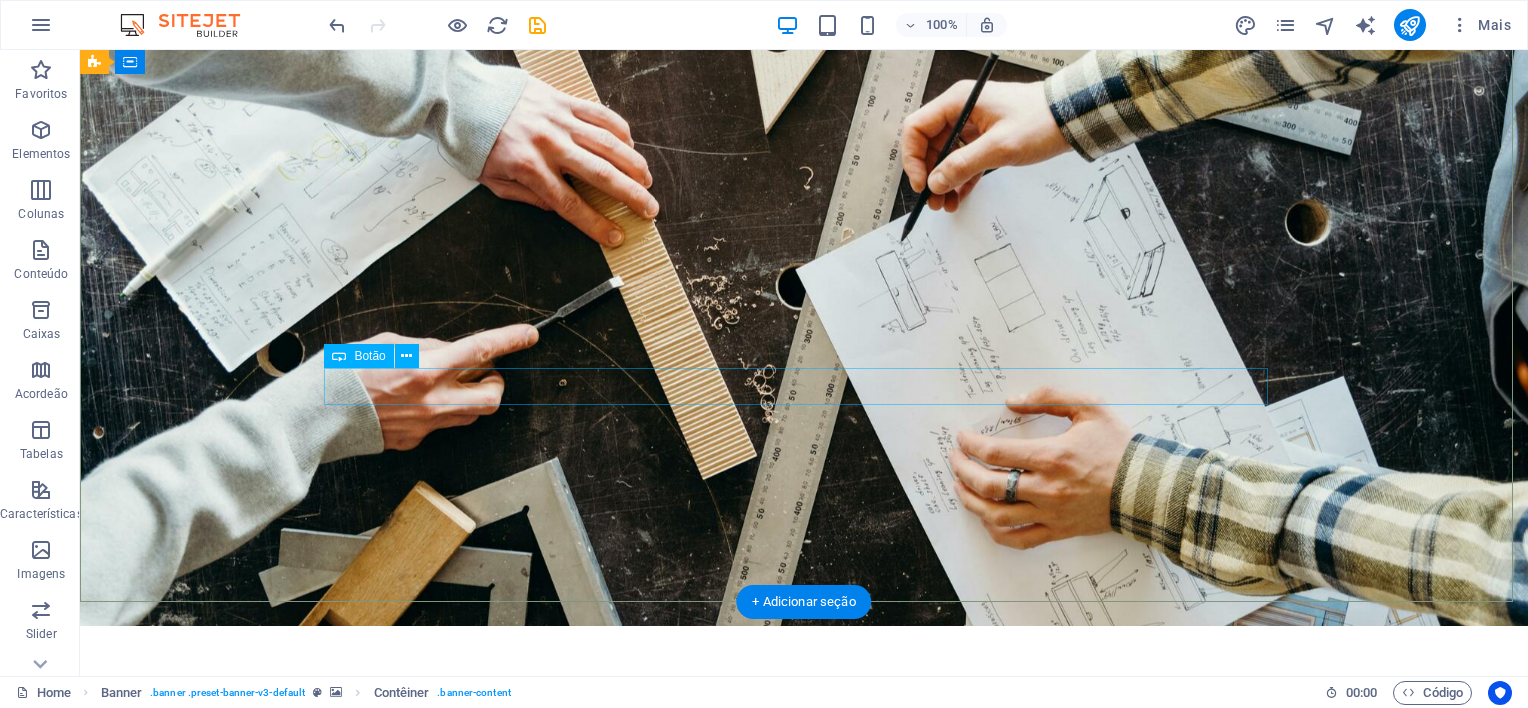 click on "descobre agora" at bounding box center (804, 877) 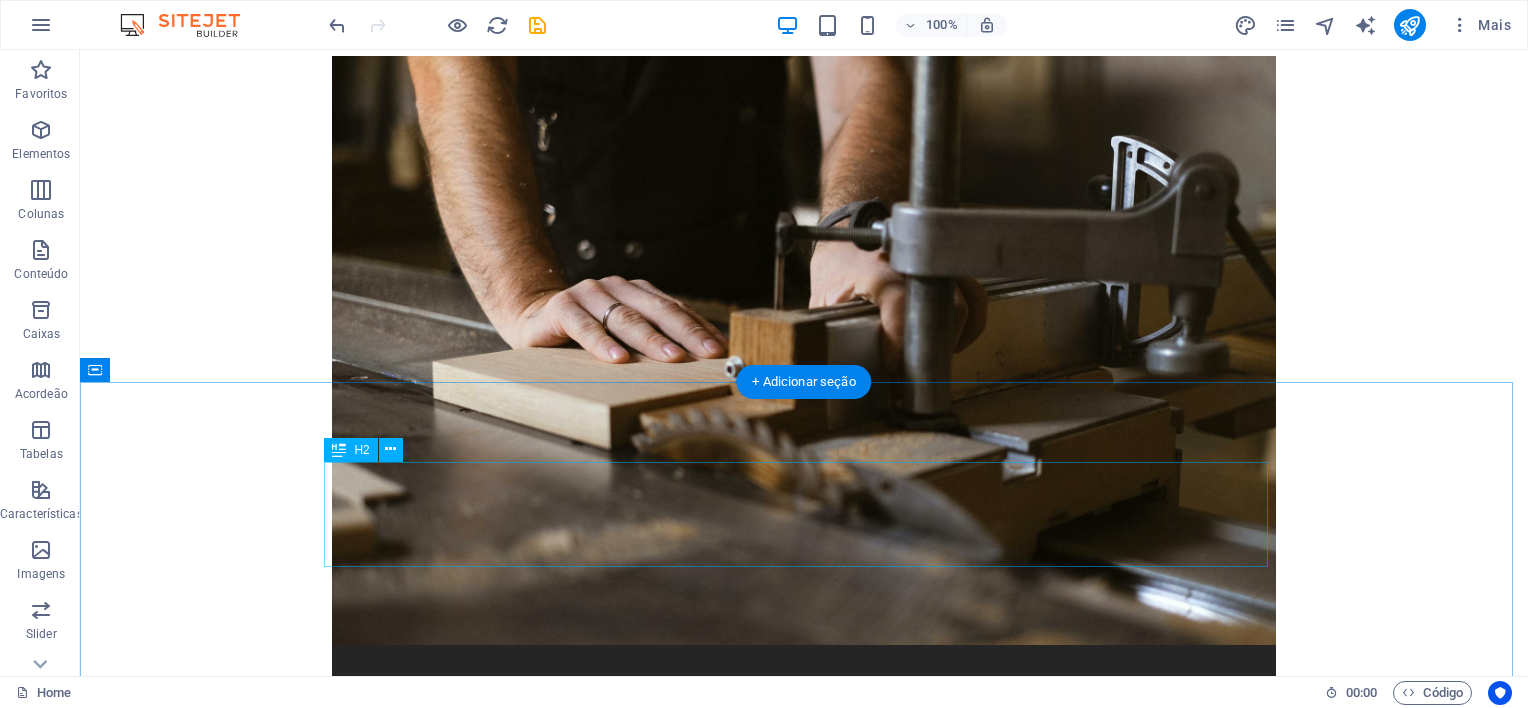scroll, scrollTop: 1700, scrollLeft: 0, axis: vertical 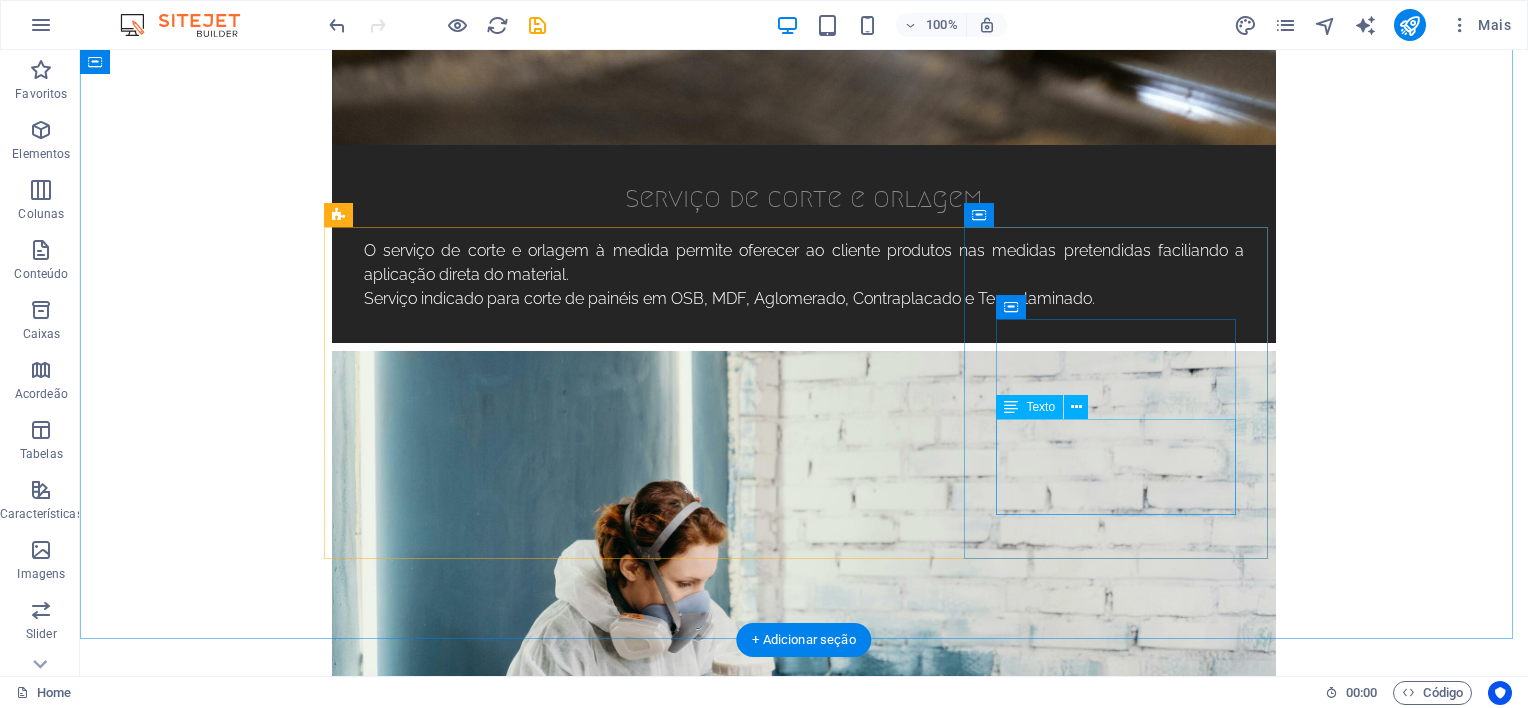 click on "Disponibilizamos um serviço de entrega eficaz de modo a facilitar o transporte de materiais." at bounding box center [804, 2996] 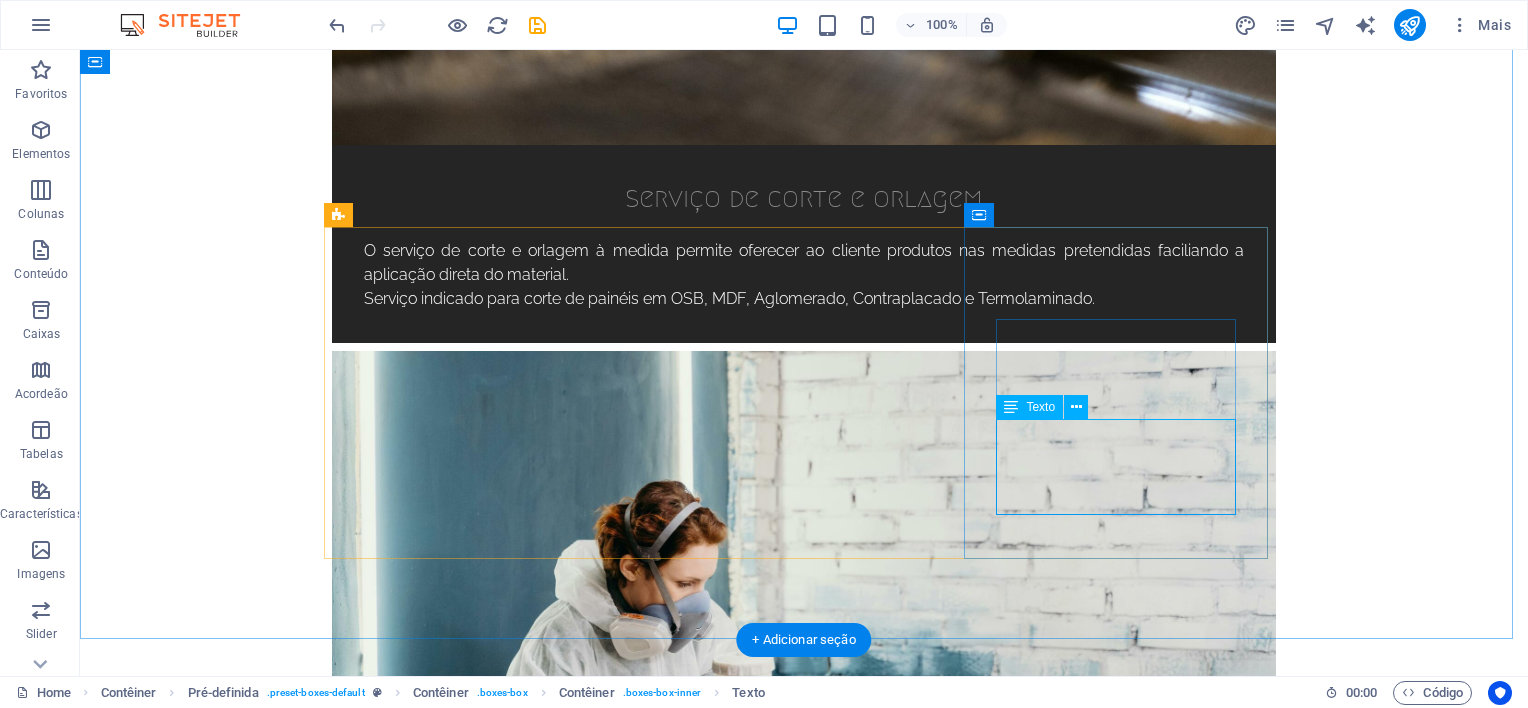 click on "Disponibilizamos um serviço de entrega eficaz de modo a facilitar o transporte de materiais." at bounding box center (804, 2996) 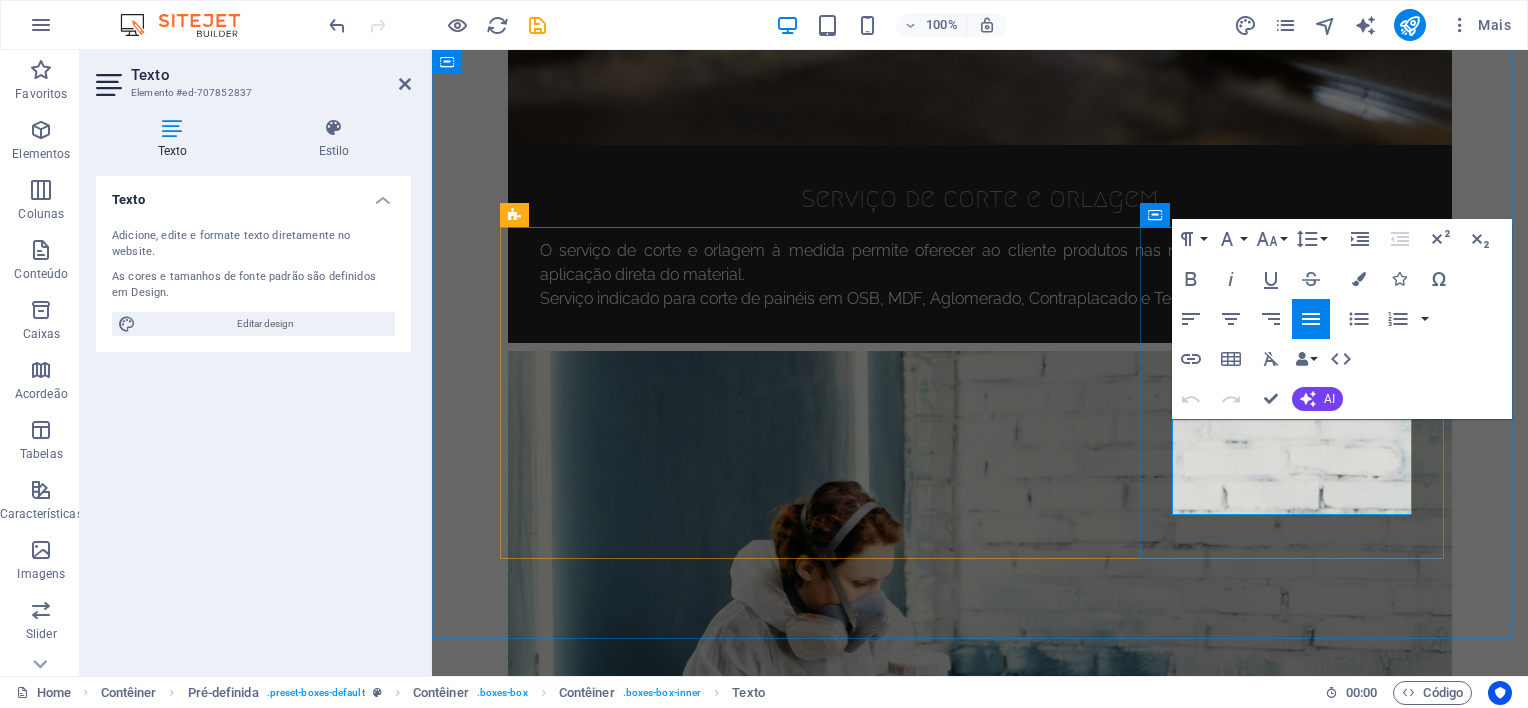 click on "Disponibilizamos um serviço de entrega eficaz de modo a facilitar o transporte de materiais." at bounding box center [980, 2996] 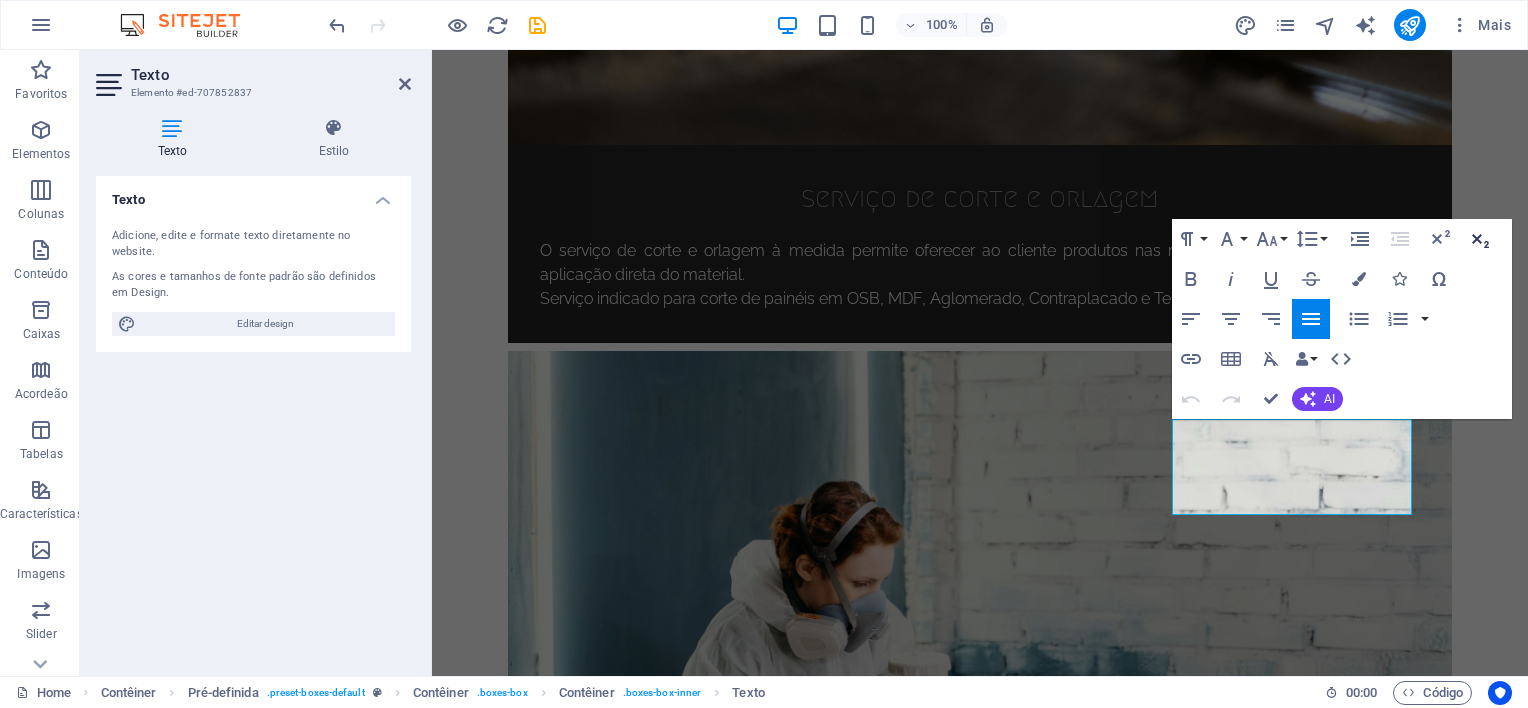 type 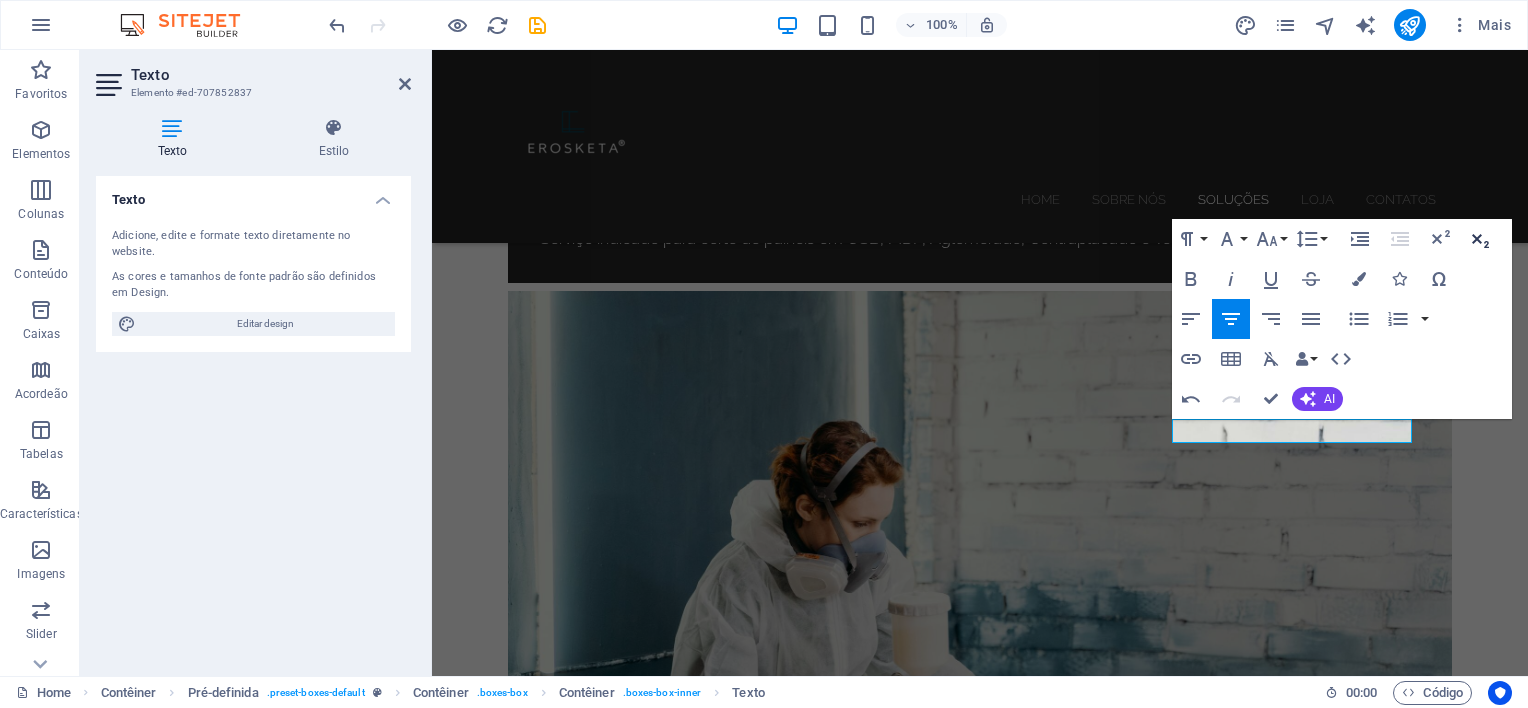 scroll, scrollTop: 1700, scrollLeft: 0, axis: vertical 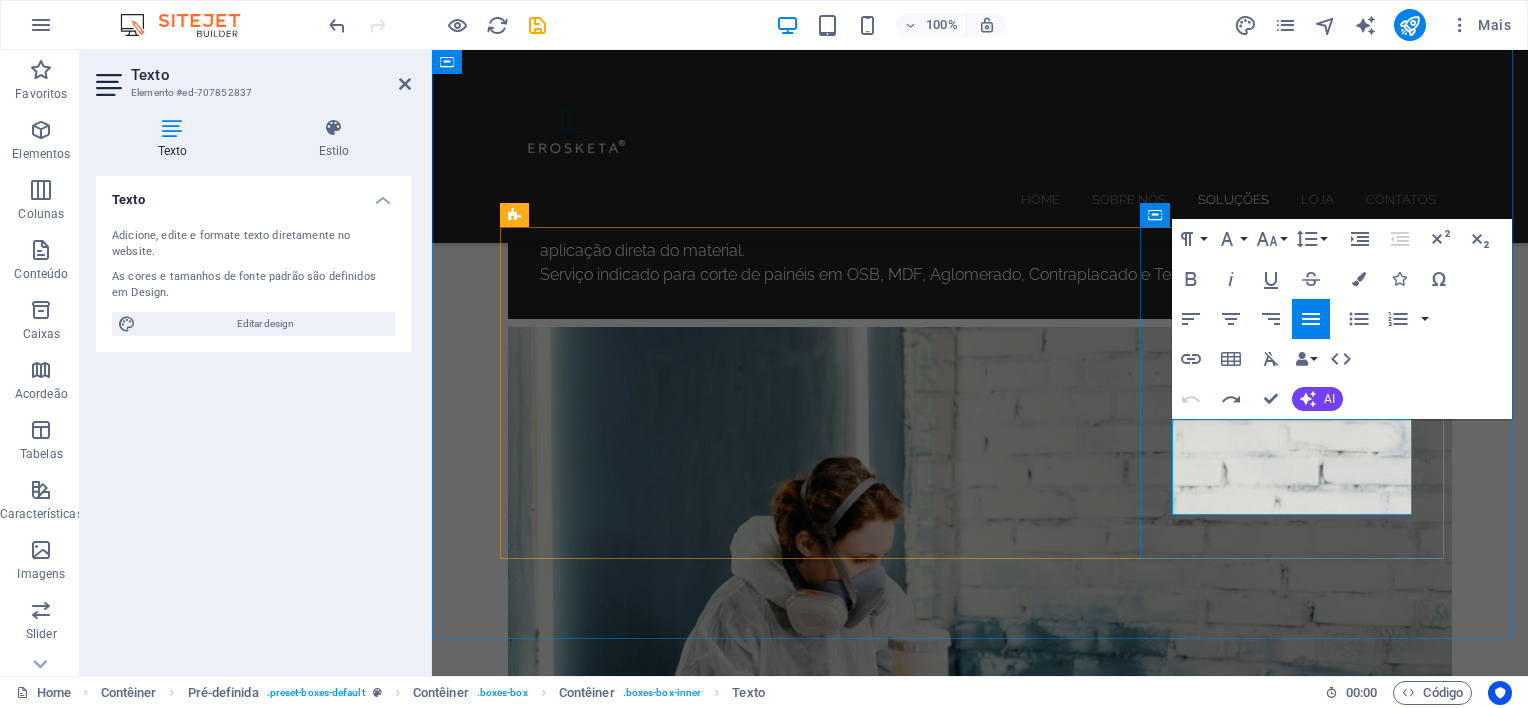 click on "Disponibilizamos um serviço de entrega eficaz de modo a facilitar o transporte de materiais." at bounding box center (980, 2972) 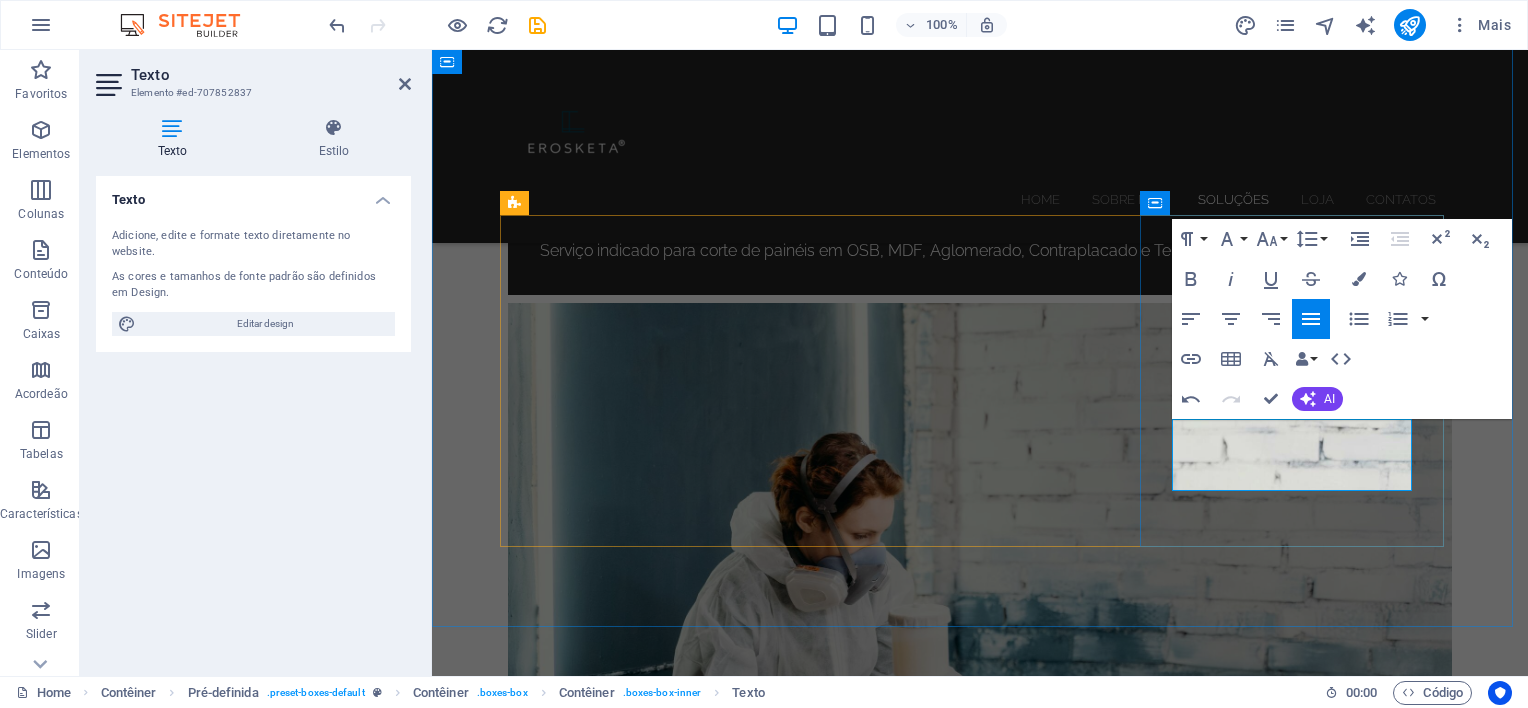 scroll, scrollTop: 1712, scrollLeft: 0, axis: vertical 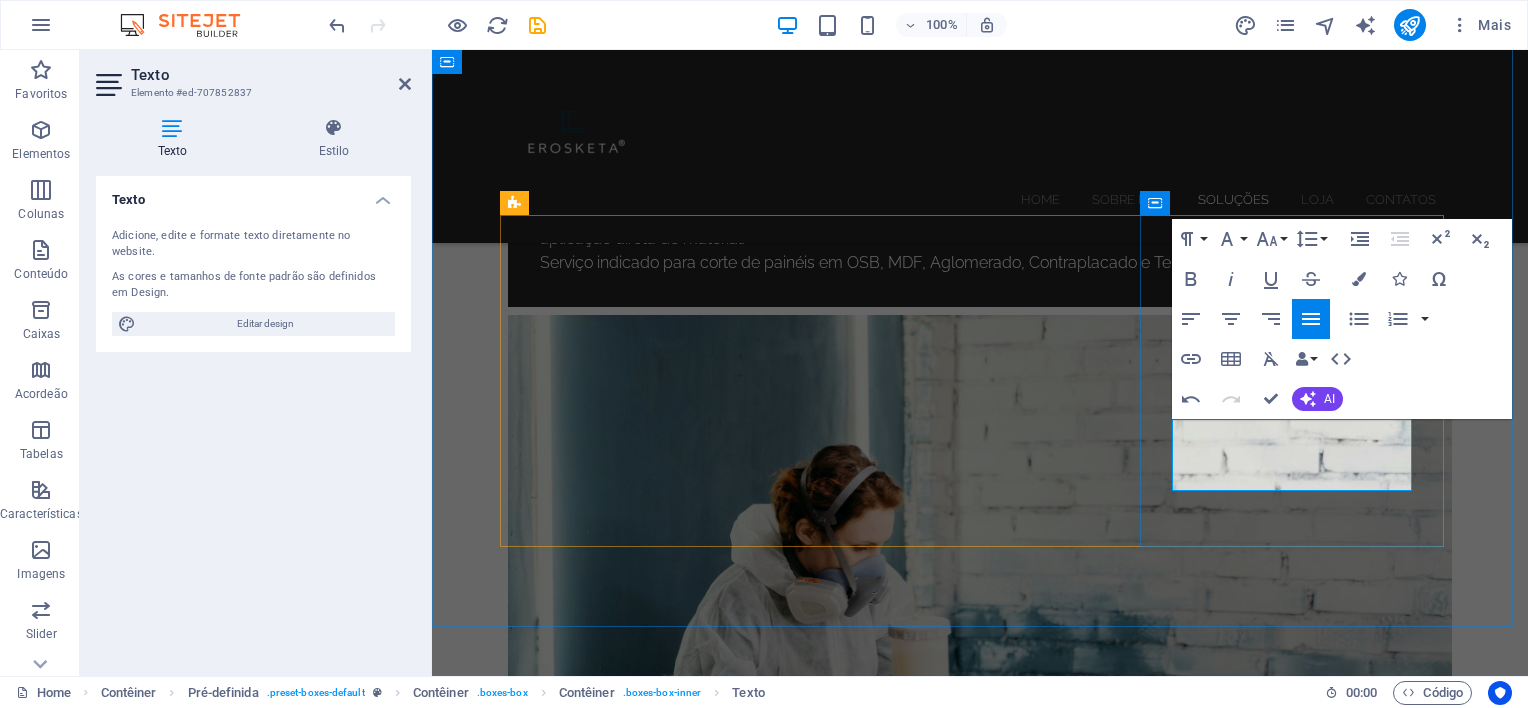 click on "Disponibilizamos um ponto de recolha de encomenda, em Mangualde, Viseu." at bounding box center (980, 2960) 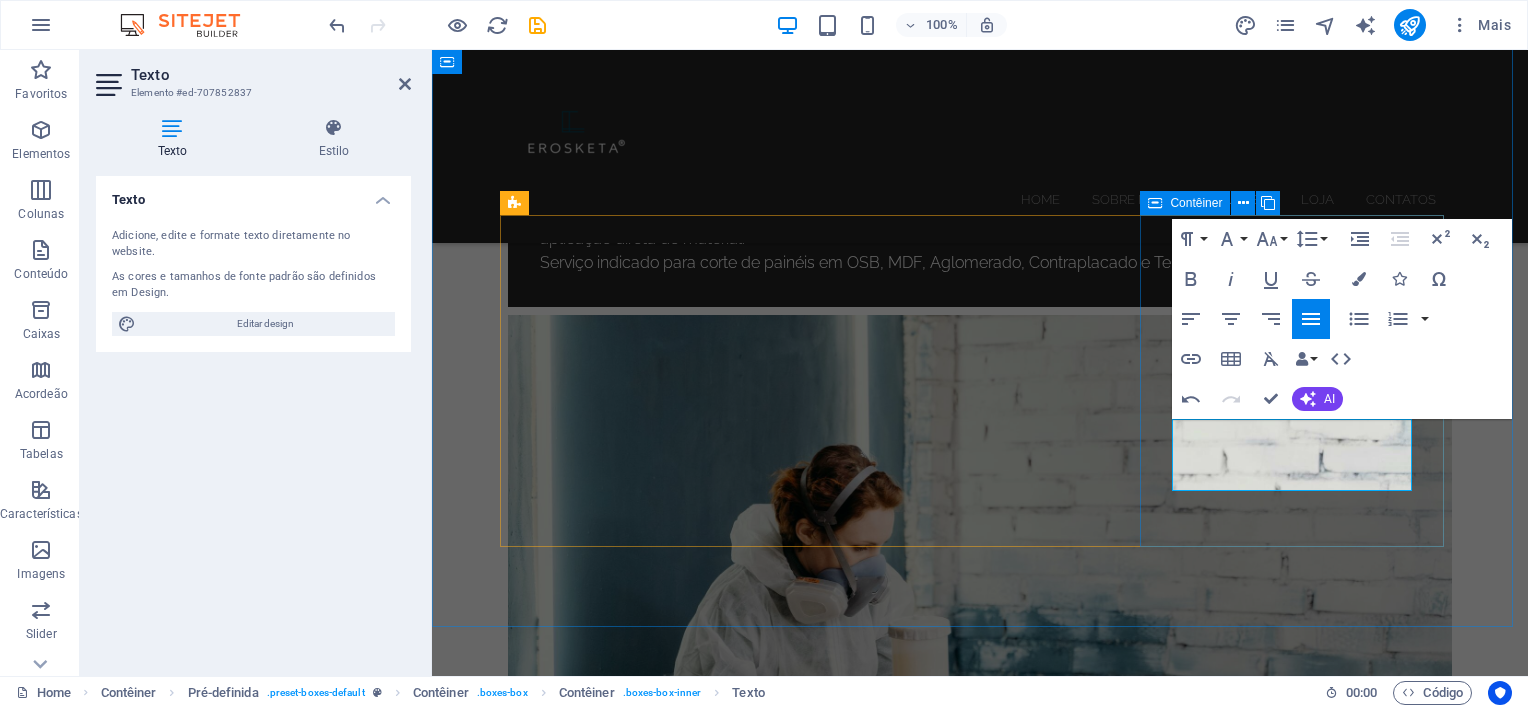 click on "entrega de produtos Disponibilizamos um ponto de recolha de encomendas, em Mangualde, Viseu." at bounding box center [980, 2907] 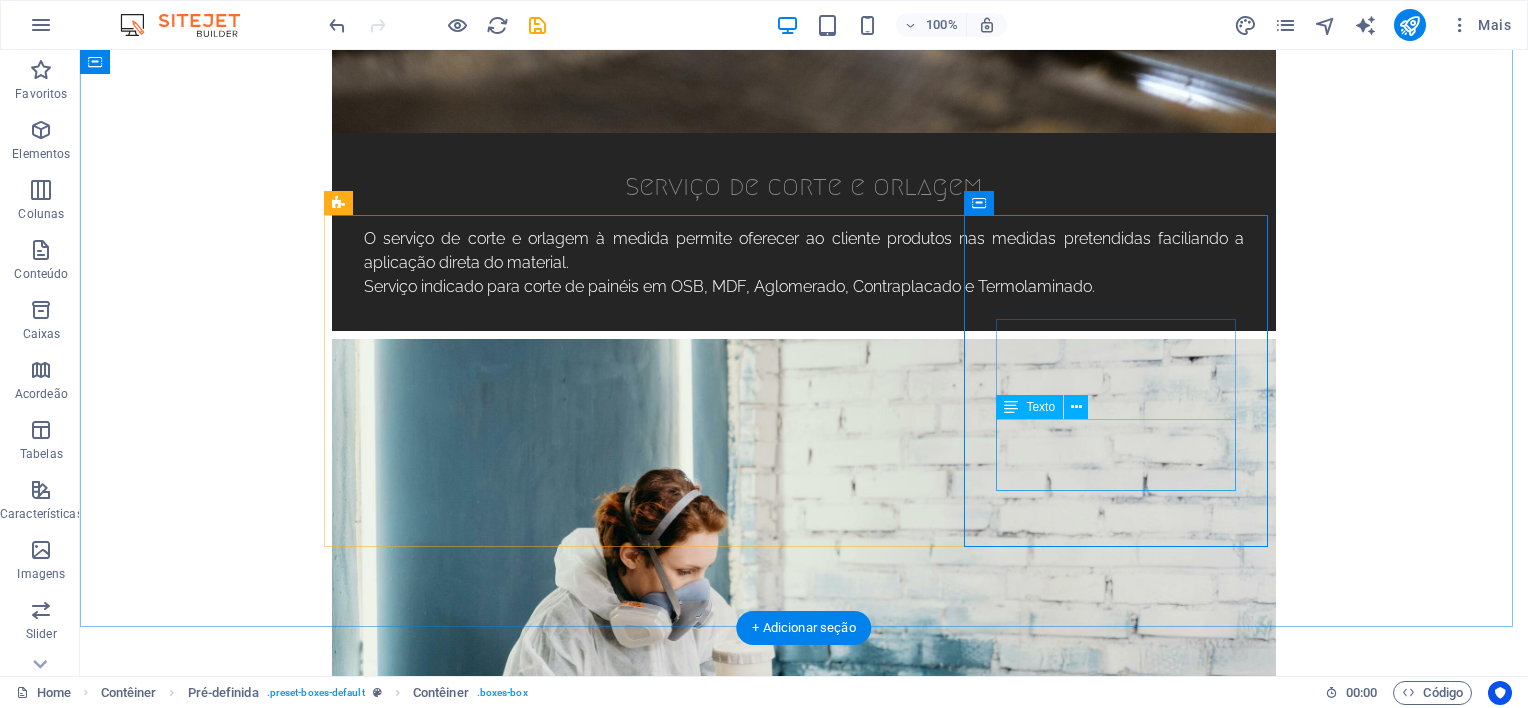 click on "Disponibilizamos um ponto de recolha de encomendas, em Mangualde, Viseu." at bounding box center [804, 2984] 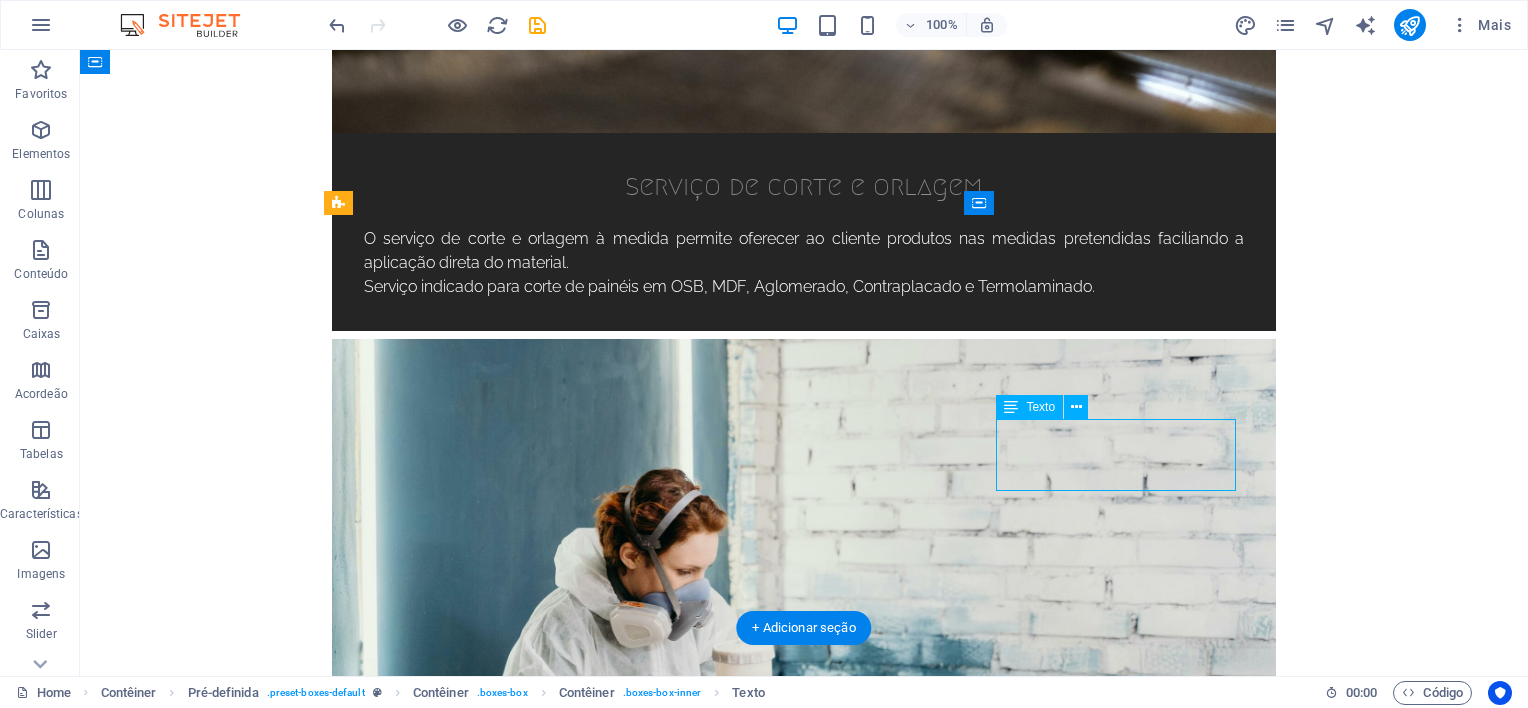 click on "Disponibilizamos um ponto de recolha de encomendas, em Mangualde, Viseu." at bounding box center (804, 2984) 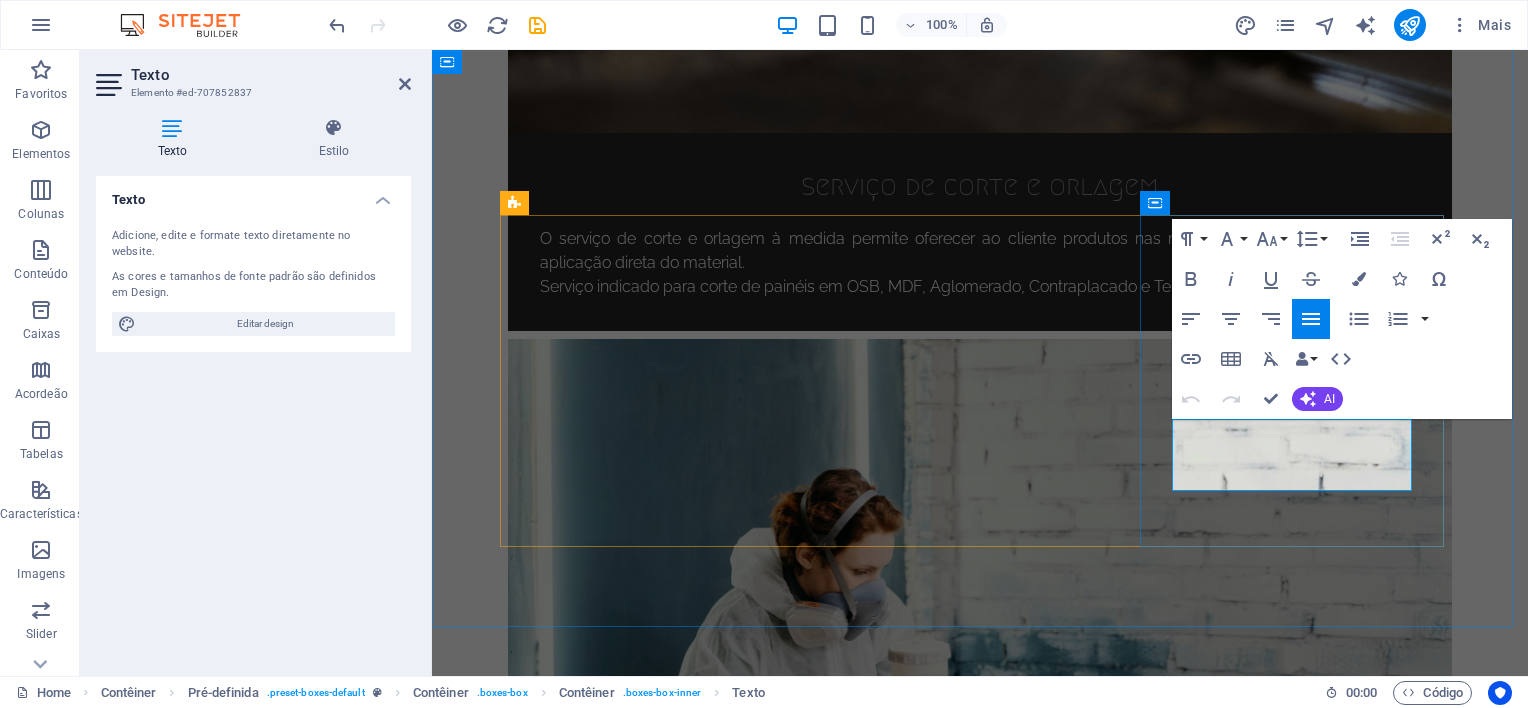 click on "Disponibilizamos um ponto de recolha de encomendas, em Mangualde, Viseu." at bounding box center (980, 2984) 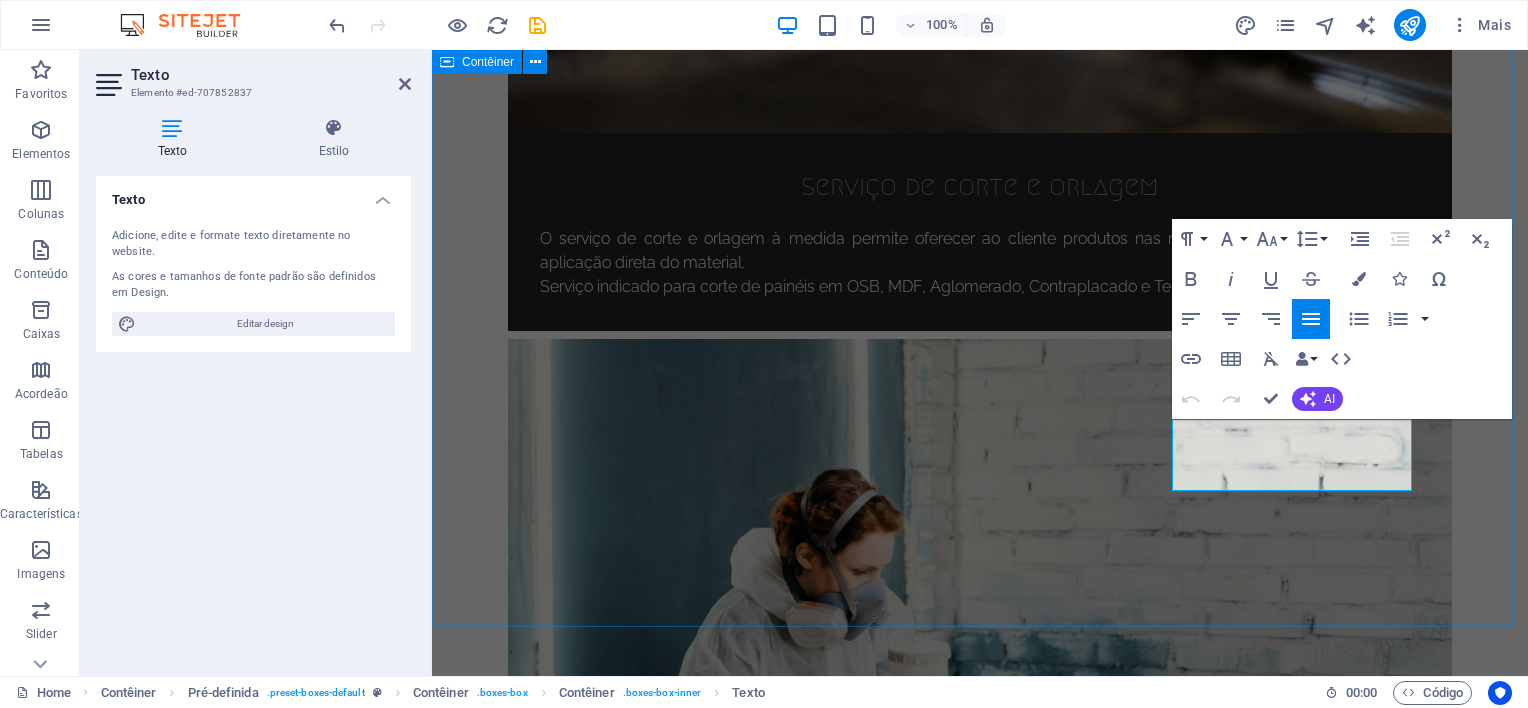 click on "Gostavas de falar conosco acerca dos serviços que disponibilizamos? A Erosketa é especializada em trabalhar os materiais que satisfazem as áreas de carpintaria tradicional, cozinhas e roupeiros, bem como todos os componente associados ao setor das madeiras e derivados. Com a qualidade que procuras, temos uma equipa de profissionais disponível para ajudar a encontrar a solução ideal para ti. .fa-secondary{opacity:.4} serviço profissional Temos orgulho no nosso foco em todos os detalhes. Só assim é possível um produto final de elevada qualidade.   .fa-secondary{opacity:.4} apoio ao cliente O serviço de apoio ao cliente, possível através de profissionais competentes para solicionar de forma célere todos os acontecimentos.   entrega de produtos Disponibilizamos um ponto de recolha de encomendas, em Mangualde, Viseu." at bounding box center [980, 2561] 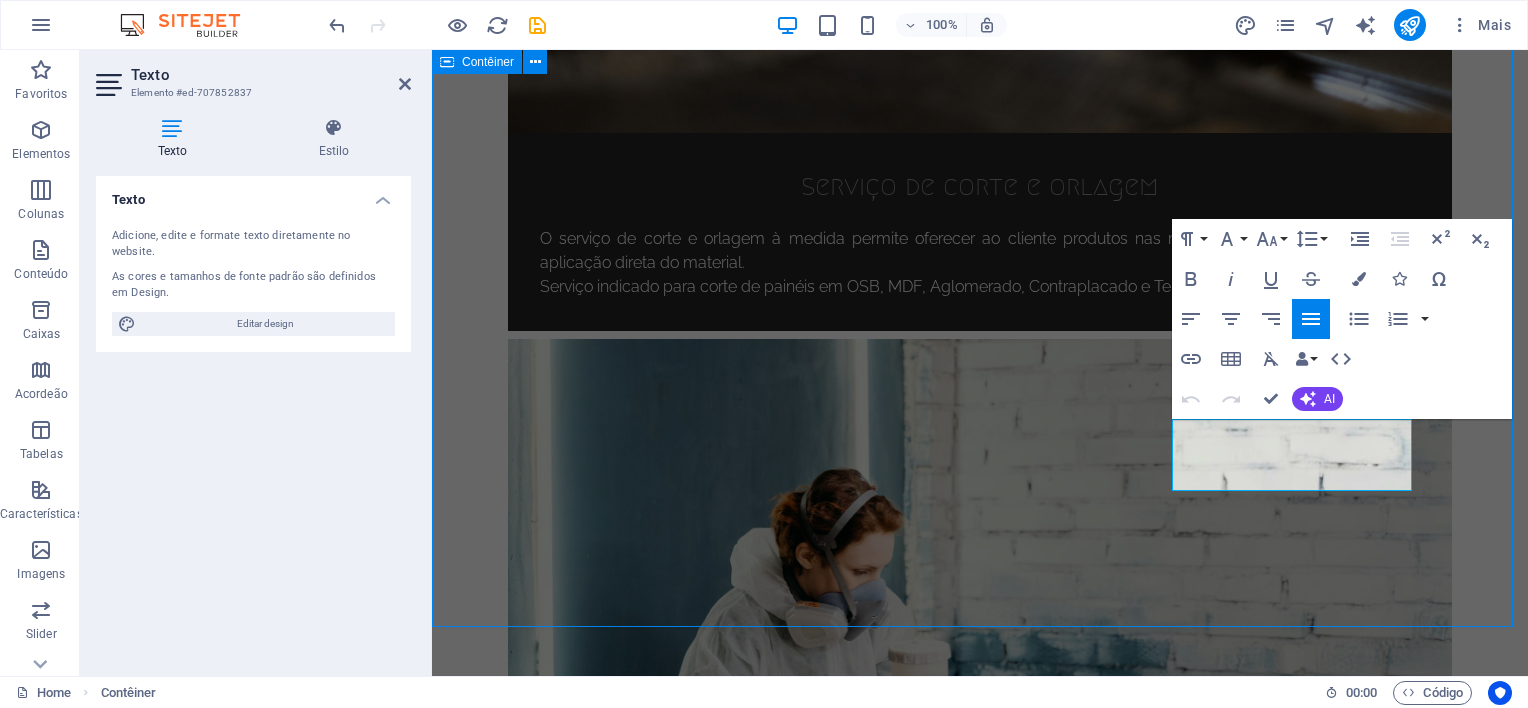 click on "Gostavas de falar conosco acerca dos serviços que disponibilizamos? A Erosketa é especializada em trabalhar os materiais que satisfazem as áreas de carpintaria tradicional, cozinhas e roupeiros, bem como todos os componente associados ao setor das madeiras e derivados. Com a qualidade que procuras, temos uma equipa de profissionais disponível para ajudar a encontrar a solução ideal para ti. .fa-secondary{opacity:.4} serviço profissional Temos orgulho no nosso foco em todos os detalhes. Só assim é possível um produto final de elevada qualidade.   .fa-secondary{opacity:.4} apoio ao cliente O serviço de apoio ao cliente, possível através de profissionais competentes para solicionar de forma célere todos os acontecimentos.   entrega de produtos Disponibilizamos um ponto de recolha de encomendas, em Mangualde, Viseu." at bounding box center (980, 2561) 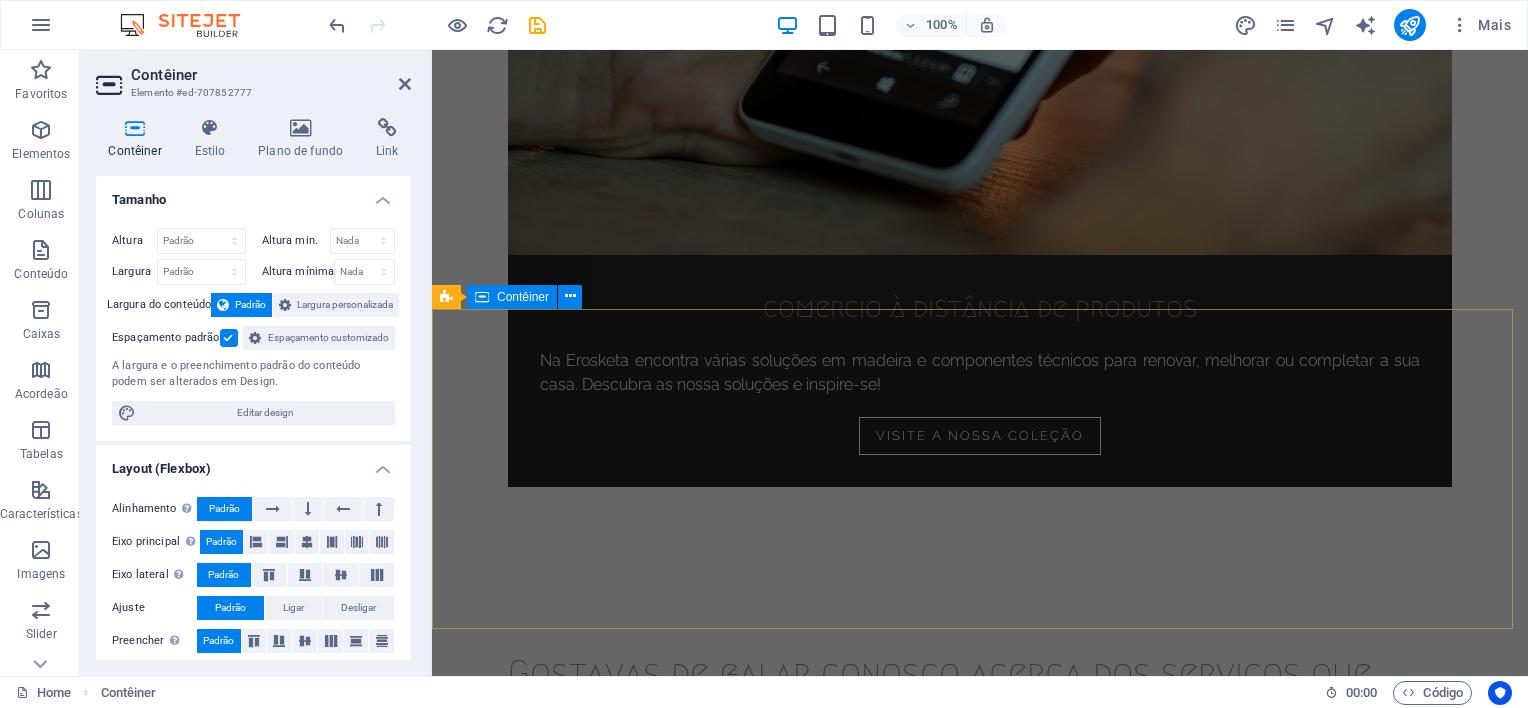 scroll, scrollTop: 3209, scrollLeft: 0, axis: vertical 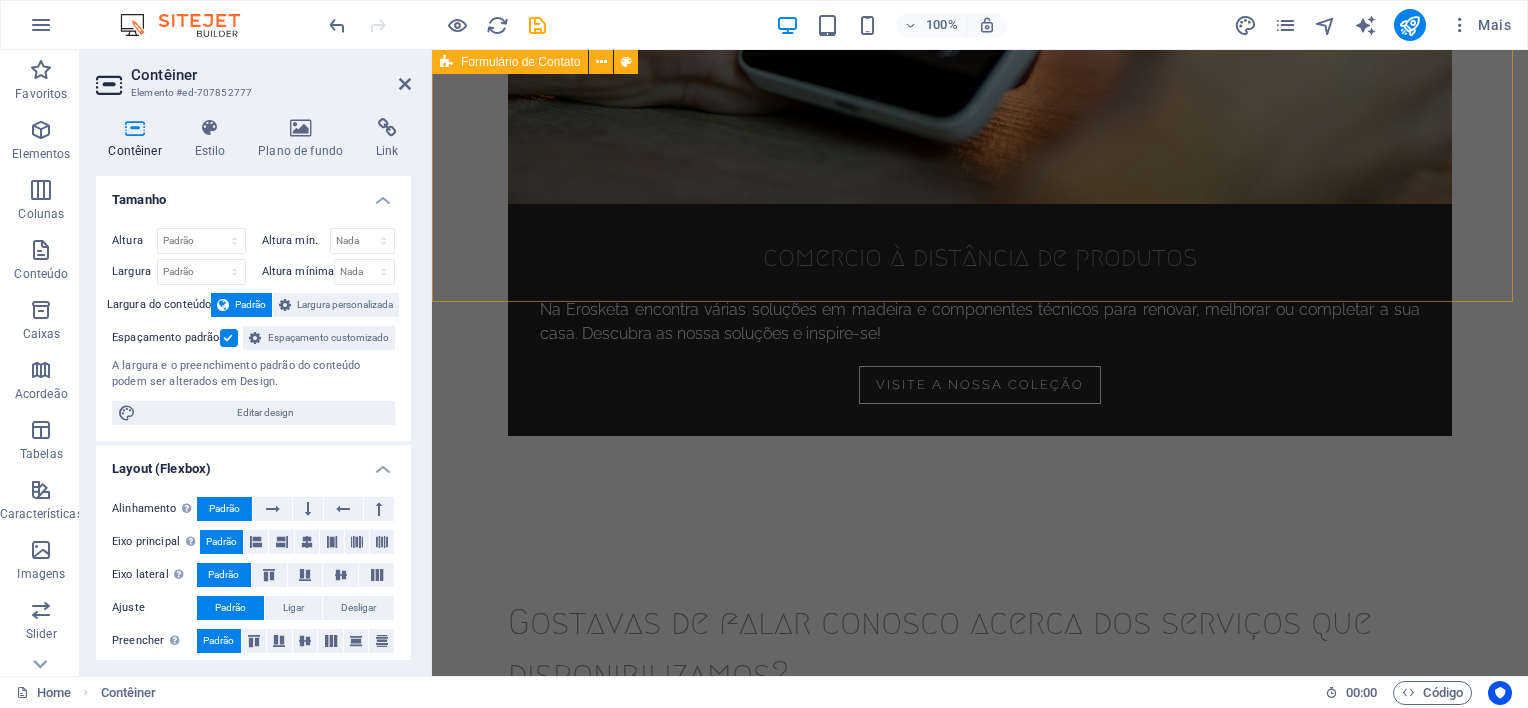 click on "Eu li e entendi a politica de privacidade. Ilegível? Carregar novo Enviar" at bounding box center (980, 2771) 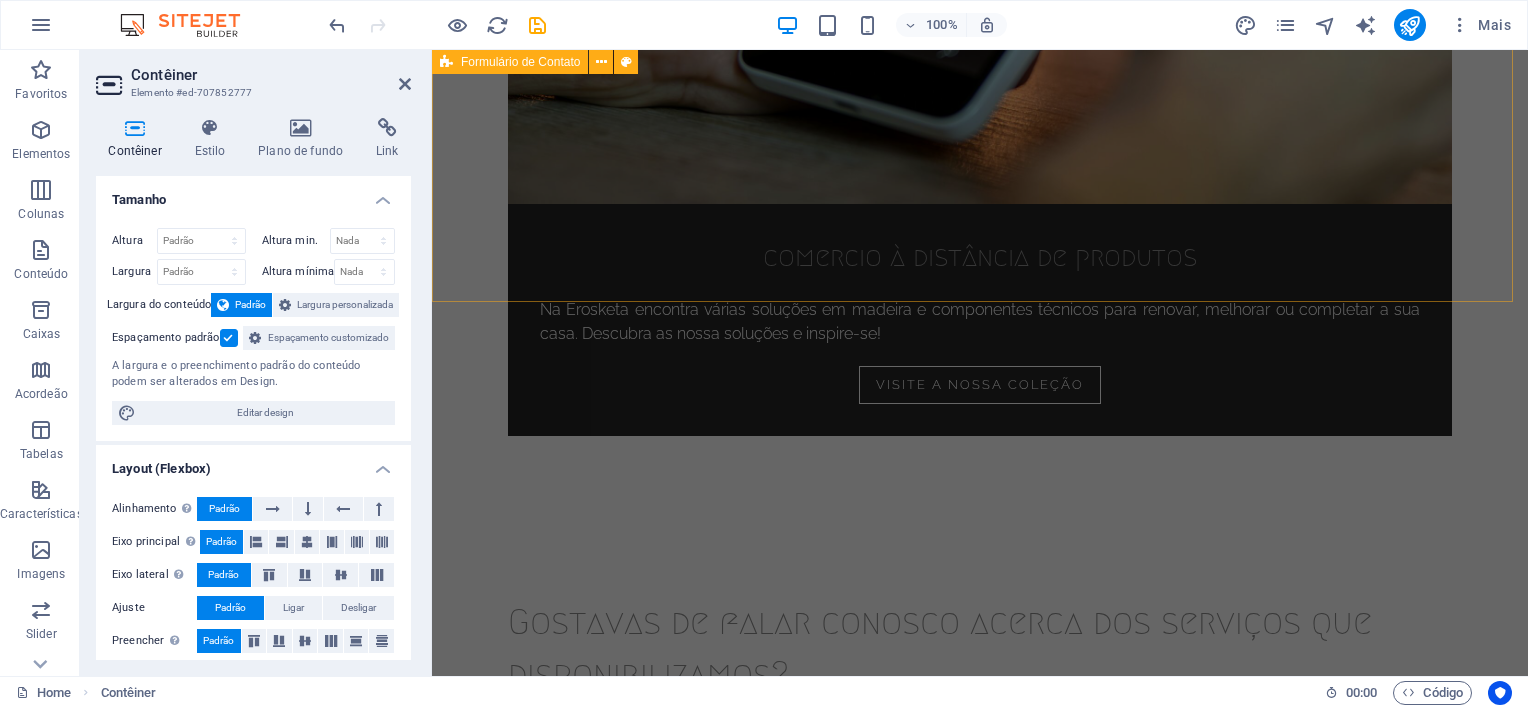 click on "Eu li e entendi a politica de privacidade. Ilegível? Carregar novo Enviar" at bounding box center [980, 2771] 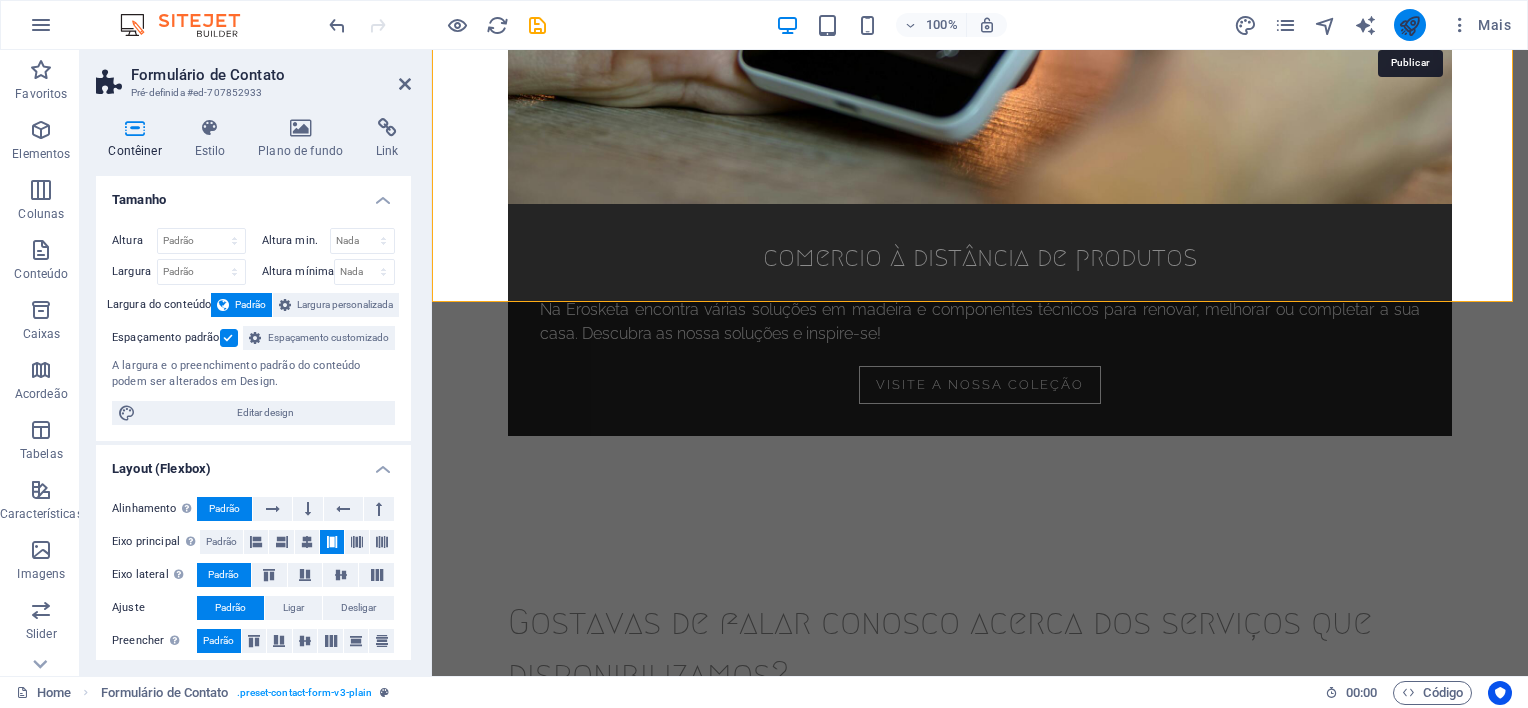 click at bounding box center [1409, 25] 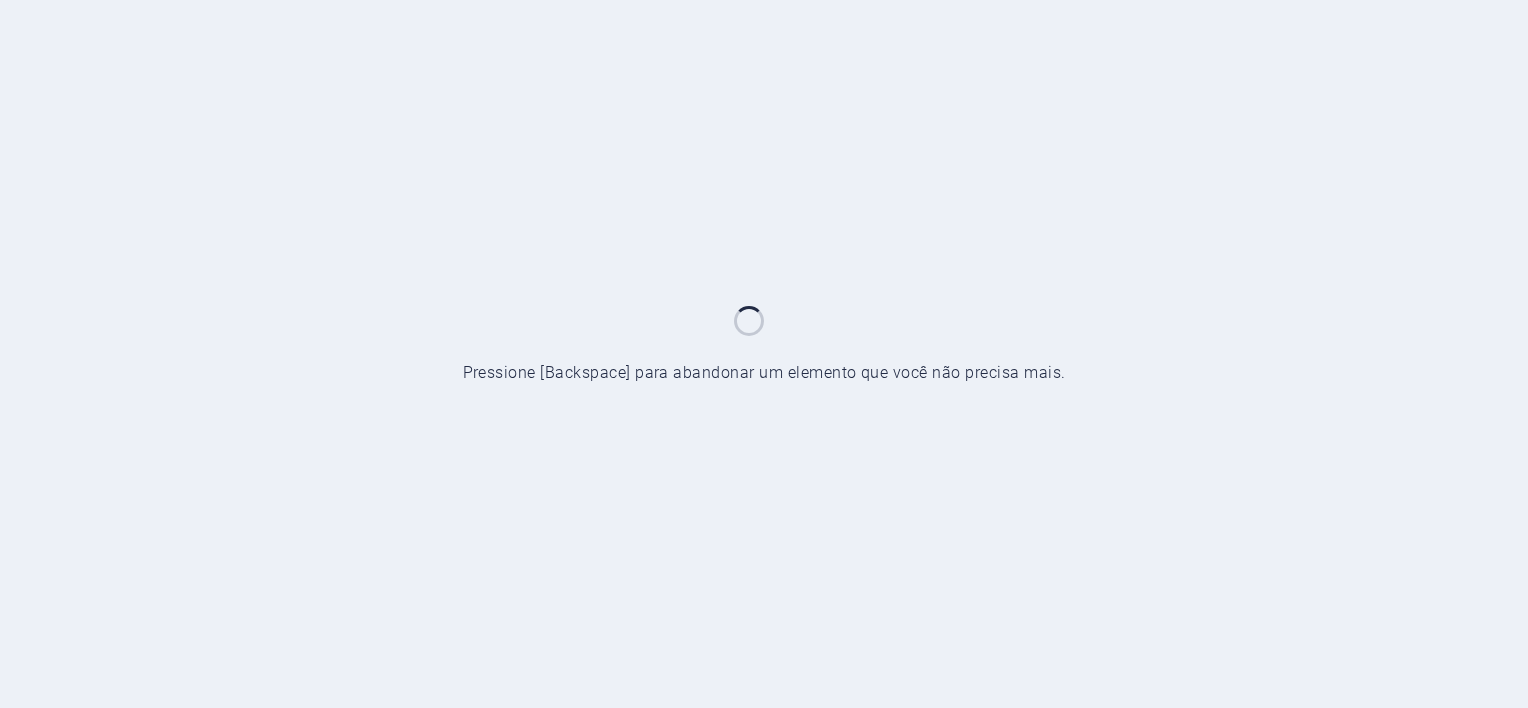 scroll, scrollTop: 0, scrollLeft: 0, axis: both 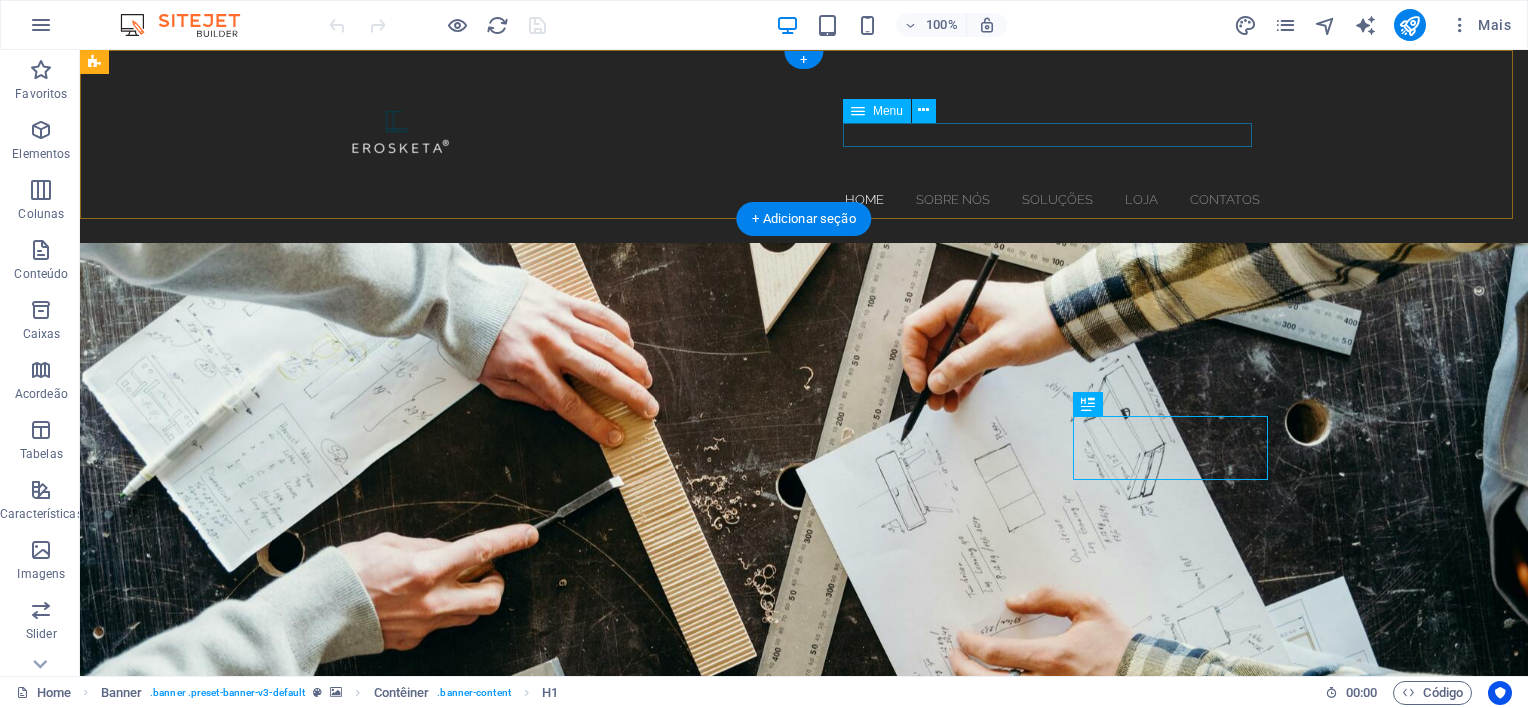 click on "HOME SOBRE NÓS Soluções Loja Contatos" at bounding box center [804, 199] 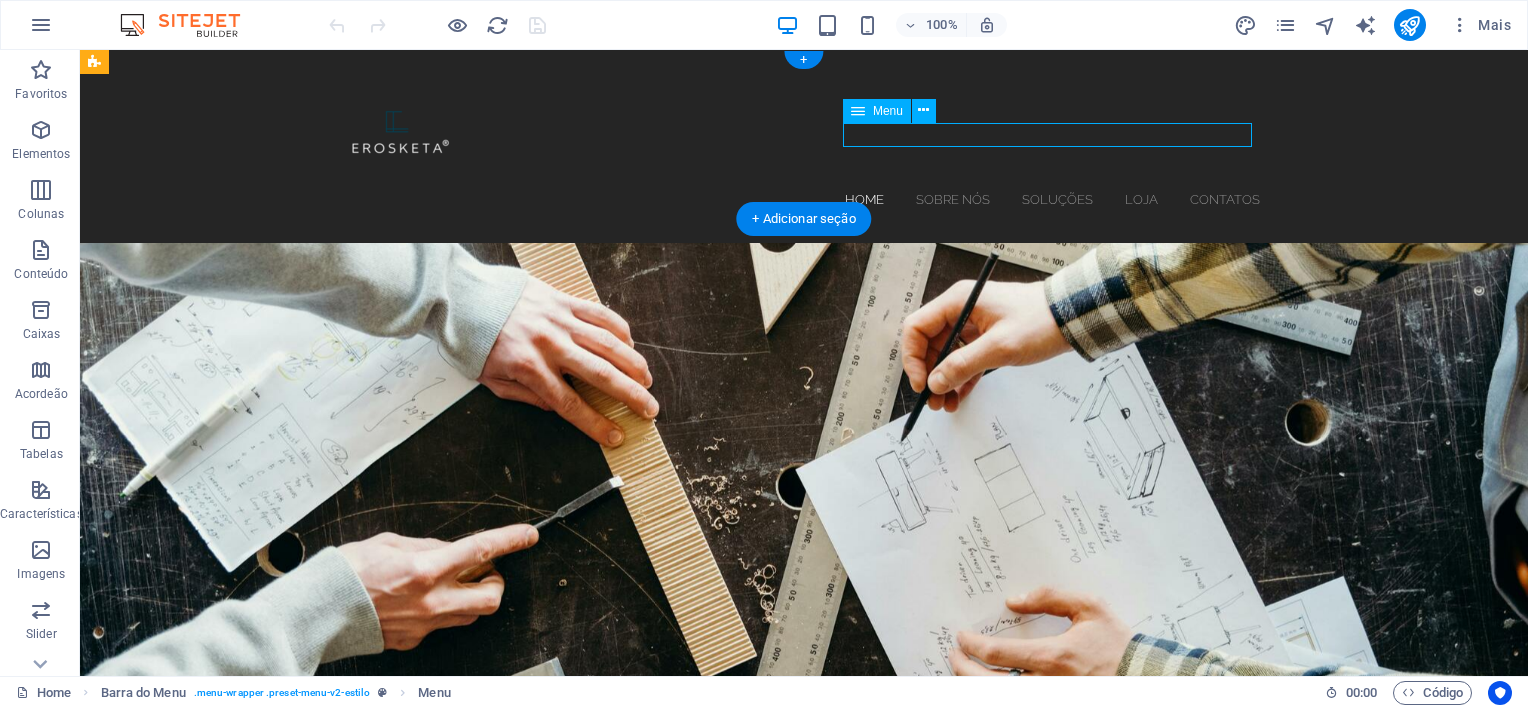 click on "HOME SOBRE NÓS Soluções Loja Contatos" at bounding box center [804, 199] 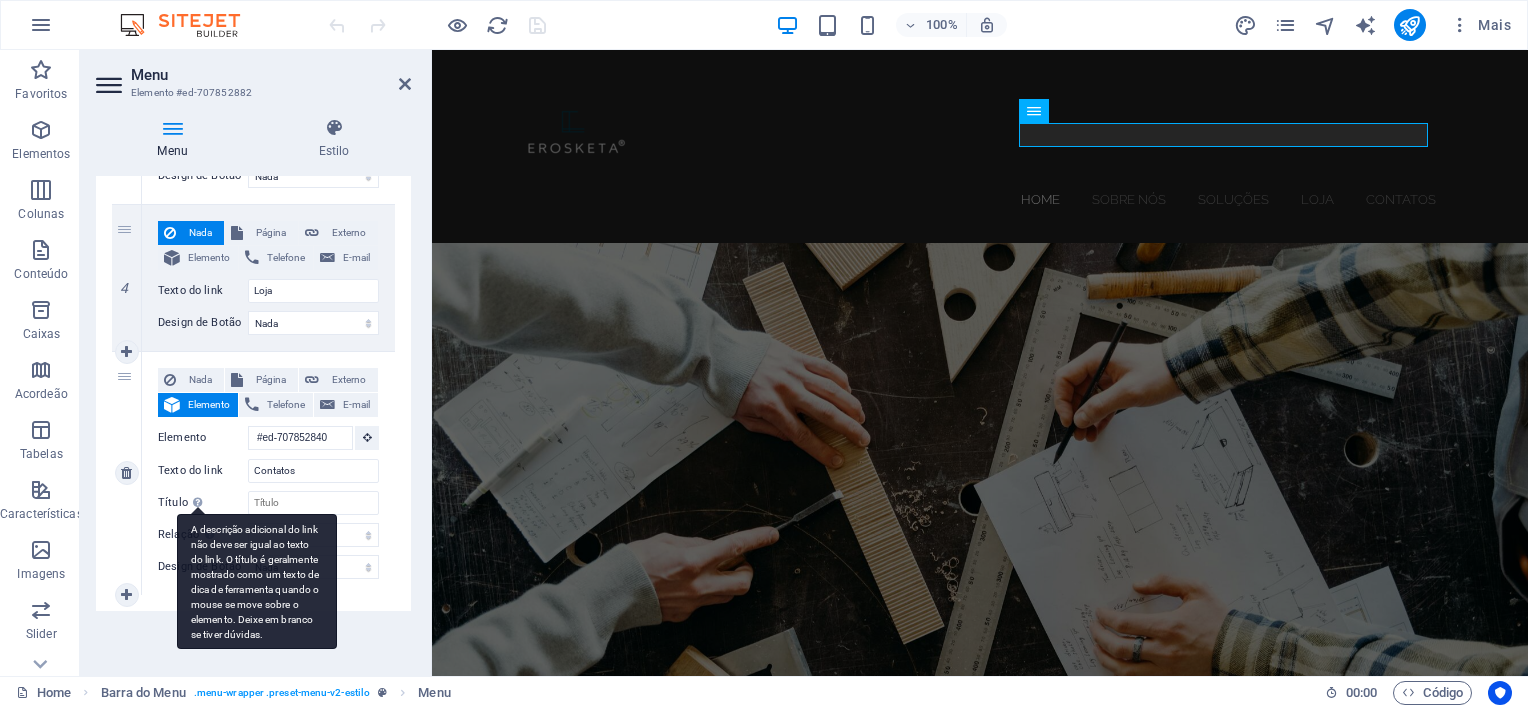 scroll, scrollTop: 897, scrollLeft: 0, axis: vertical 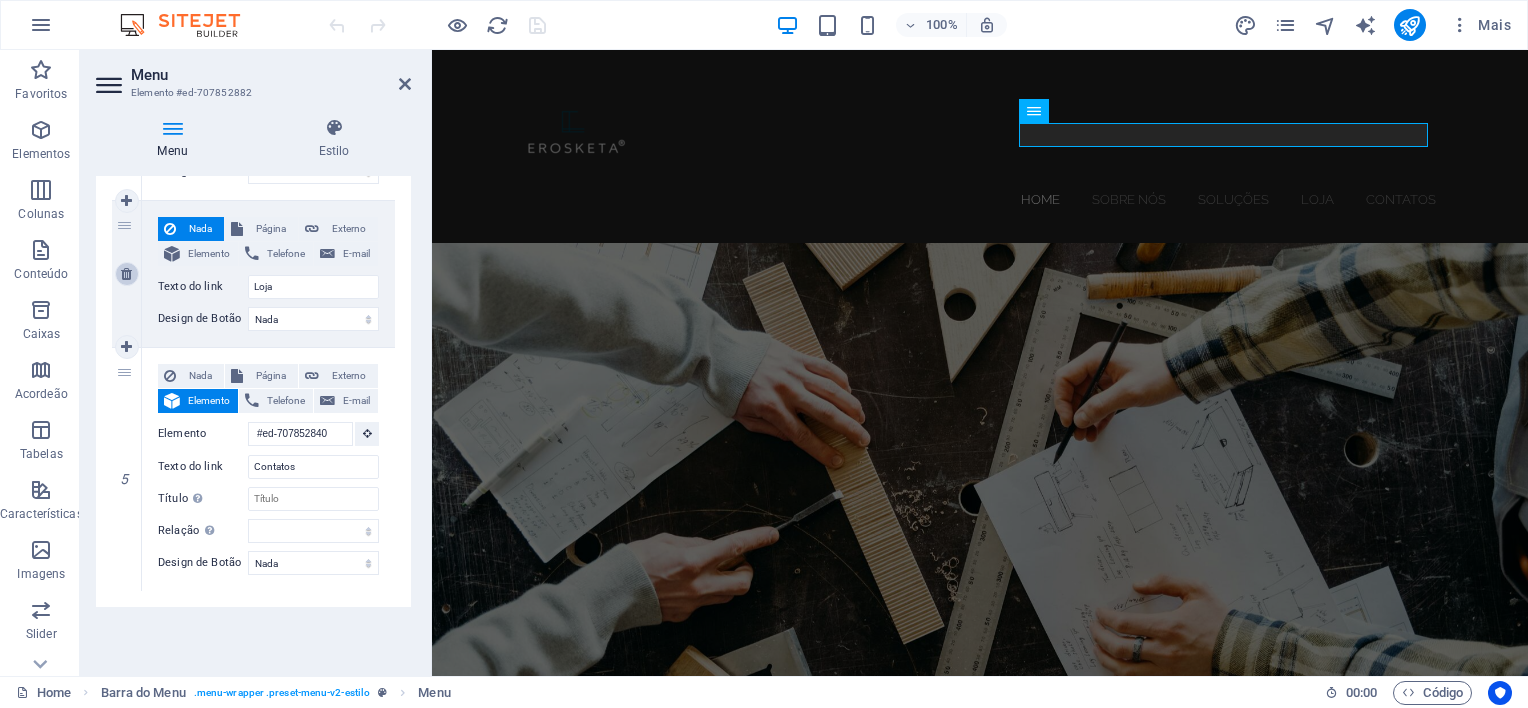 click at bounding box center (126, 274) 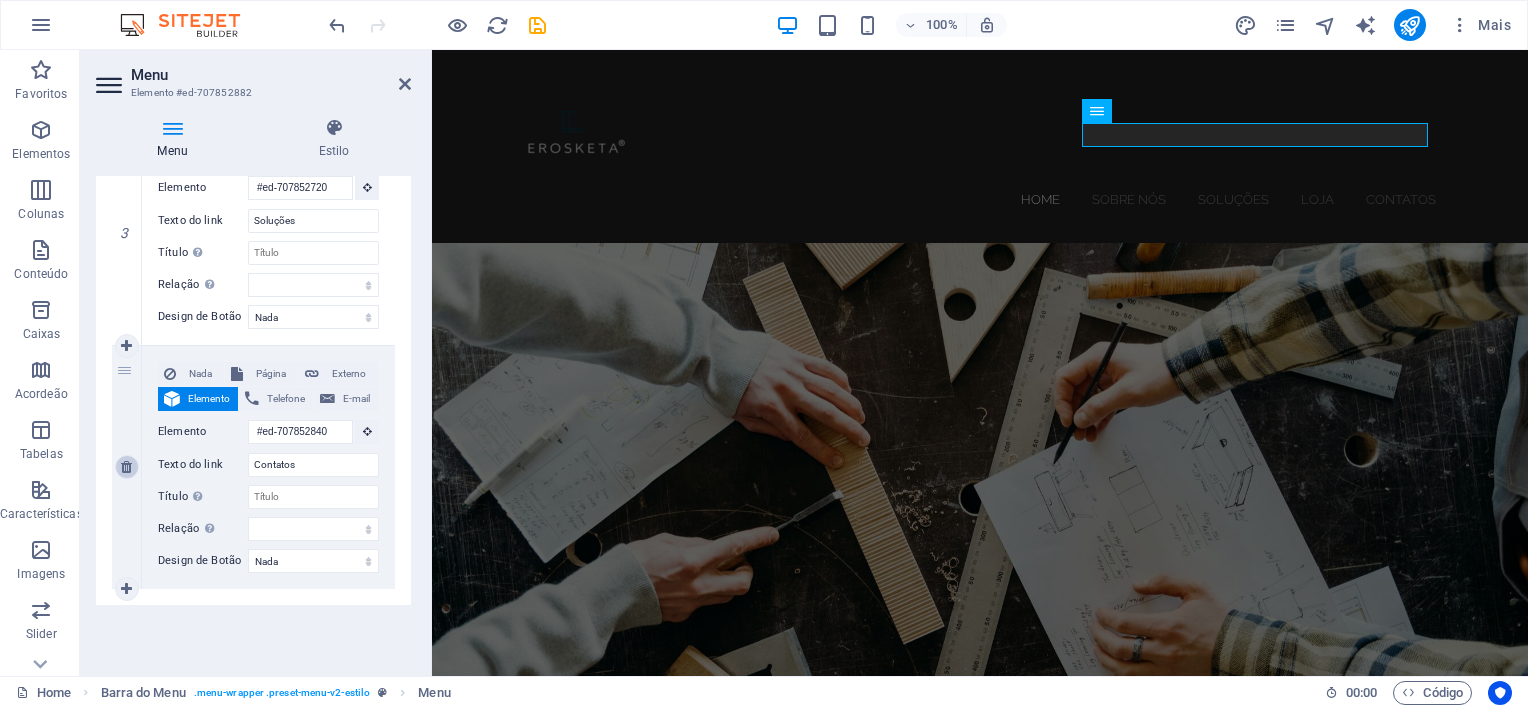 scroll, scrollTop: 751, scrollLeft: 0, axis: vertical 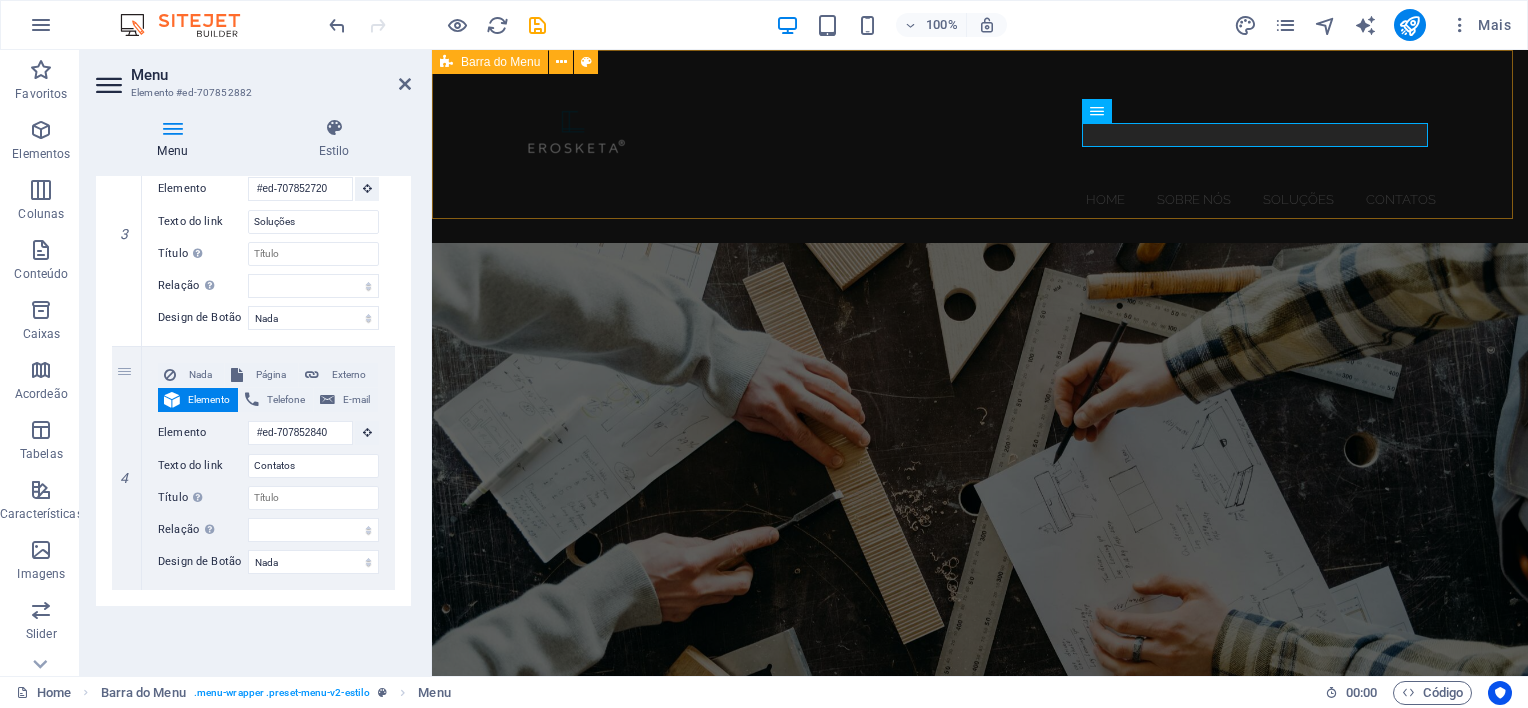 click on "HOME SOBRE NÓS Soluções Contatos" at bounding box center (980, 146) 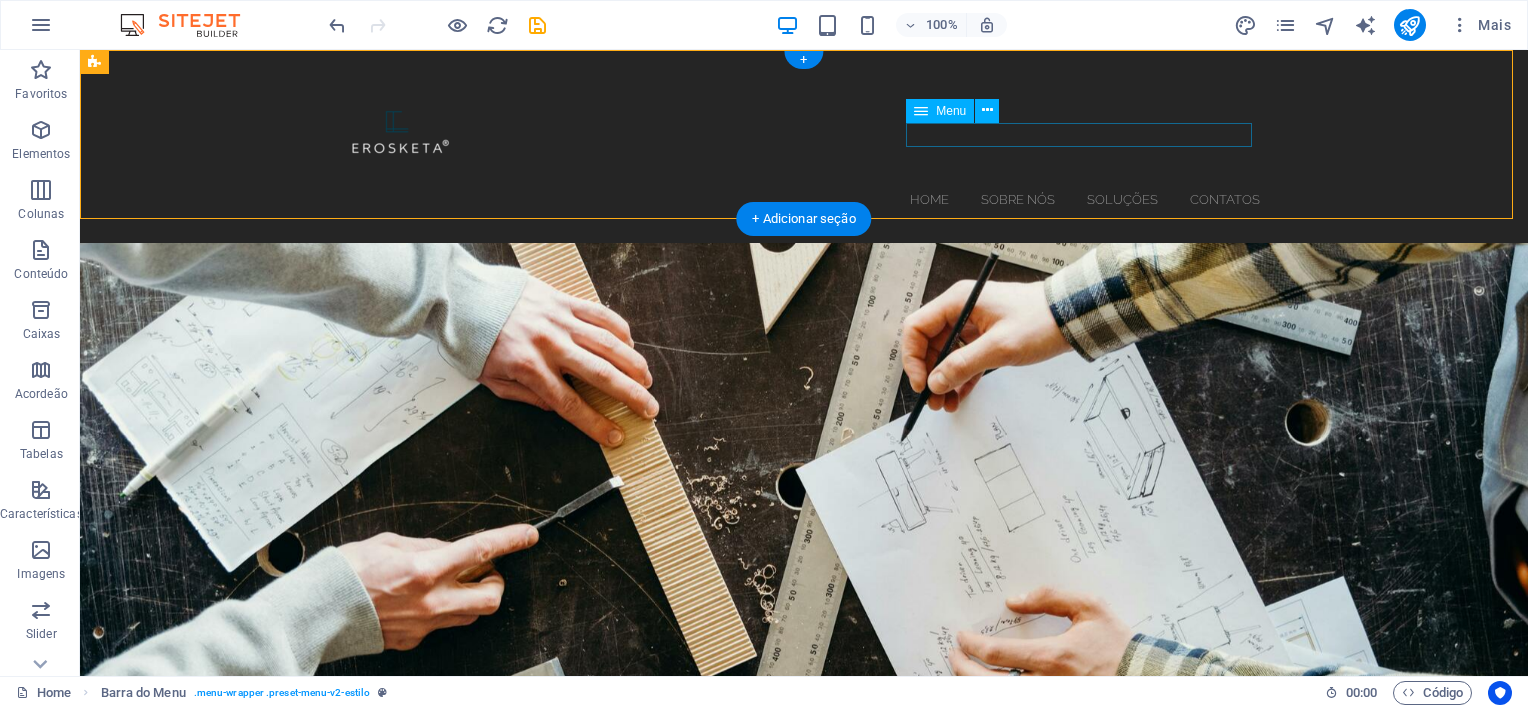 click on "HOME SOBRE NÓS Soluções Contatos" at bounding box center (804, 199) 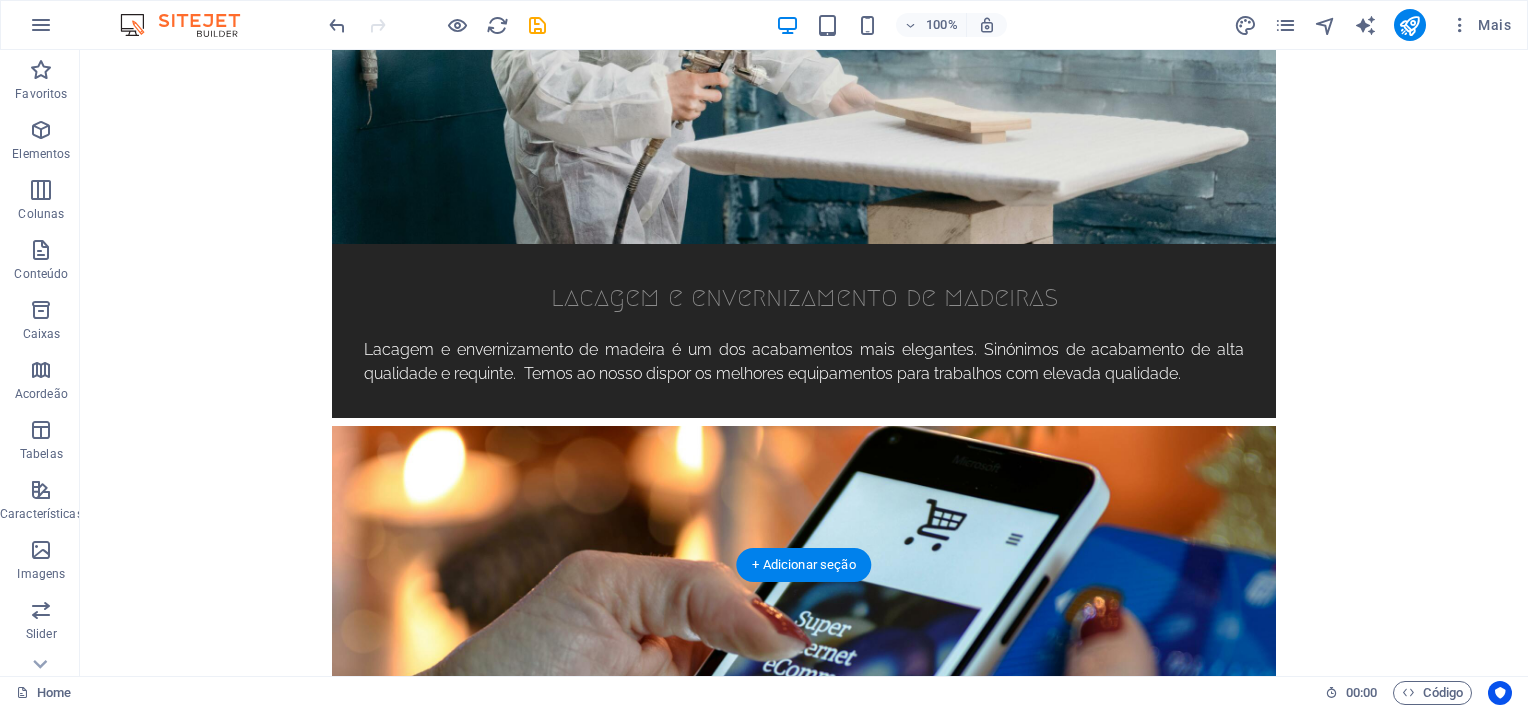 scroll, scrollTop: 2400, scrollLeft: 0, axis: vertical 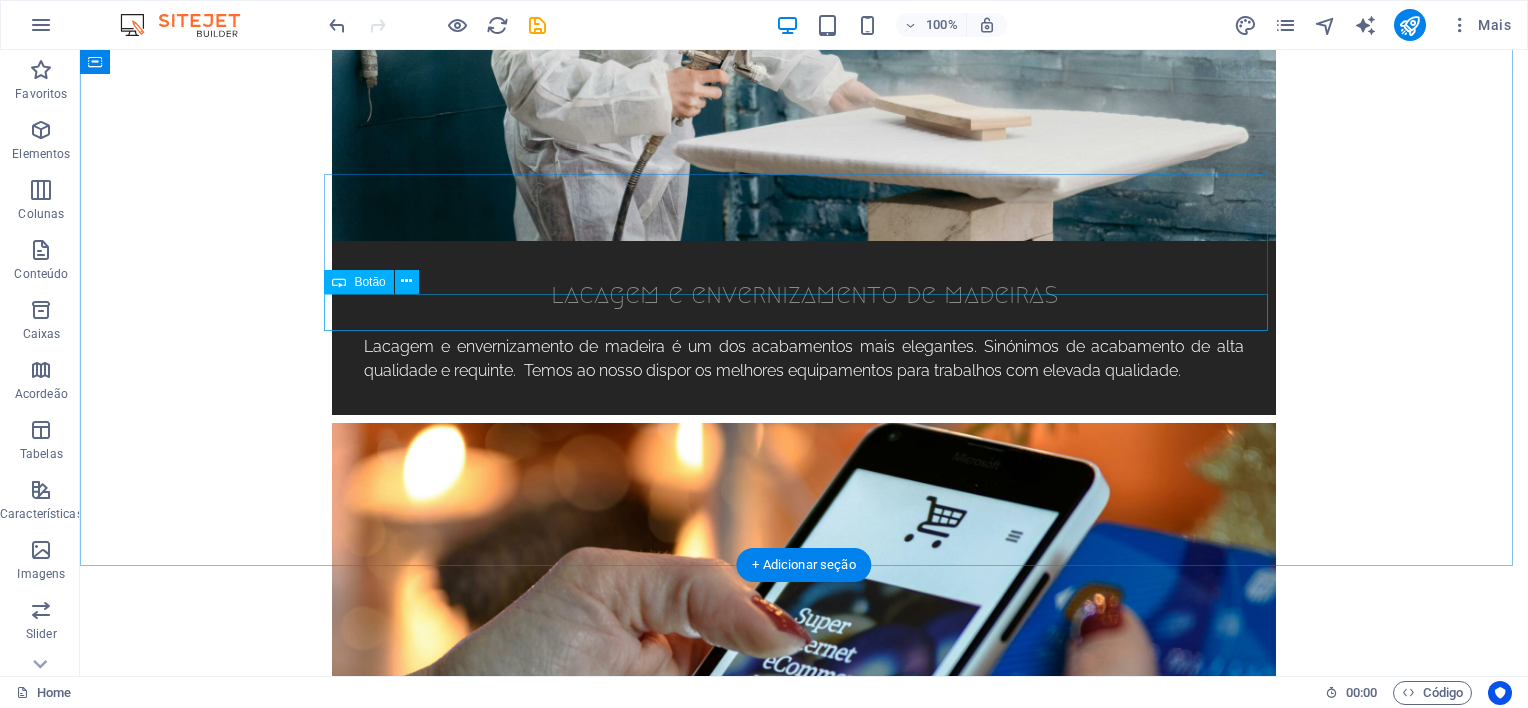click on "compra agora" at bounding box center [804, 3184] 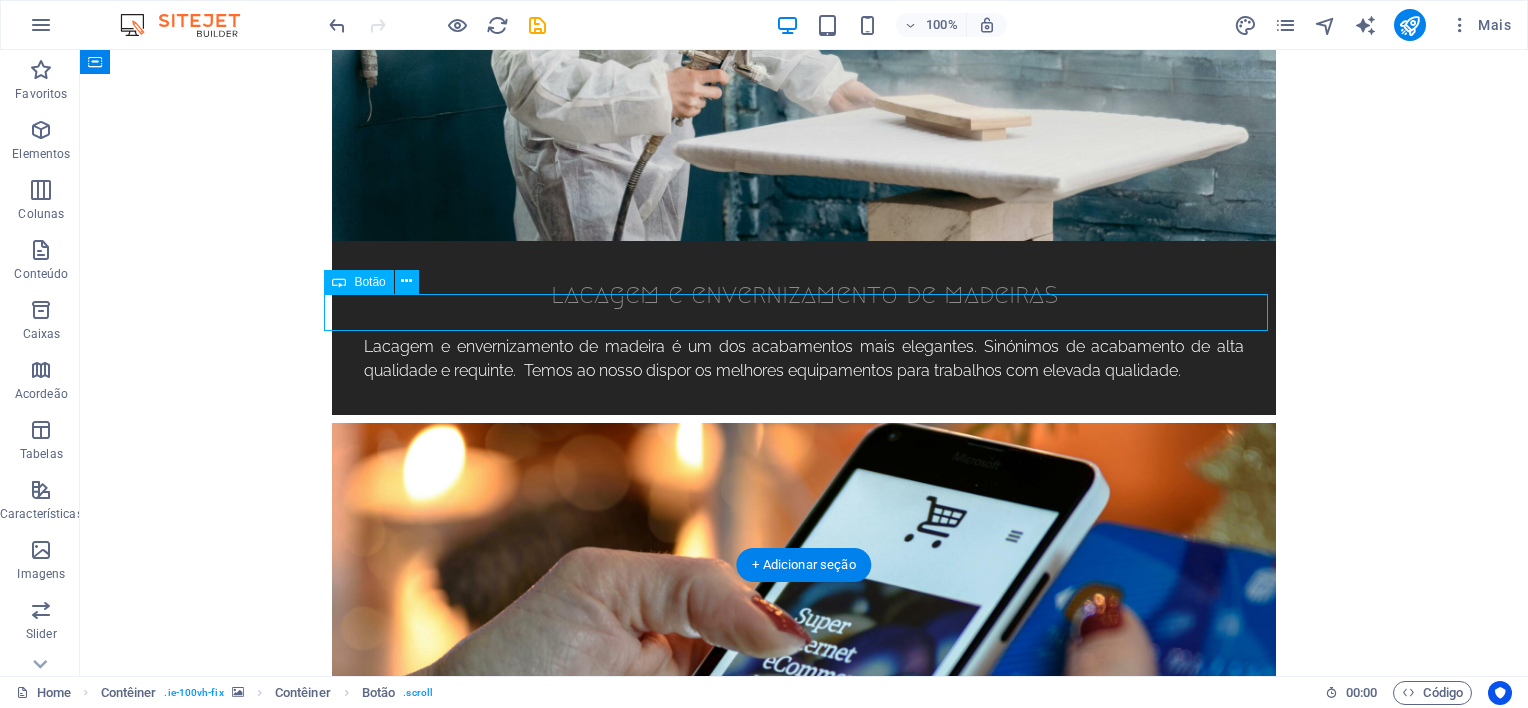 click on "compra agora" at bounding box center [804, 3184] 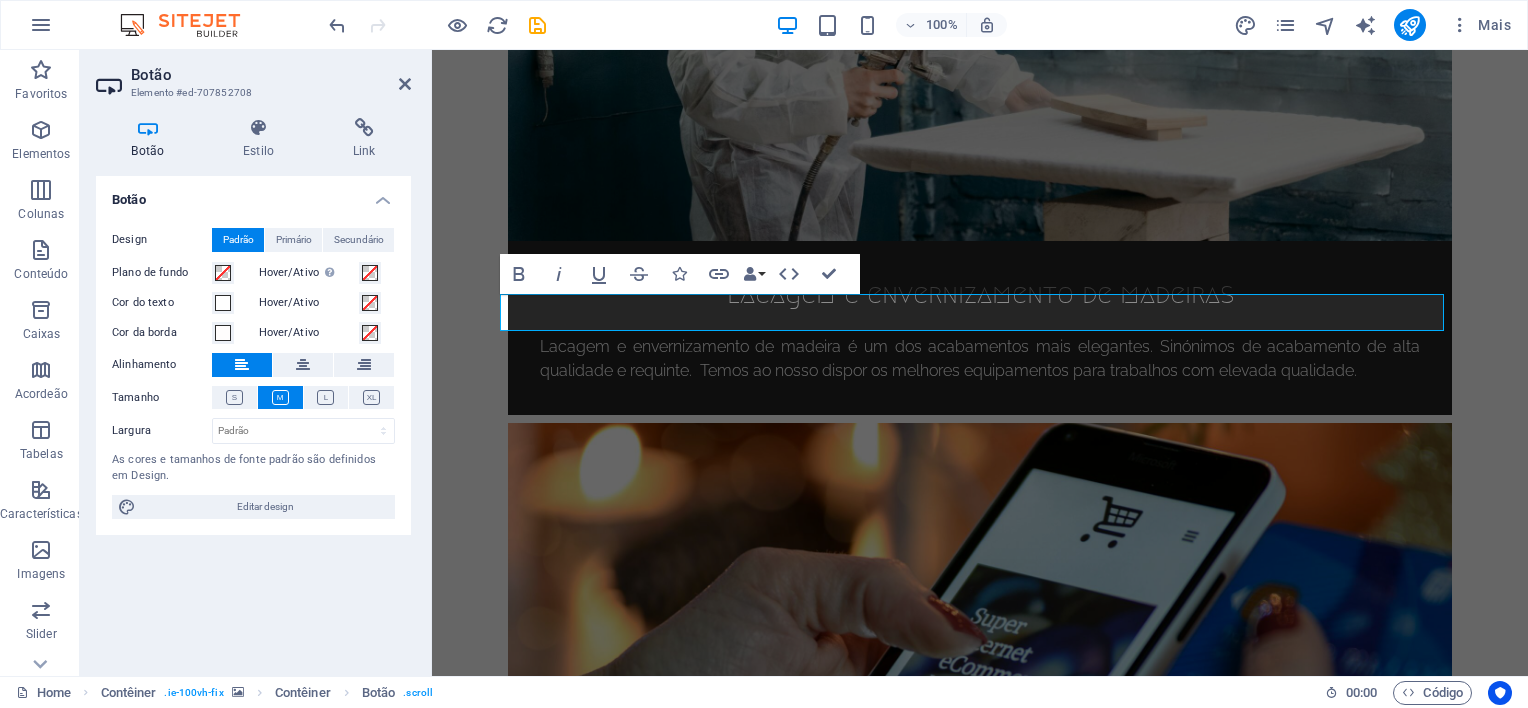 click at bounding box center (980, 2733) 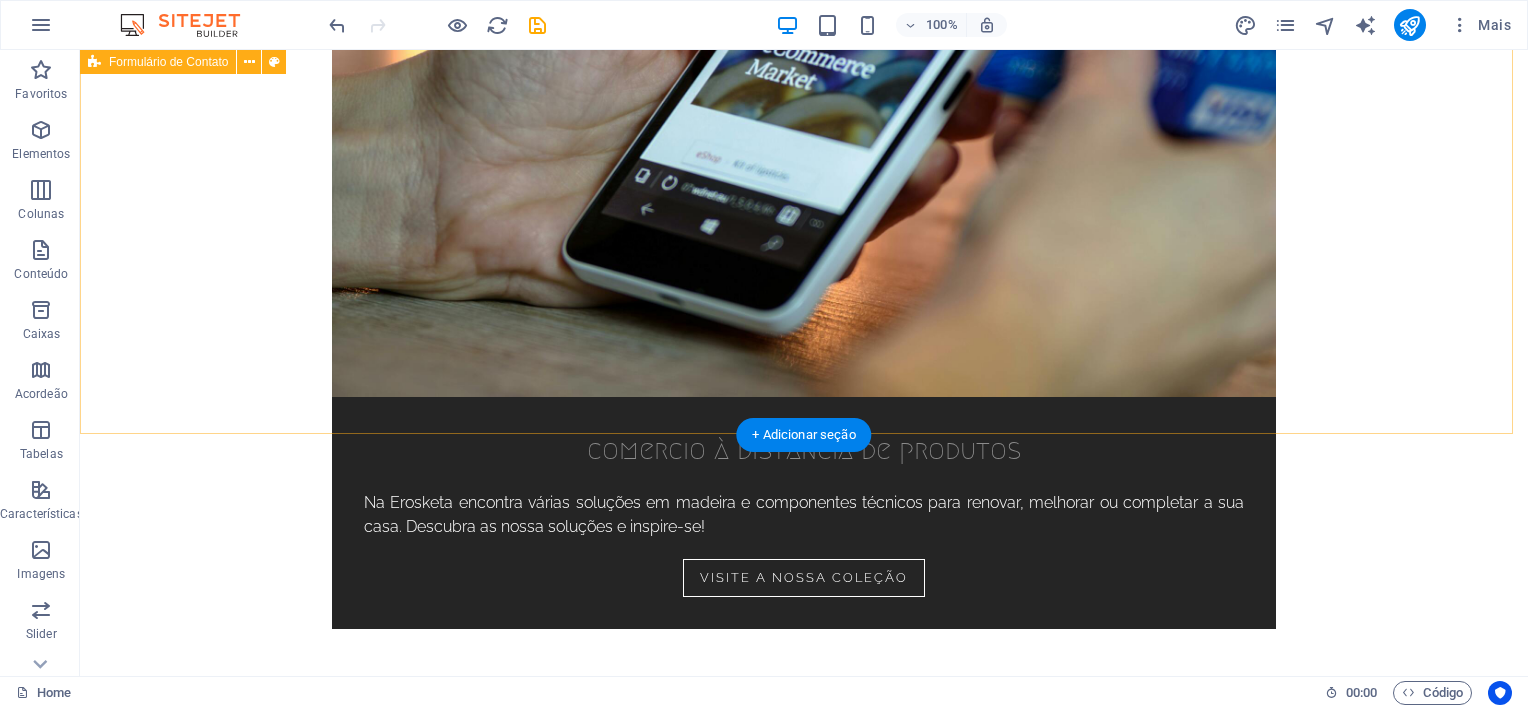 scroll, scrollTop: 3209, scrollLeft: 0, axis: vertical 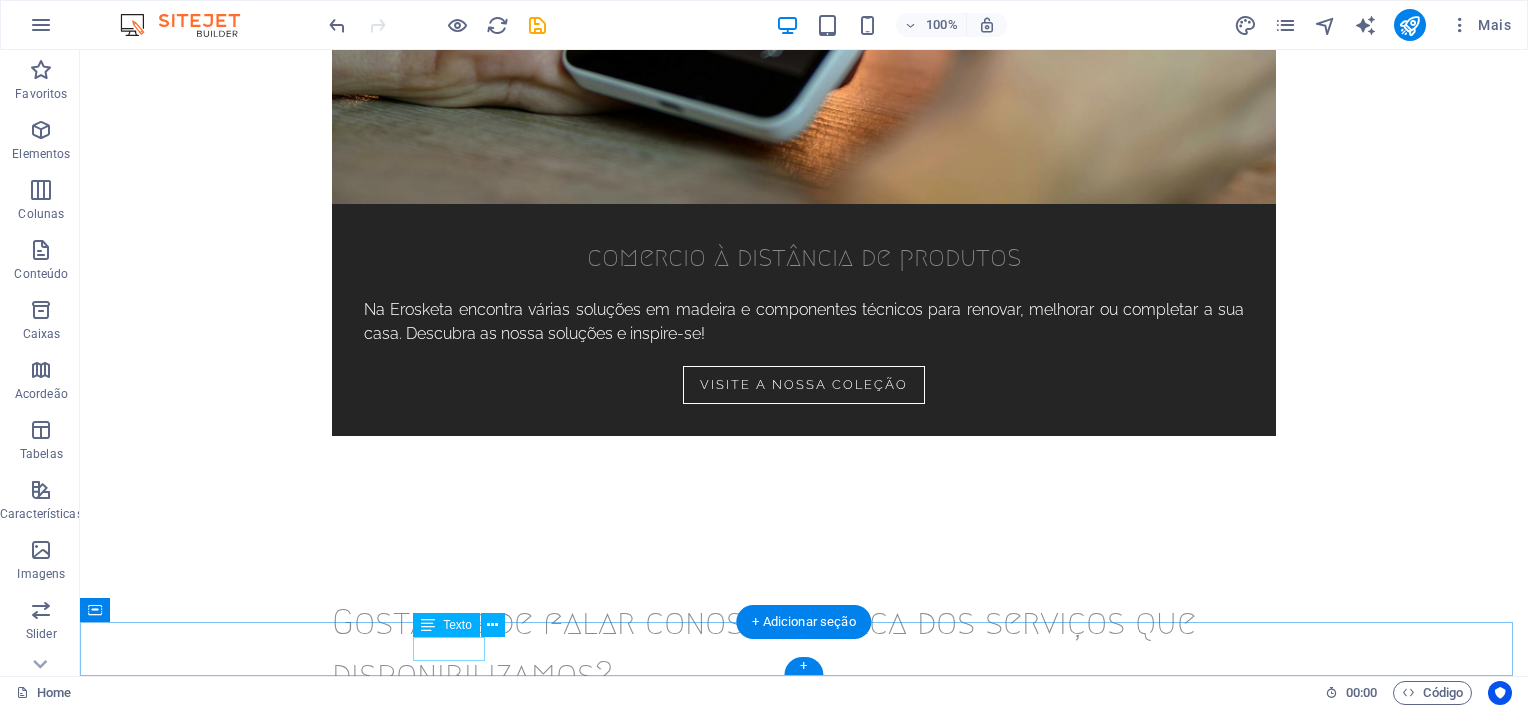 click on "Facebook" at bounding box center [804, 3620] 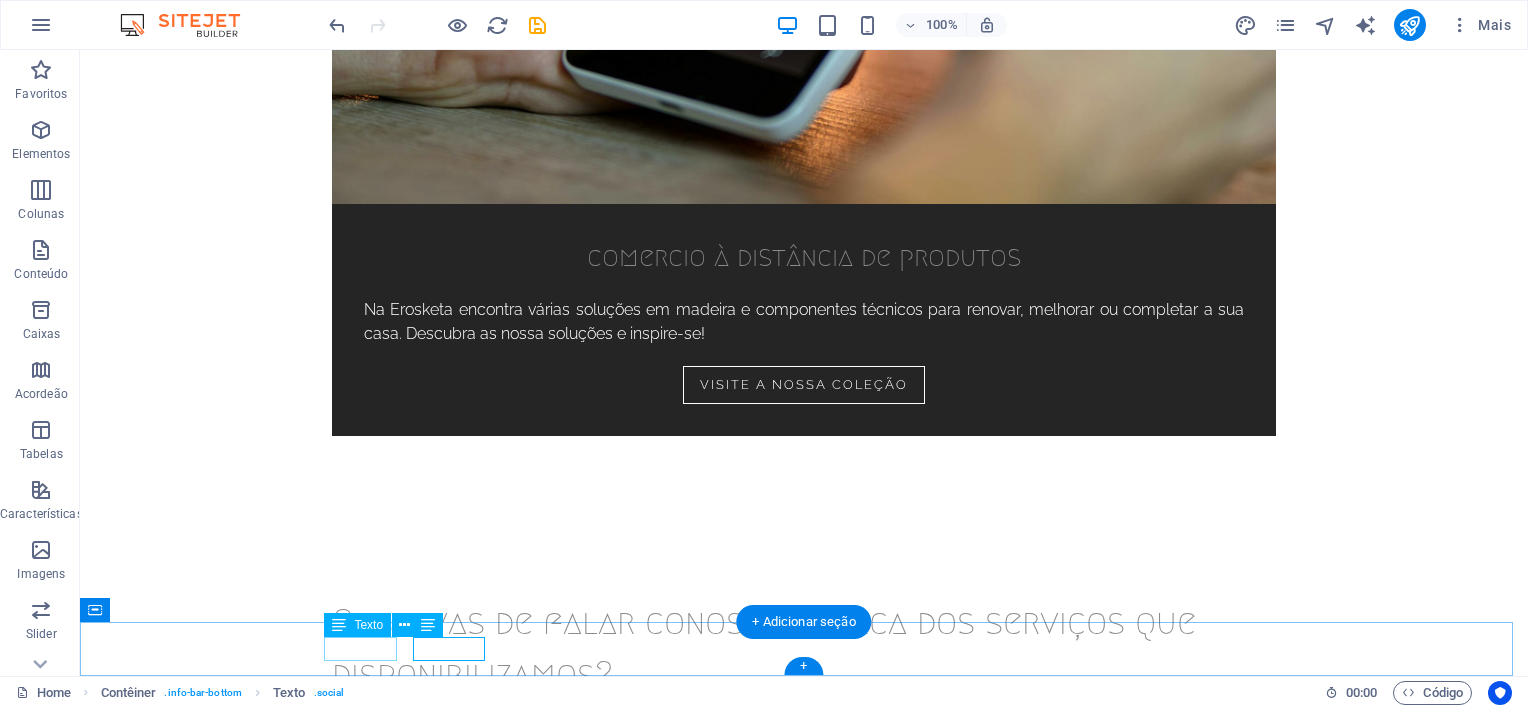 click on "Instagram" at bounding box center (796, 3596) 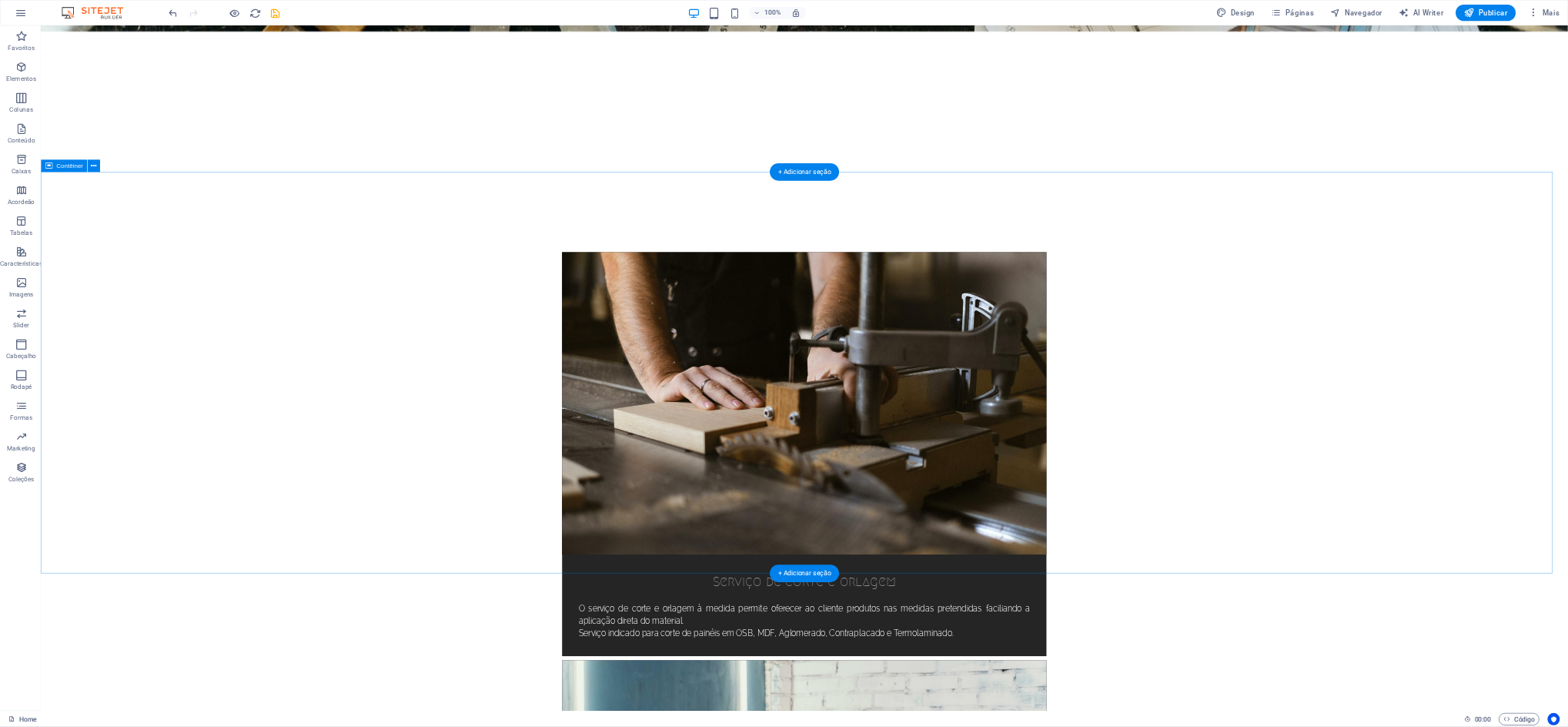 scroll, scrollTop: 1627, scrollLeft: 0, axis: vertical 